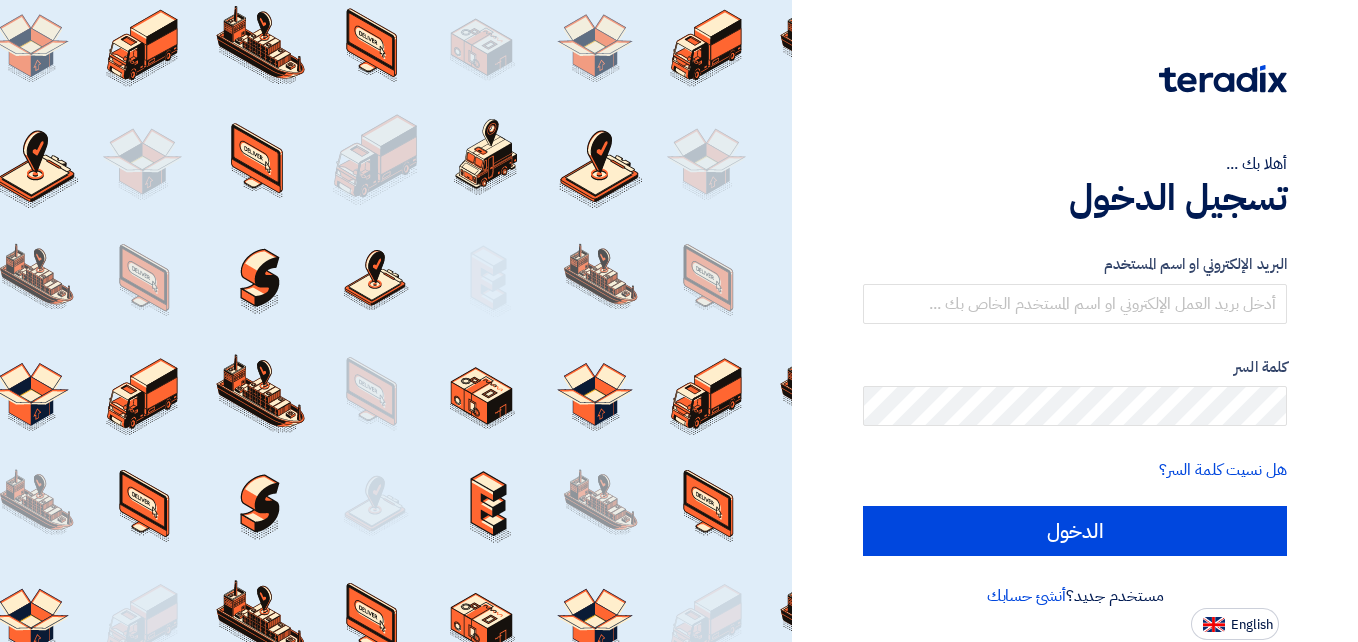 scroll, scrollTop: 0, scrollLeft: 0, axis: both 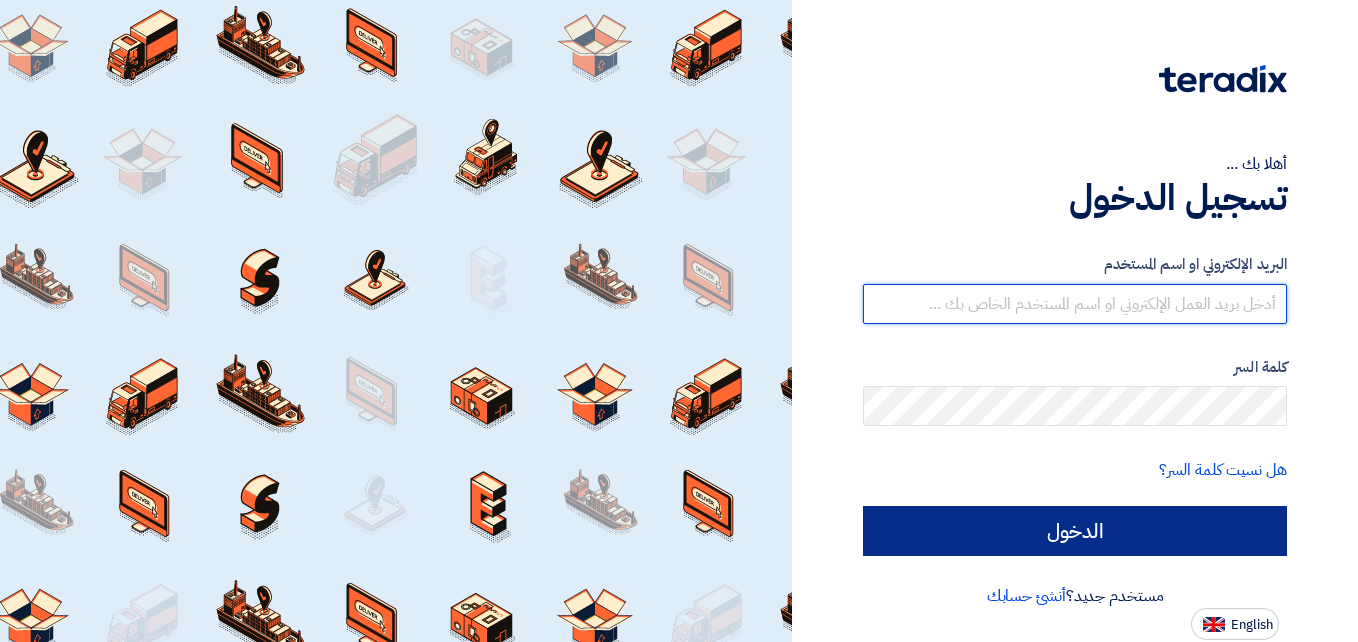 type on "[EMAIL]" 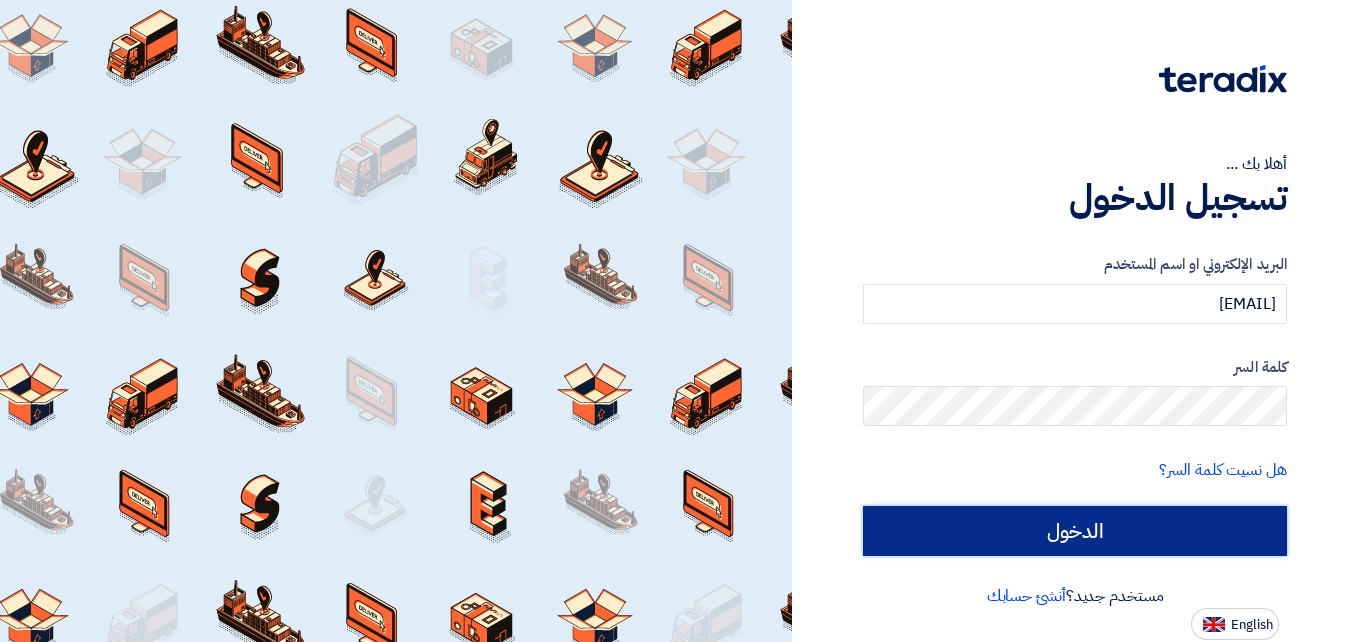 click on "الدخول" 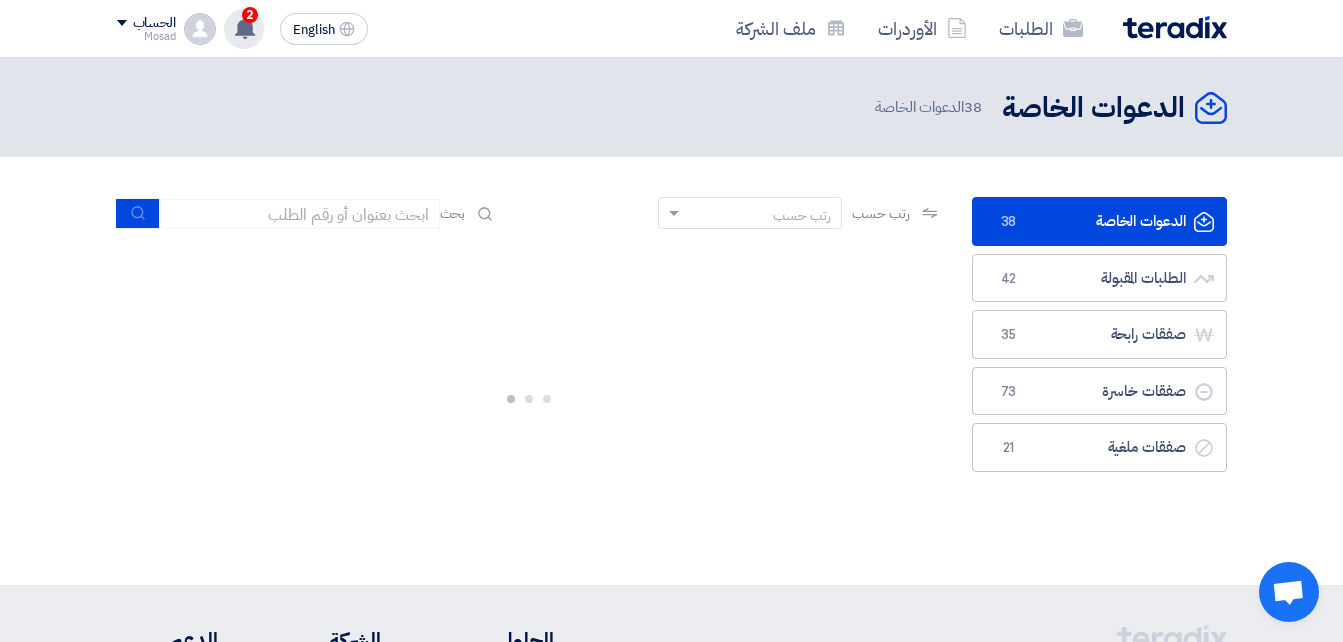 click 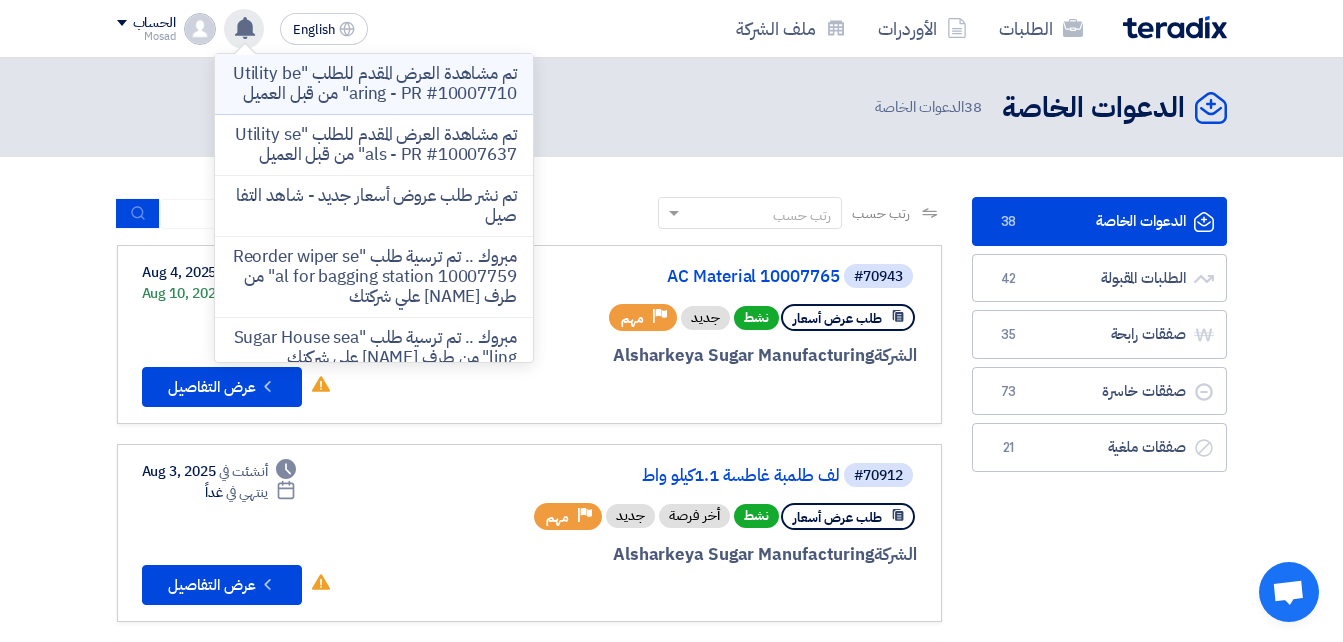 click on "تم مشاهدة العرض المقدم للطلب "Utility bearing - PR #10007710" من قبل العميل" 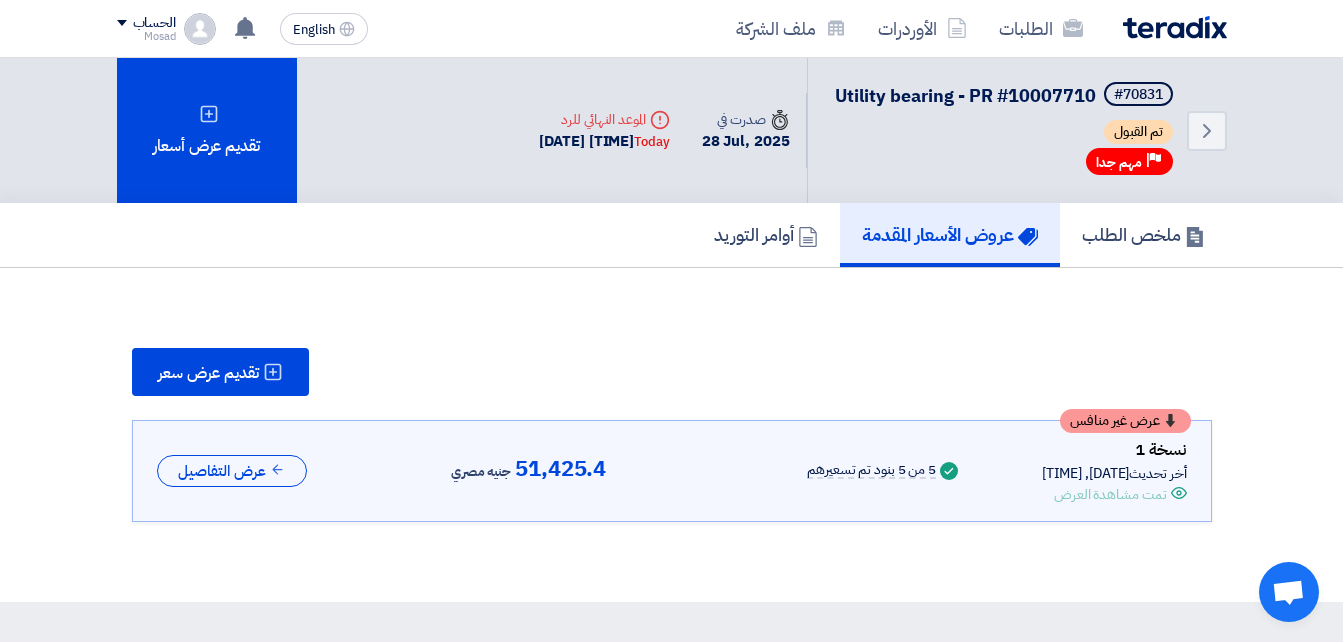 scroll, scrollTop: 174, scrollLeft: 0, axis: vertical 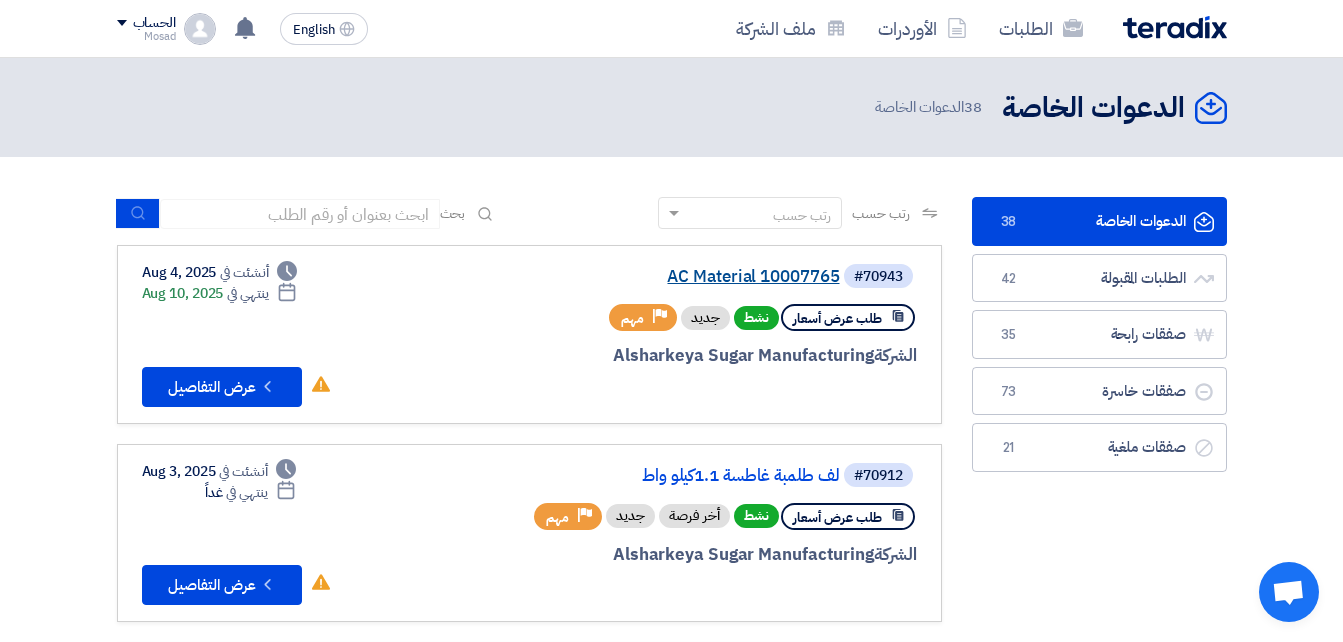 click on "AC Material 10007765" 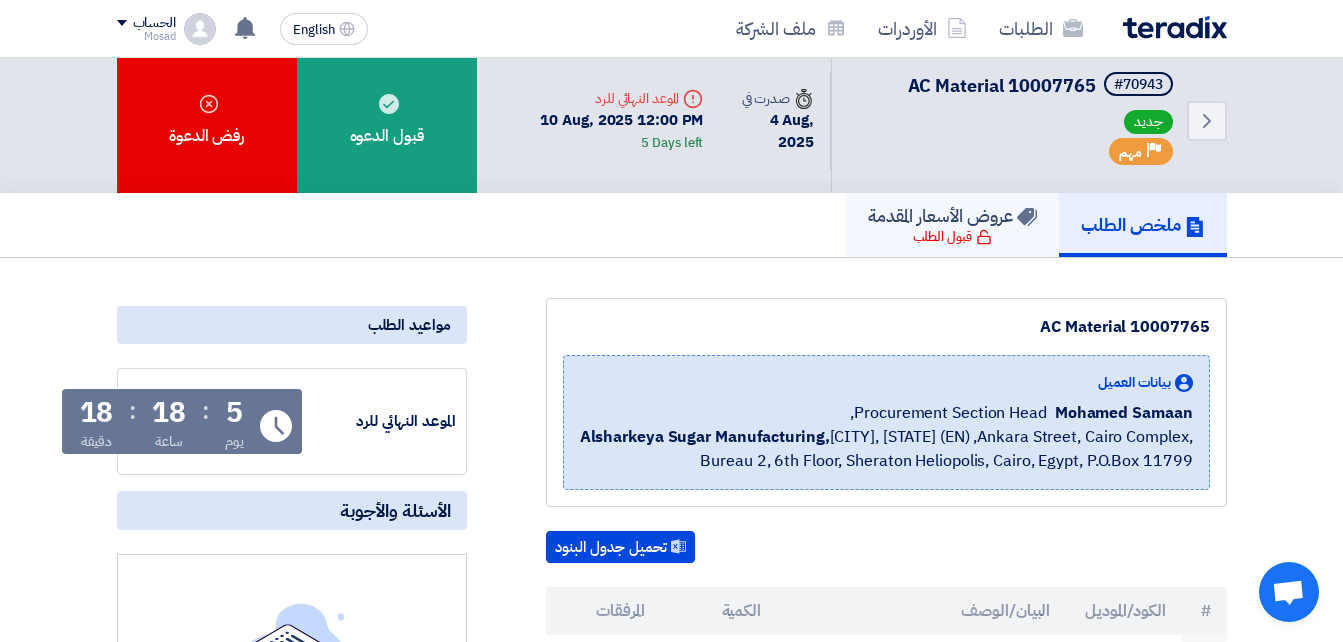 scroll, scrollTop: 0, scrollLeft: 0, axis: both 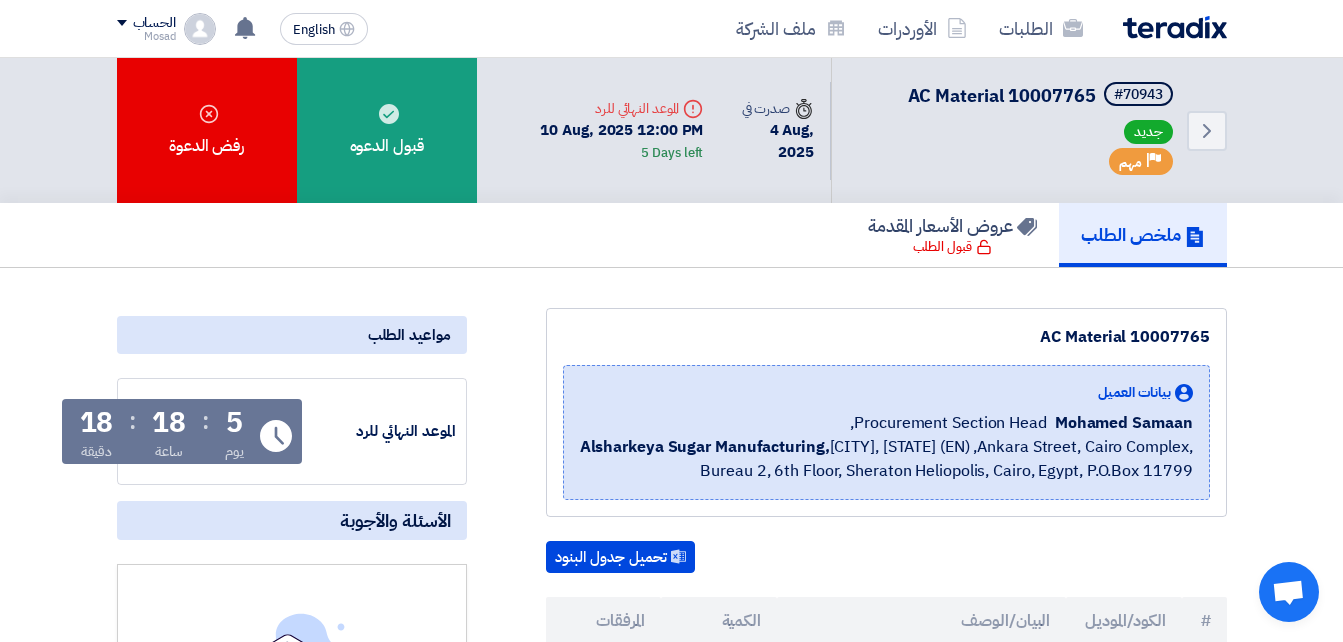 drag, startPoint x: 1014, startPoint y: 332, endPoint x: 1209, endPoint y: 332, distance: 195 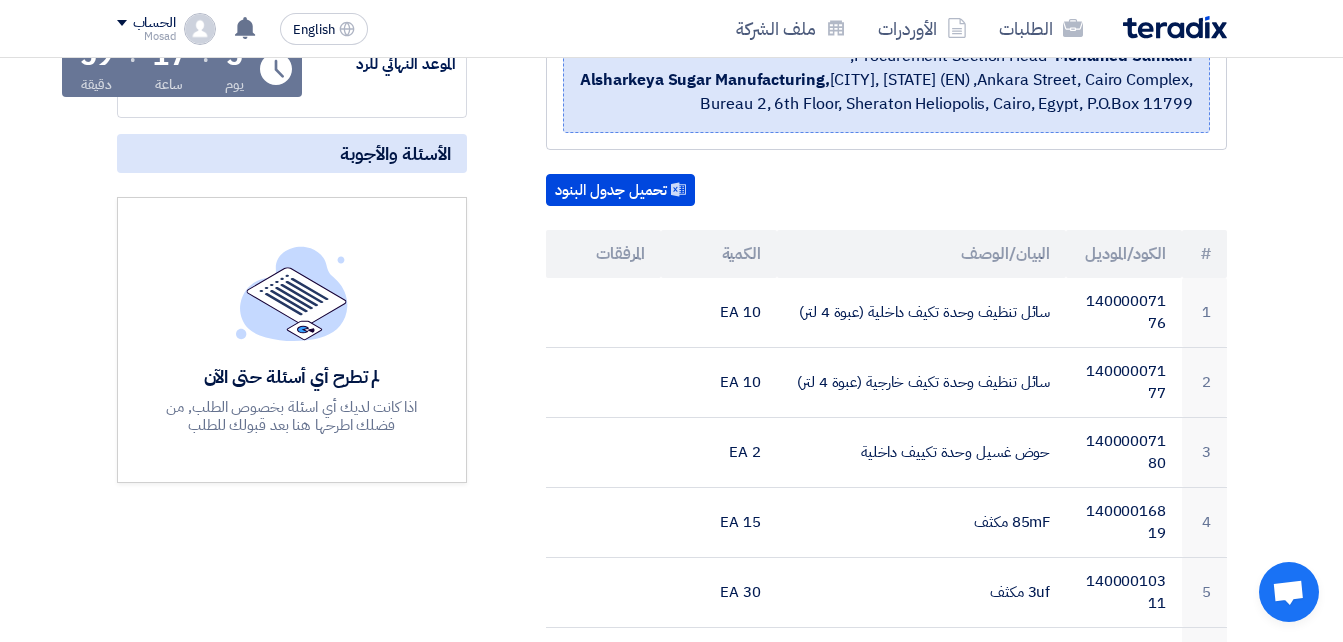 scroll, scrollTop: 300, scrollLeft: 0, axis: vertical 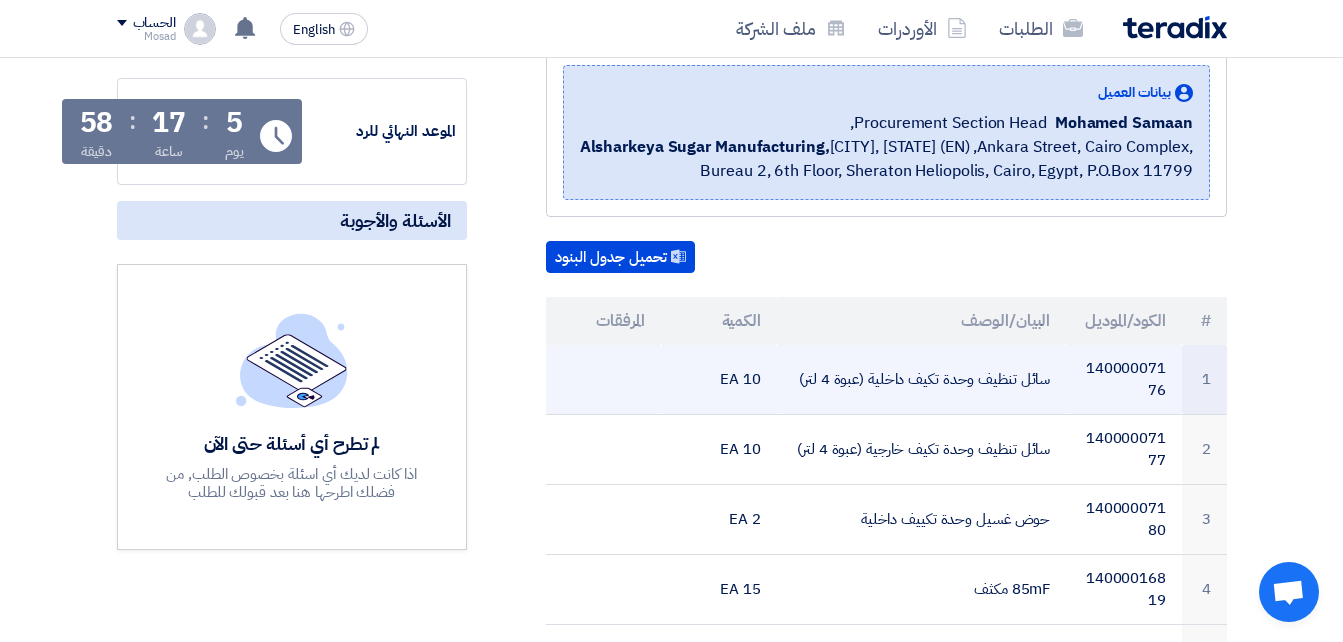 drag, startPoint x: 794, startPoint y: 383, endPoint x: 1050, endPoint y: 391, distance: 256.12497 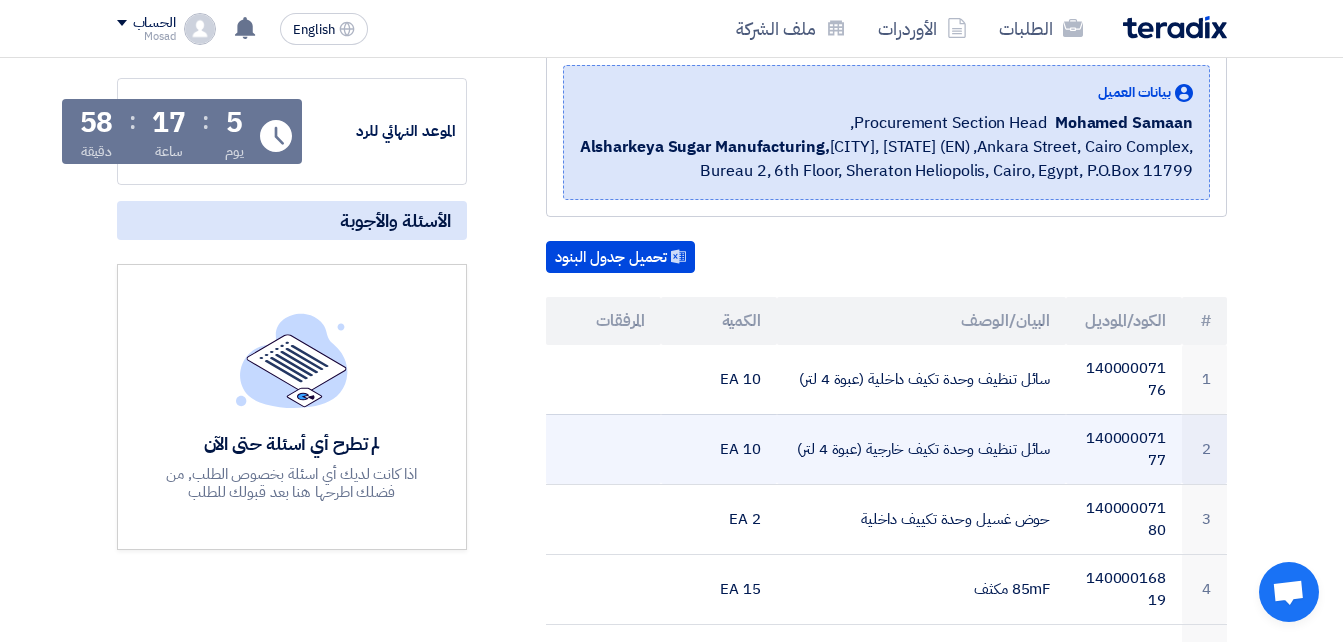 drag, startPoint x: 1048, startPoint y: 443, endPoint x: 798, endPoint y: 459, distance: 250.51147 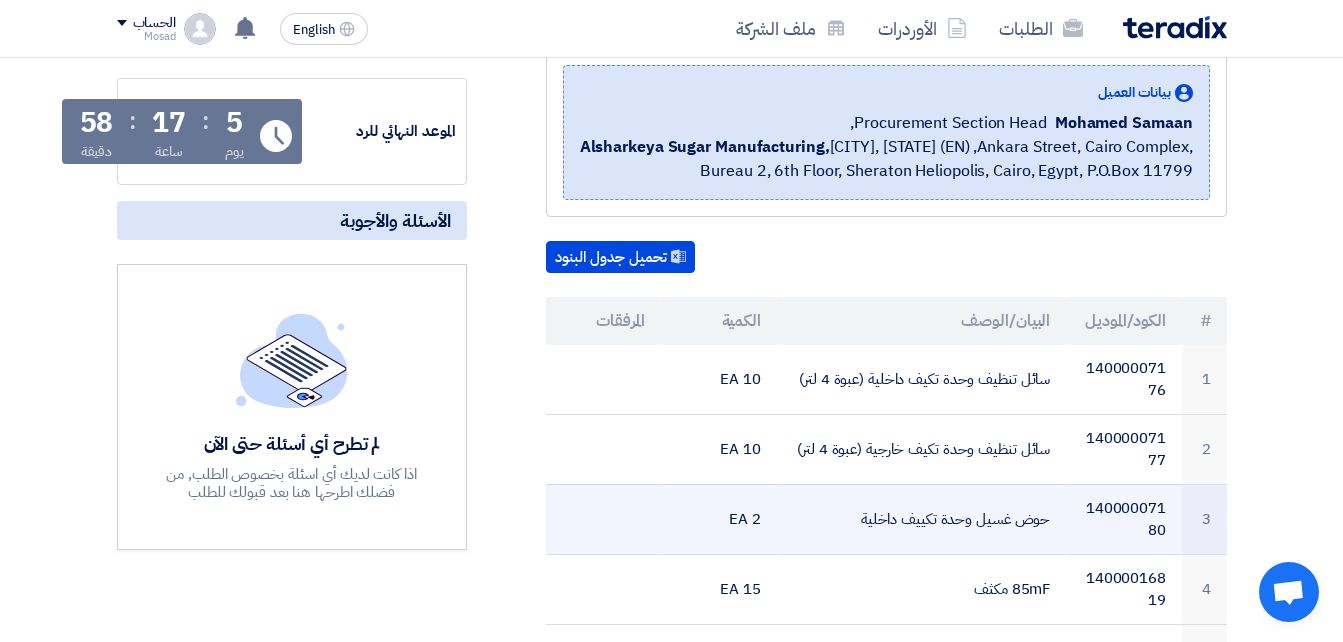 drag, startPoint x: 841, startPoint y: 514, endPoint x: 1050, endPoint y: 521, distance: 209.11719 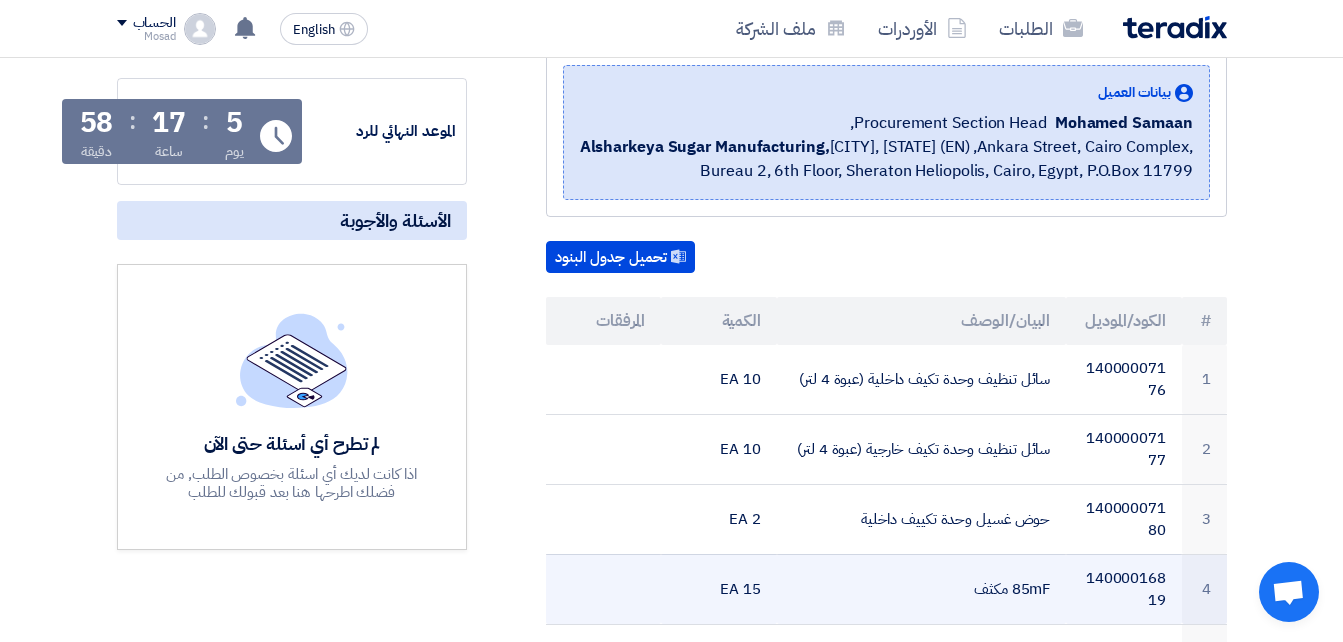 click on "85mF مكثف" 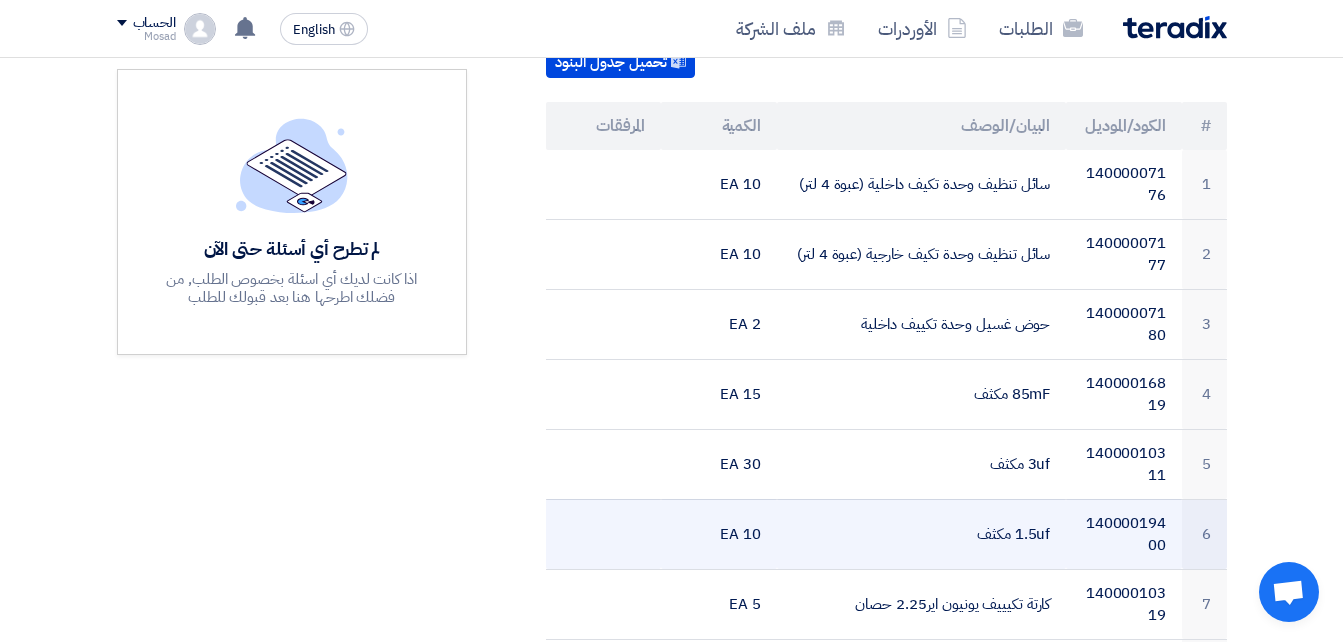 scroll, scrollTop: 500, scrollLeft: 0, axis: vertical 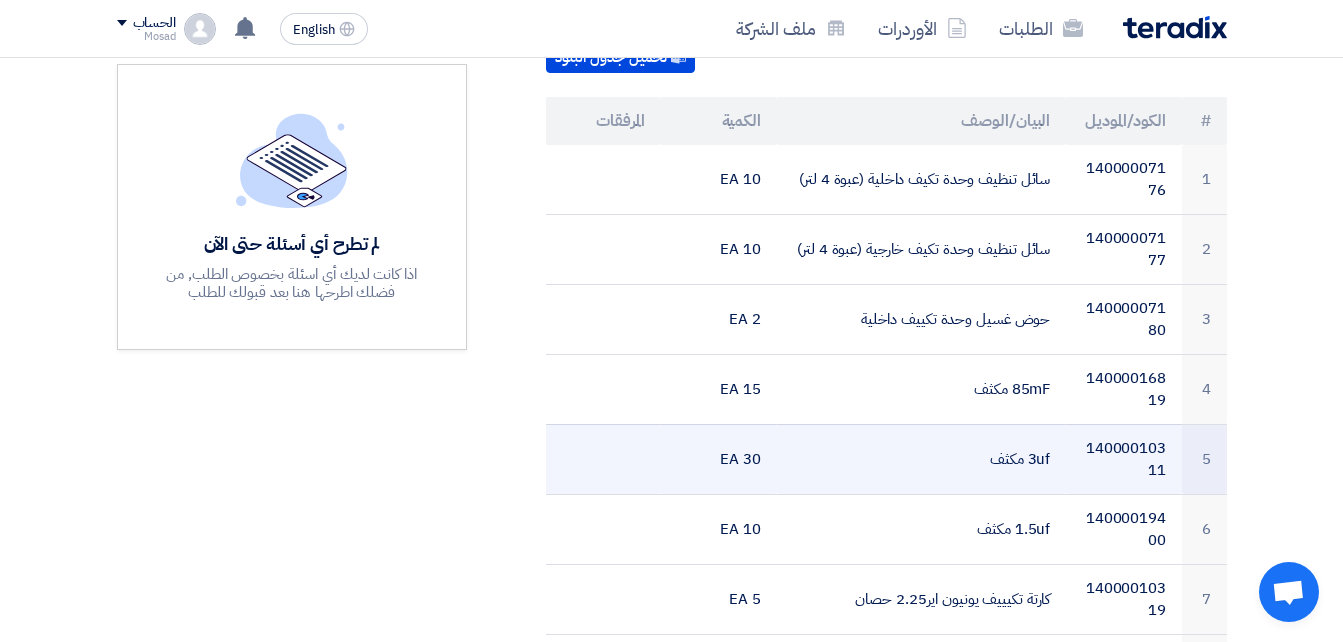 drag, startPoint x: 978, startPoint y: 457, endPoint x: 1060, endPoint y: 459, distance: 82.02438 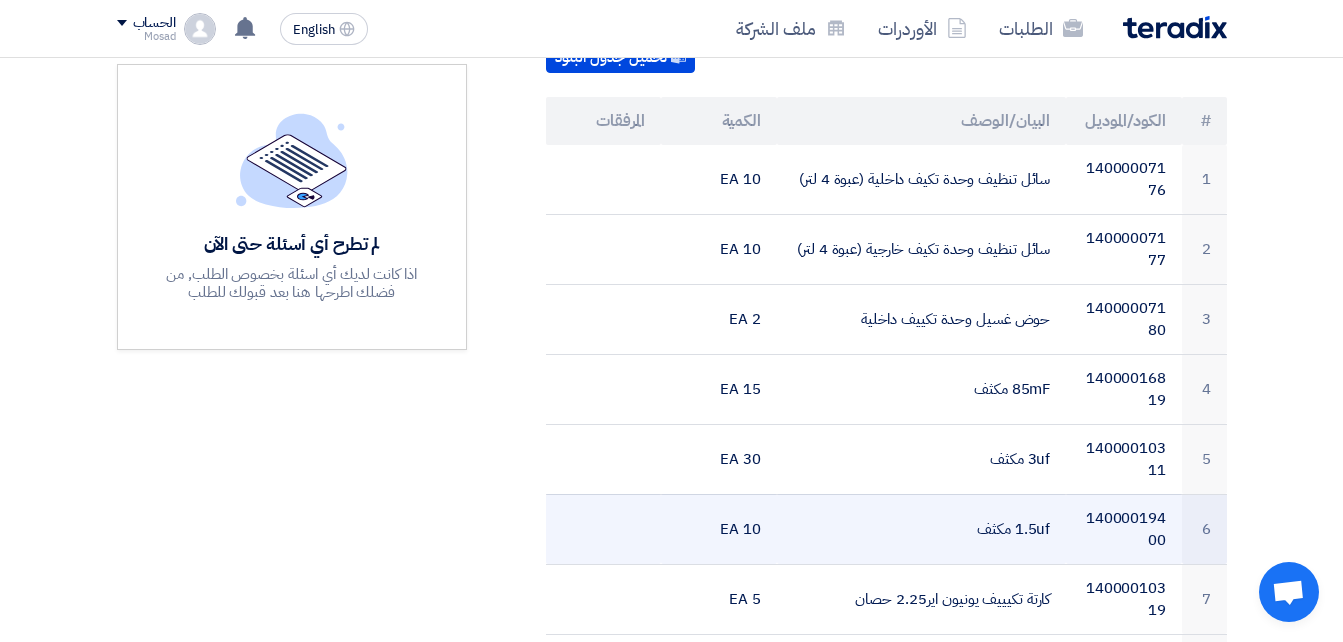 drag, startPoint x: 979, startPoint y: 531, endPoint x: 1056, endPoint y: 532, distance: 77.00649 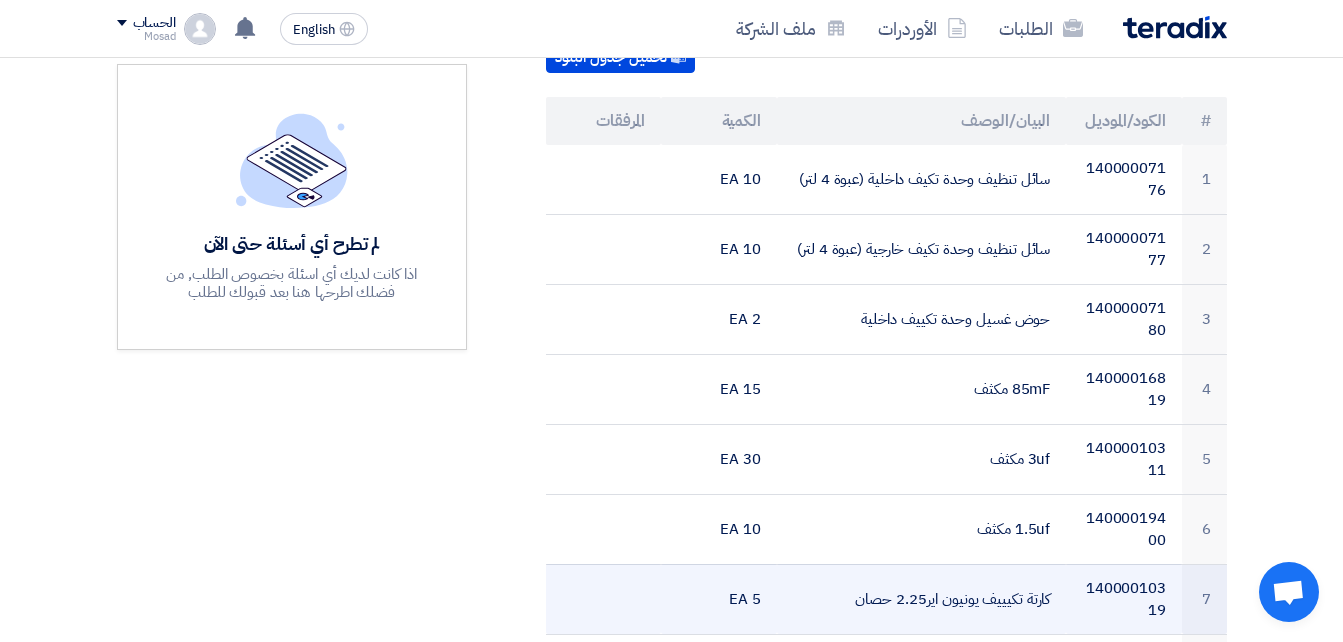 drag, startPoint x: 838, startPoint y: 603, endPoint x: 1049, endPoint y: 600, distance: 211.02133 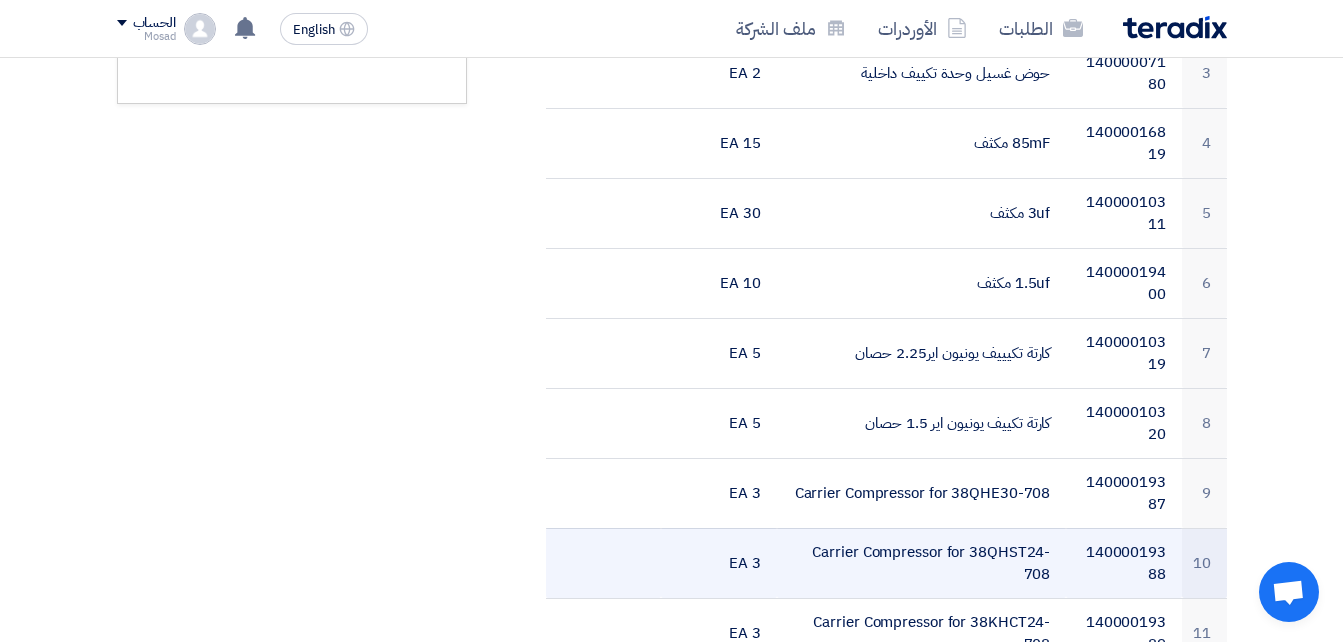 scroll, scrollTop: 800, scrollLeft: 0, axis: vertical 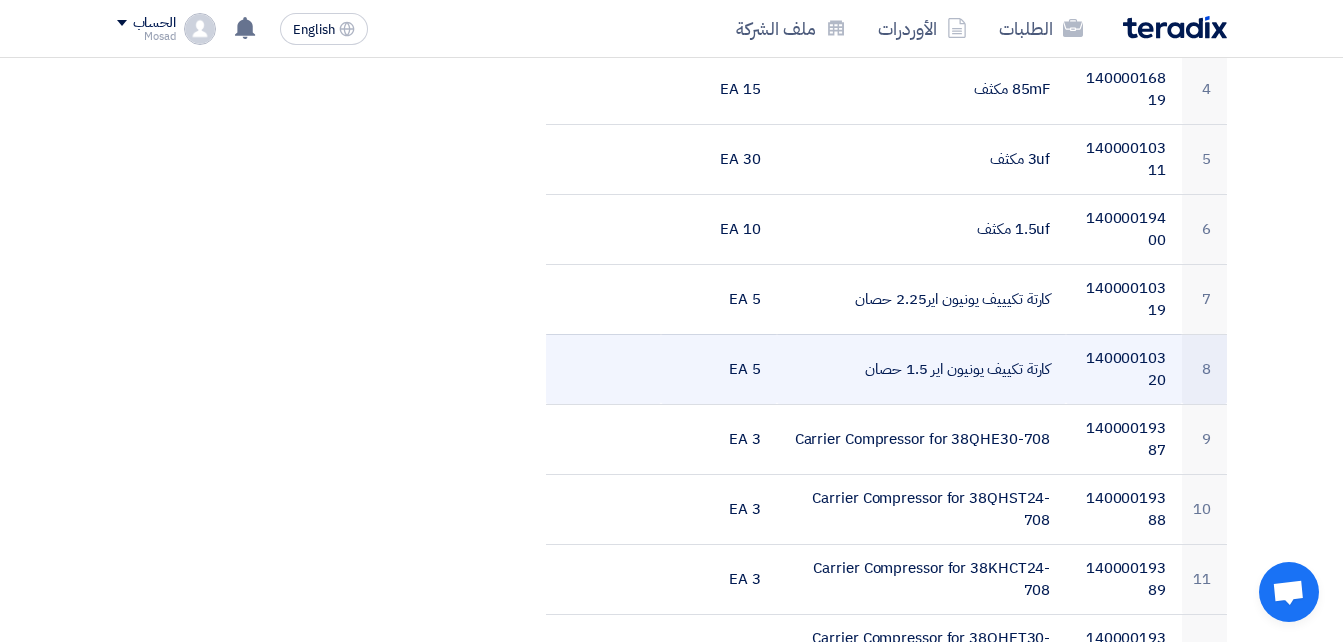 drag, startPoint x: 845, startPoint y: 368, endPoint x: 1052, endPoint y: 373, distance: 207.06038 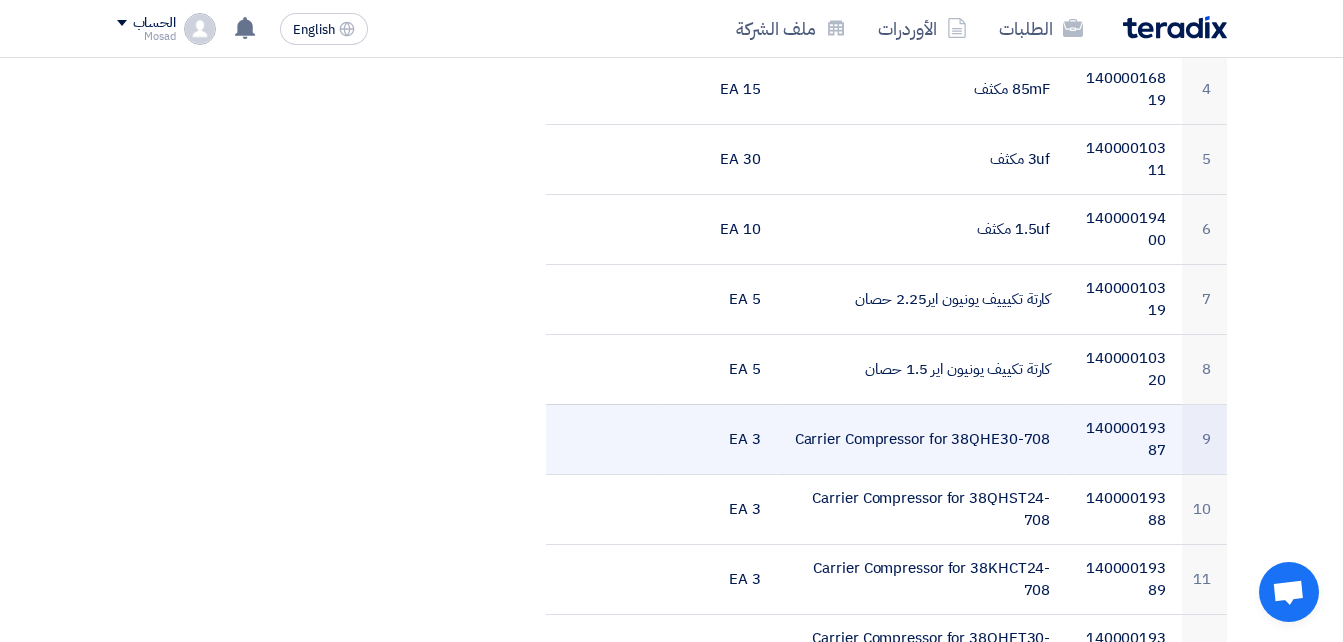 drag, startPoint x: 797, startPoint y: 441, endPoint x: 1050, endPoint y: 443, distance: 253.0079 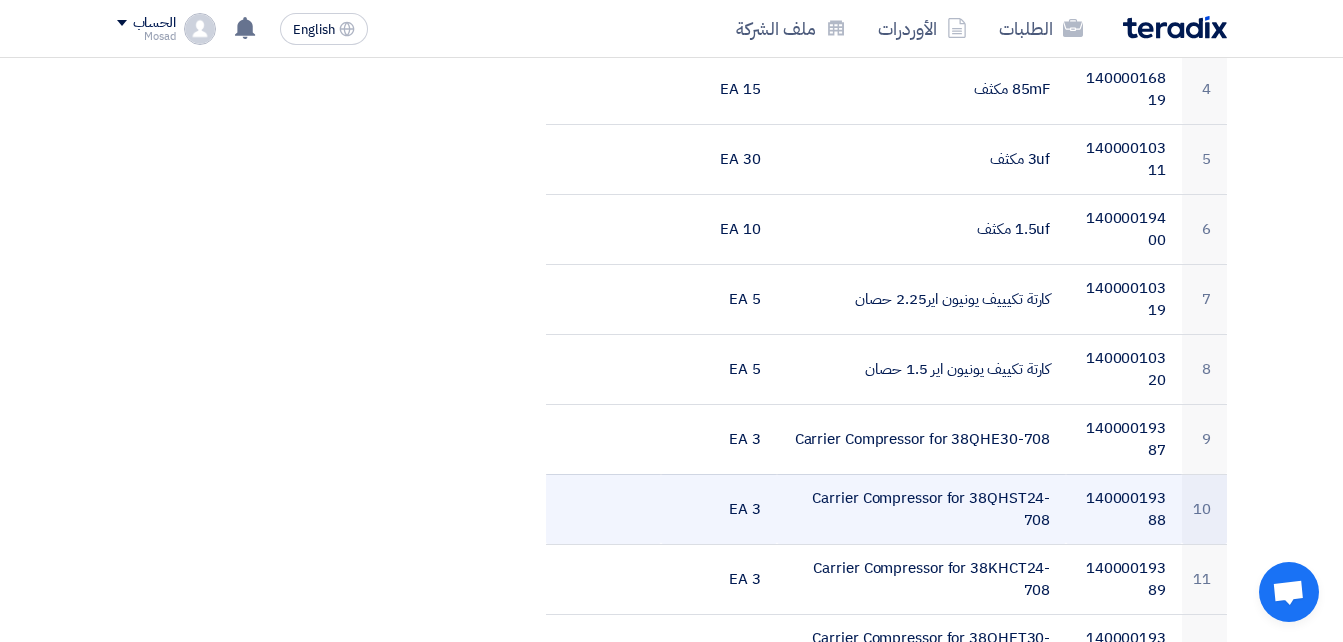drag, startPoint x: 975, startPoint y: 532, endPoint x: 1066, endPoint y: 499, distance: 96.79876 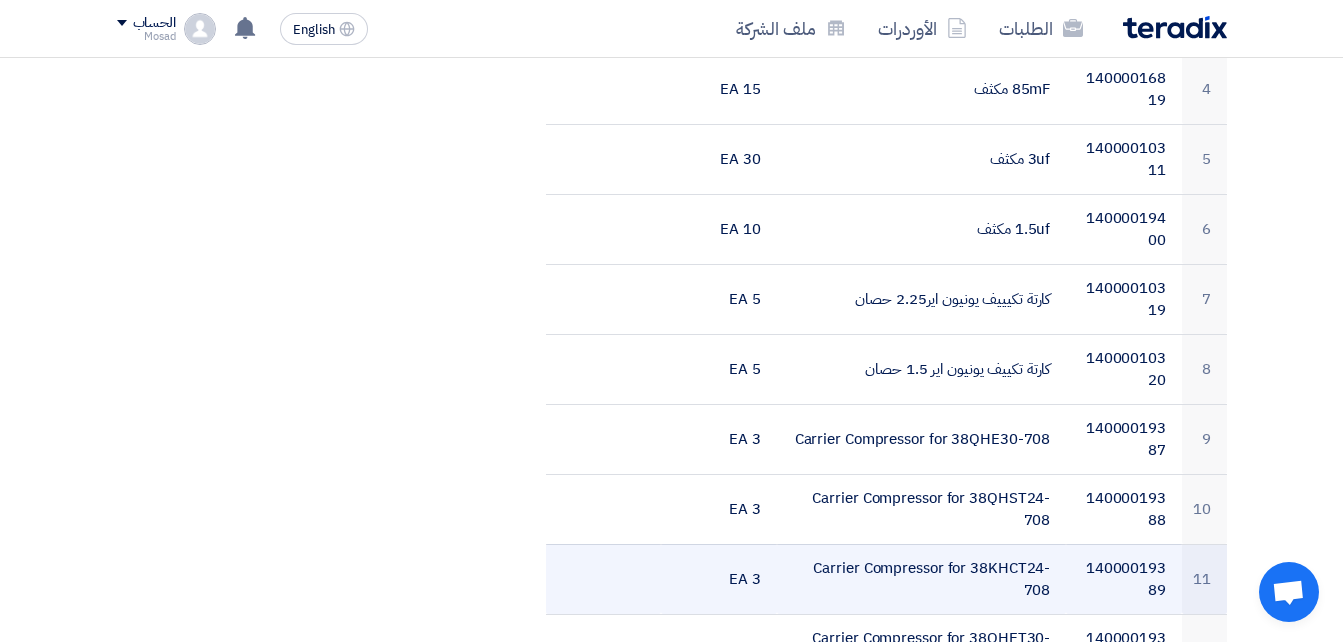 drag, startPoint x: 1009, startPoint y: 595, endPoint x: 813, endPoint y: 567, distance: 197.9899 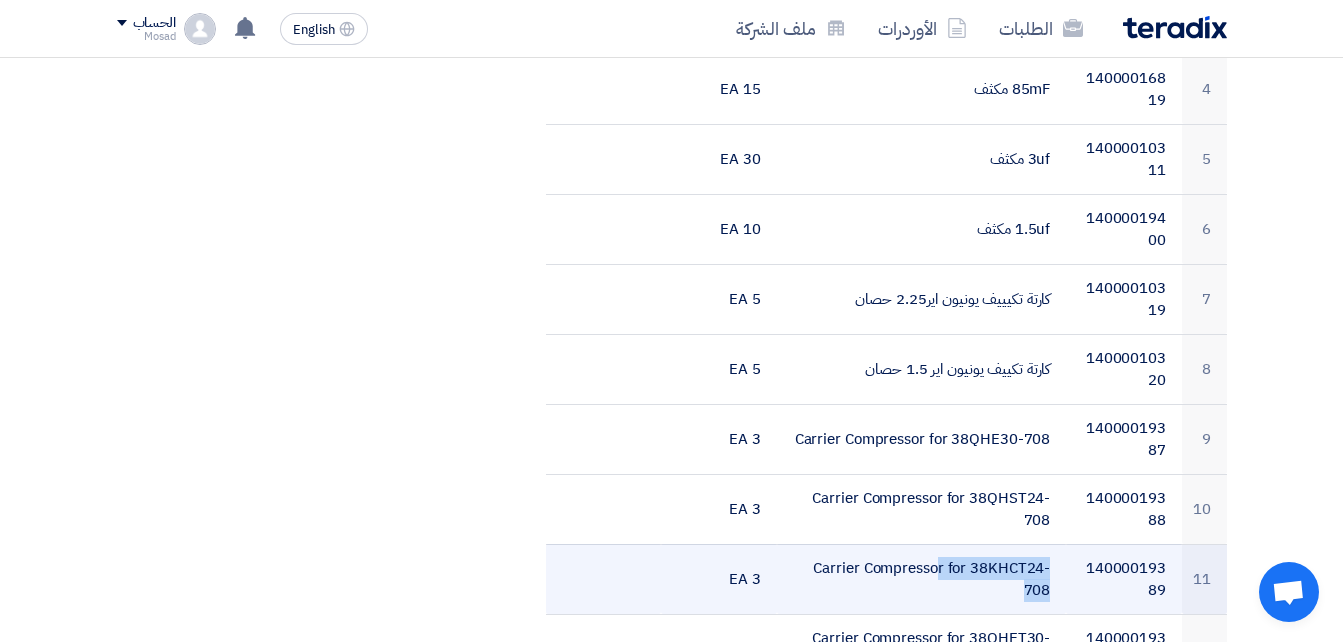 click on "Carrier Compressor for 38KHCT24-708" 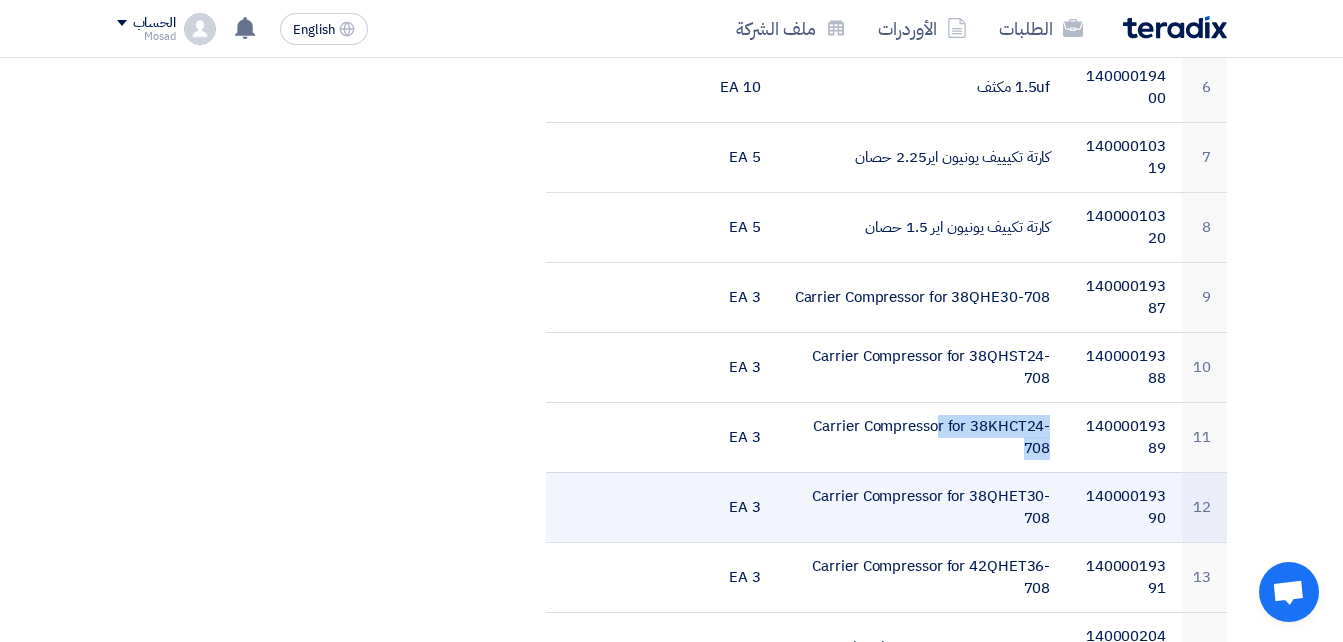 scroll, scrollTop: 1000, scrollLeft: 0, axis: vertical 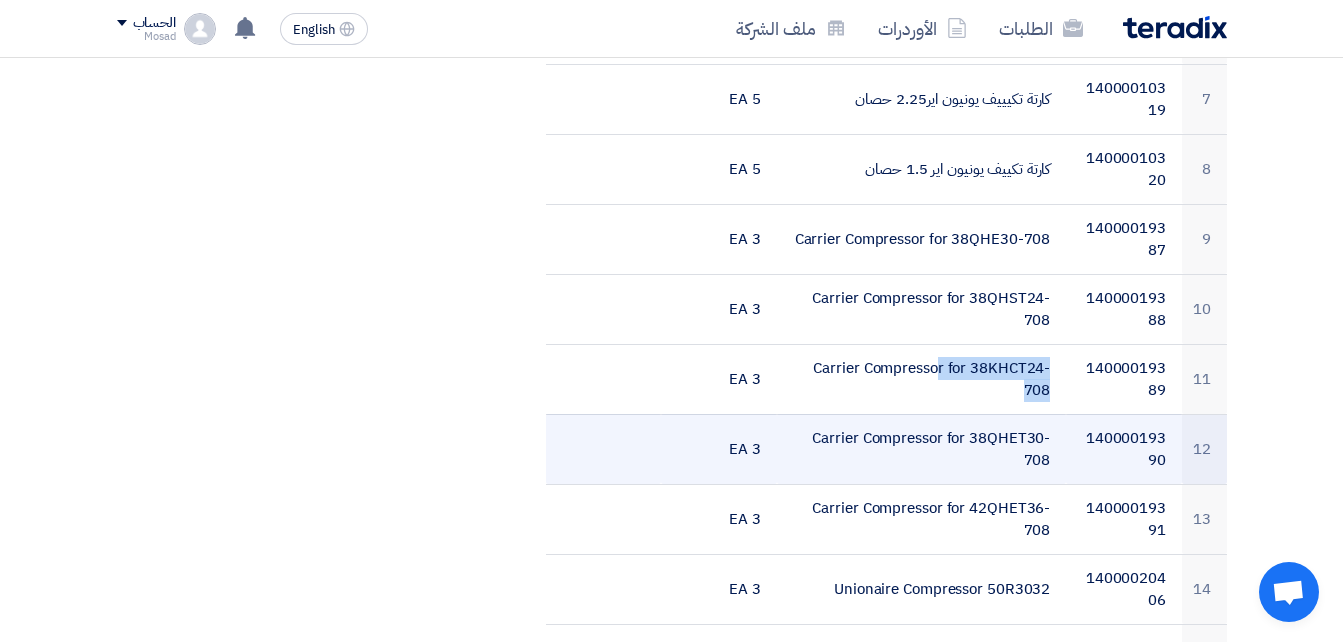 drag, startPoint x: 1027, startPoint y: 471, endPoint x: 813, endPoint y: 433, distance: 217.34764 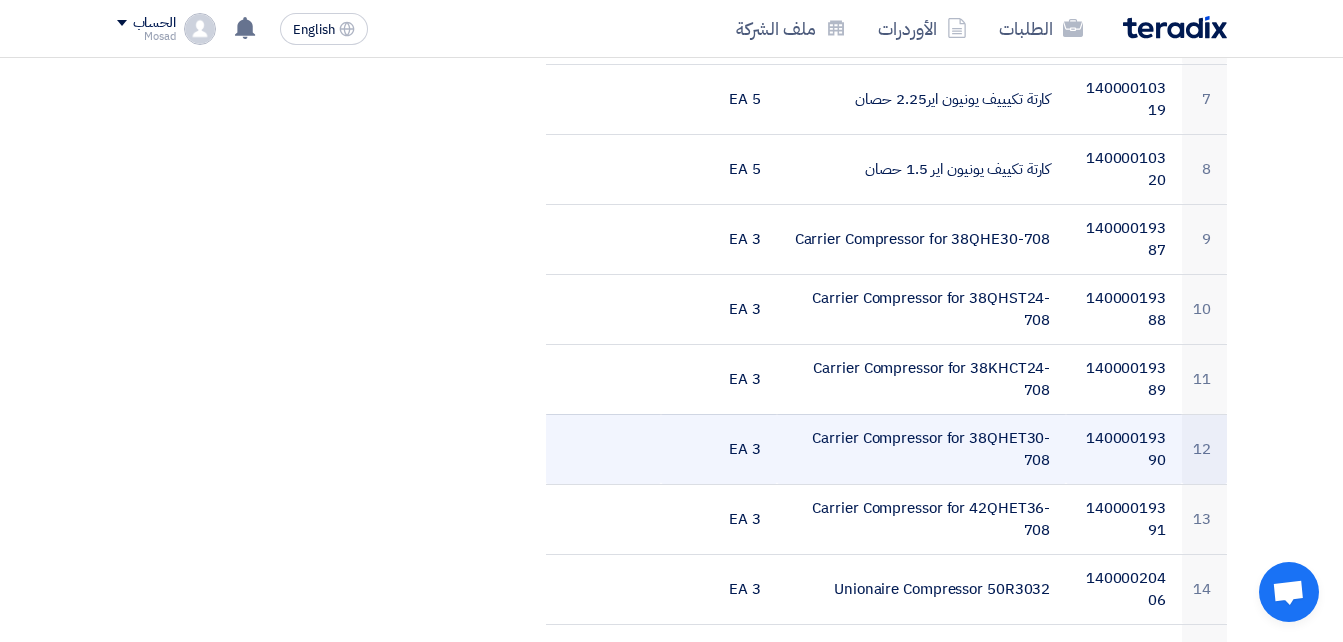 click on "Carrier Compressor for 38QHET30-708" 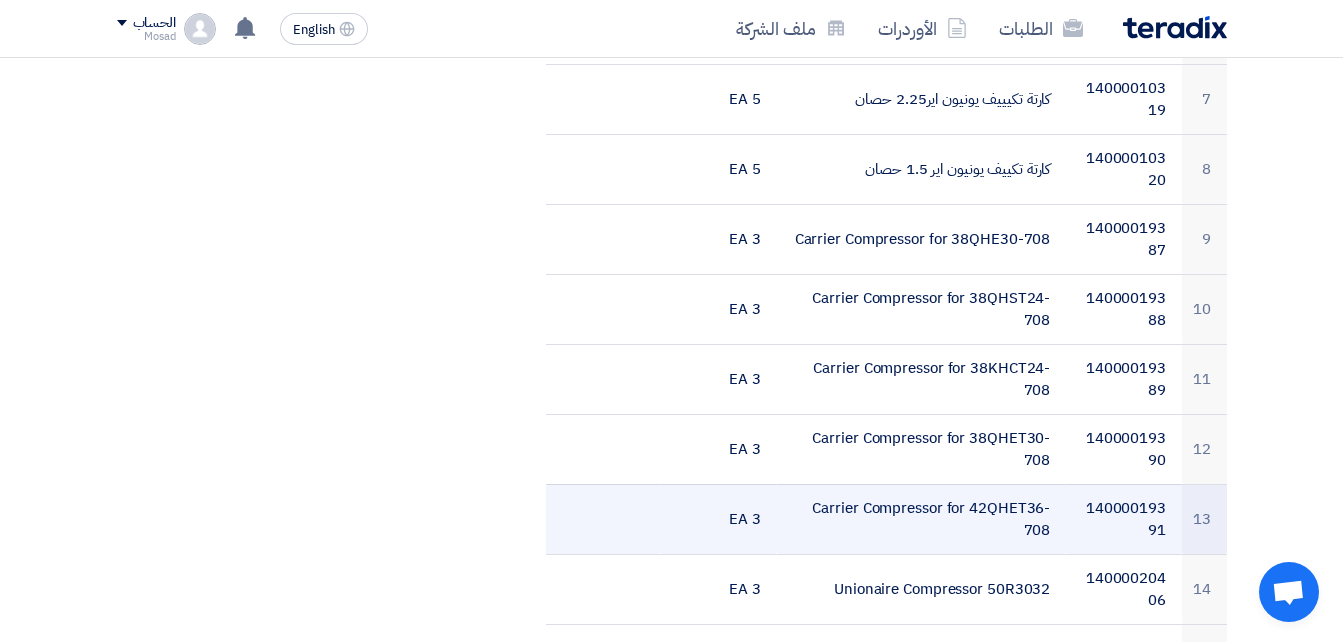click on "Carrier Compressor for 42QHET36-708" 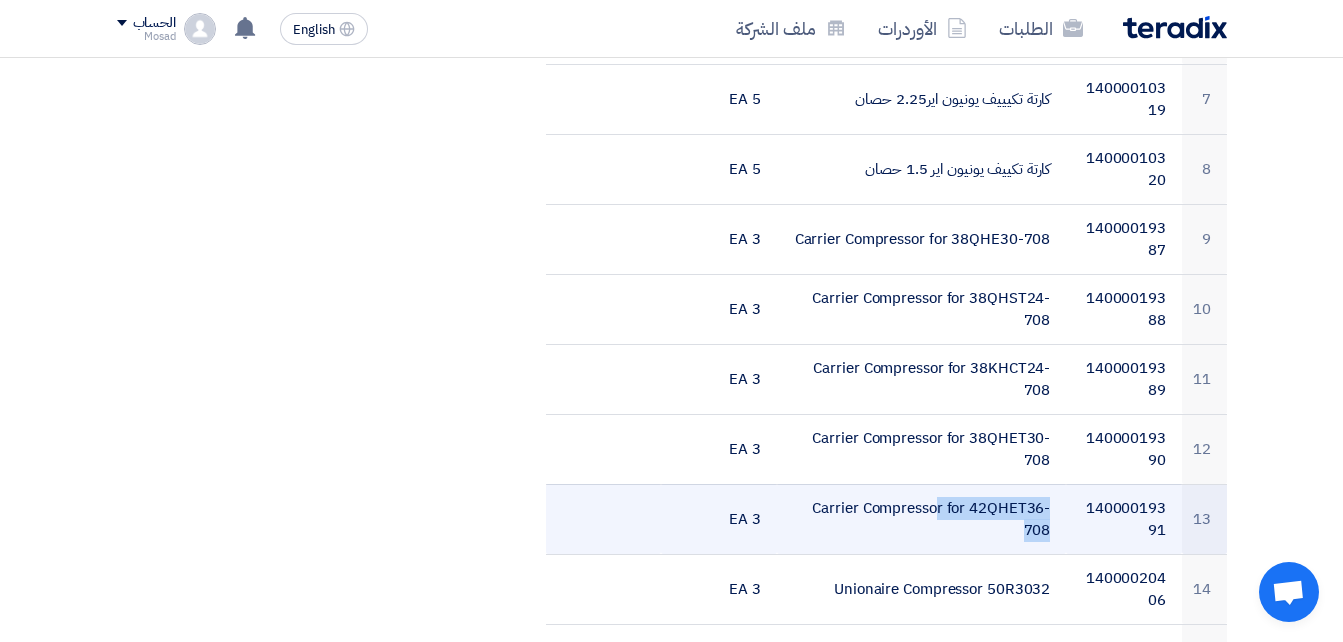 click on "Carrier Compressor for 42QHET36-708" 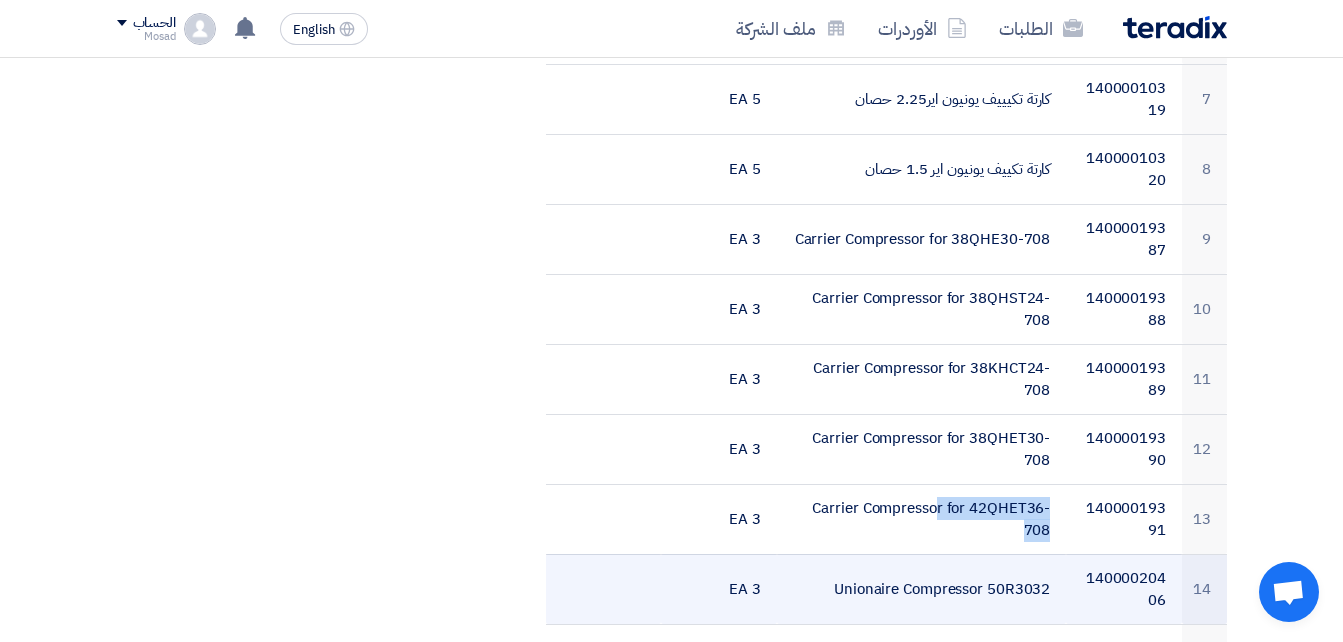 drag, startPoint x: 855, startPoint y: 588, endPoint x: 1052, endPoint y: 589, distance: 197.00253 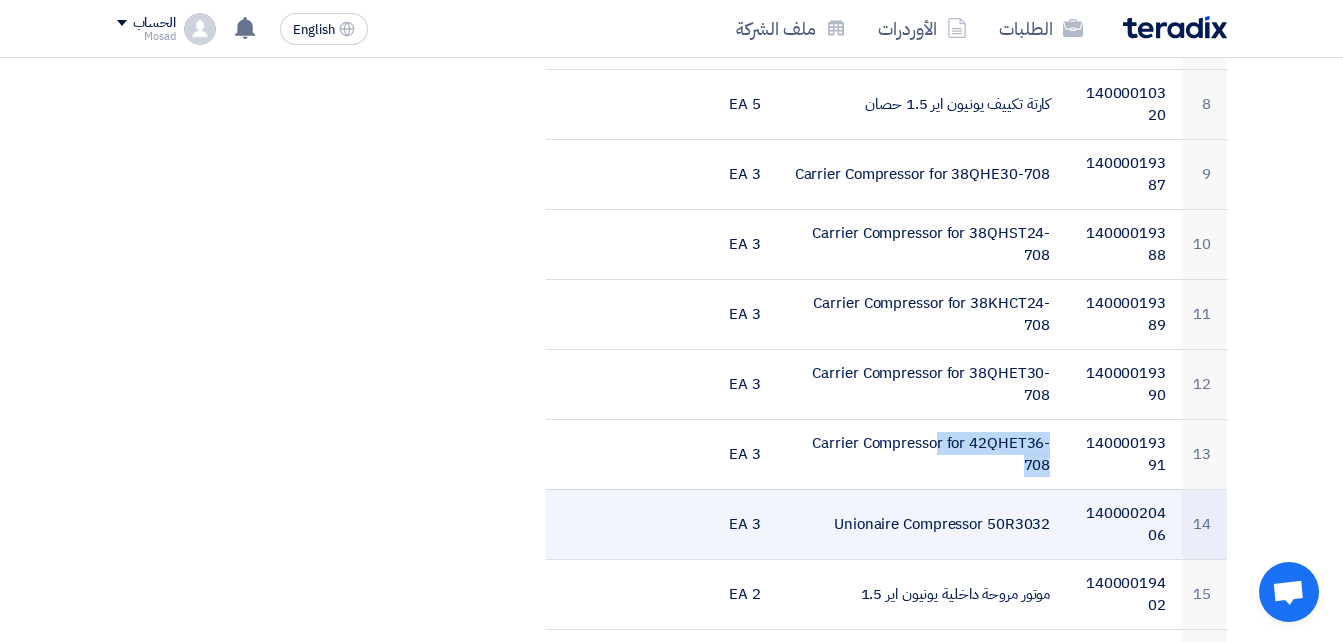 scroll, scrollTop: 1200, scrollLeft: 0, axis: vertical 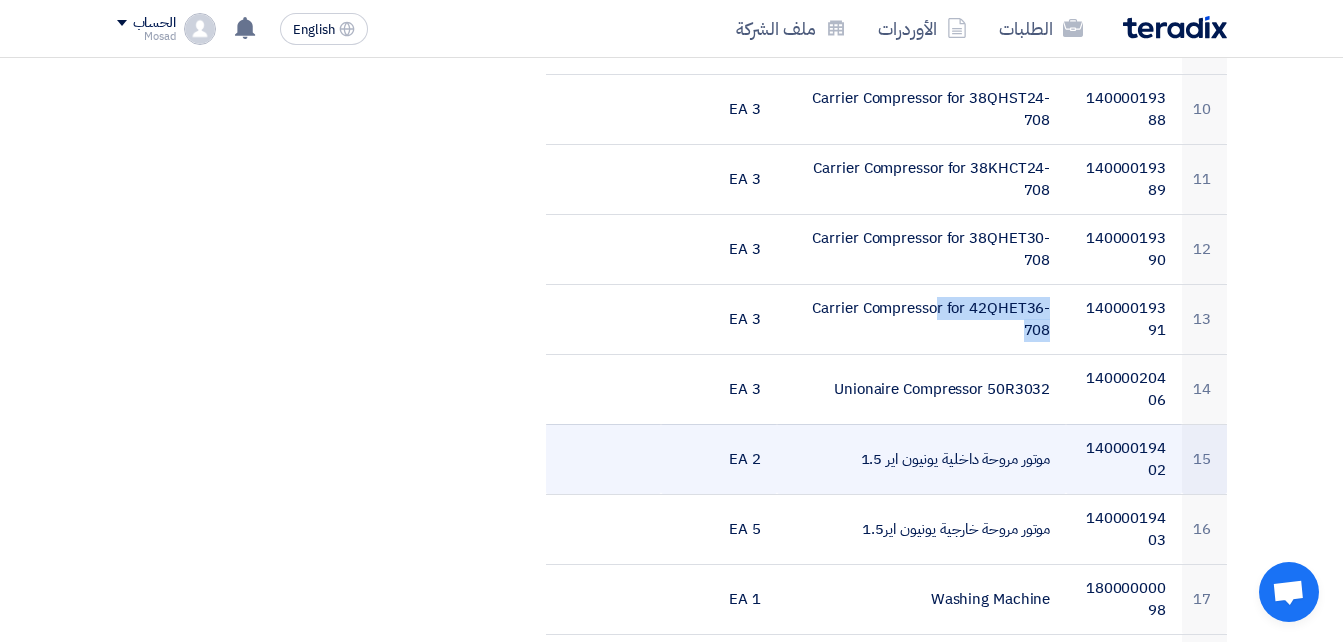 drag, startPoint x: 849, startPoint y: 445, endPoint x: 1055, endPoint y: 460, distance: 206.5454 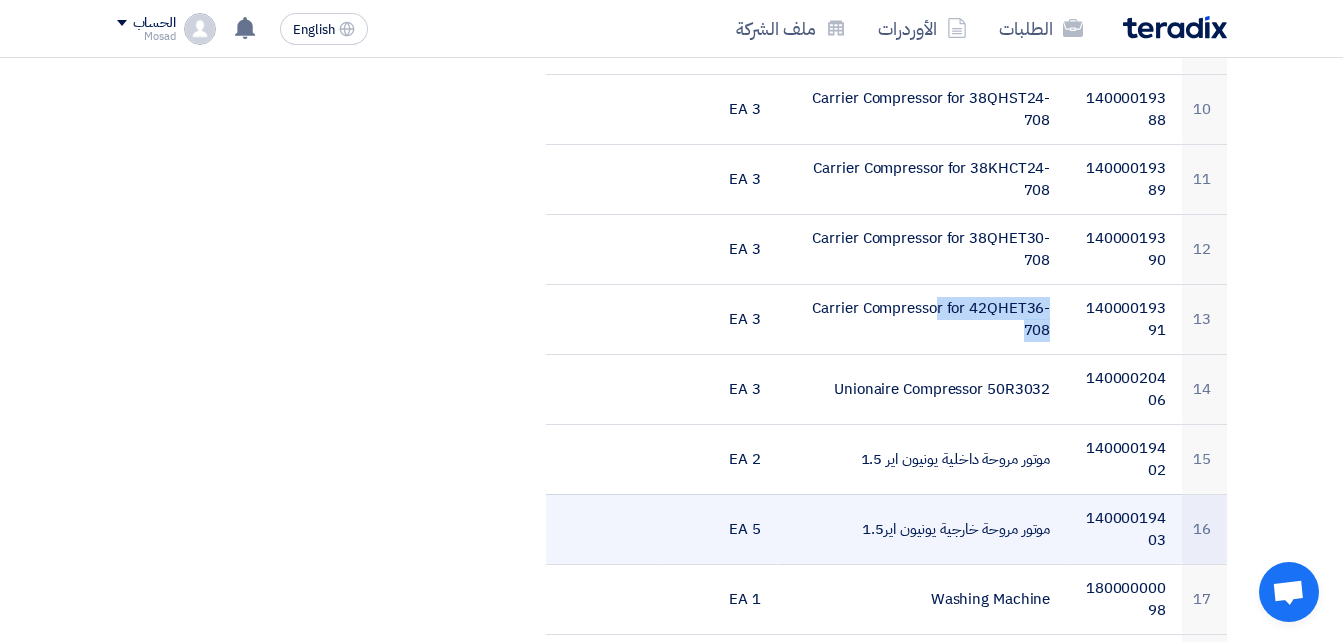 drag, startPoint x: 833, startPoint y: 533, endPoint x: 1065, endPoint y: 526, distance: 232.10558 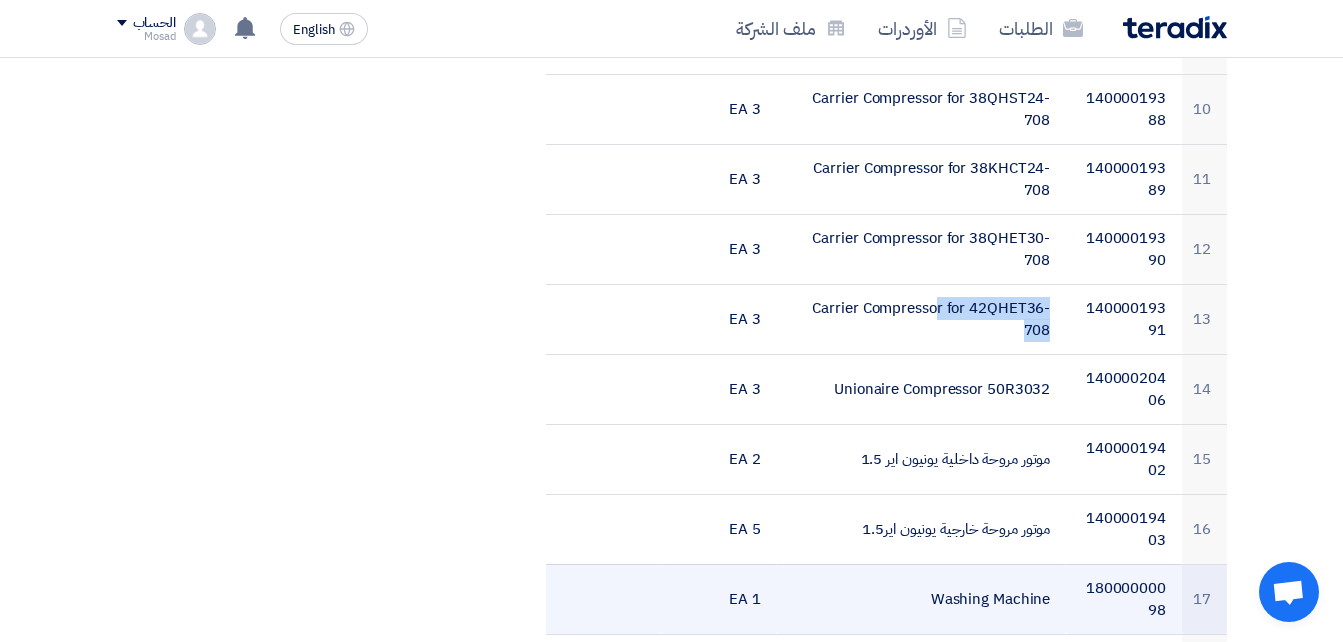 drag, startPoint x: 901, startPoint y: 598, endPoint x: 1048, endPoint y: 598, distance: 147 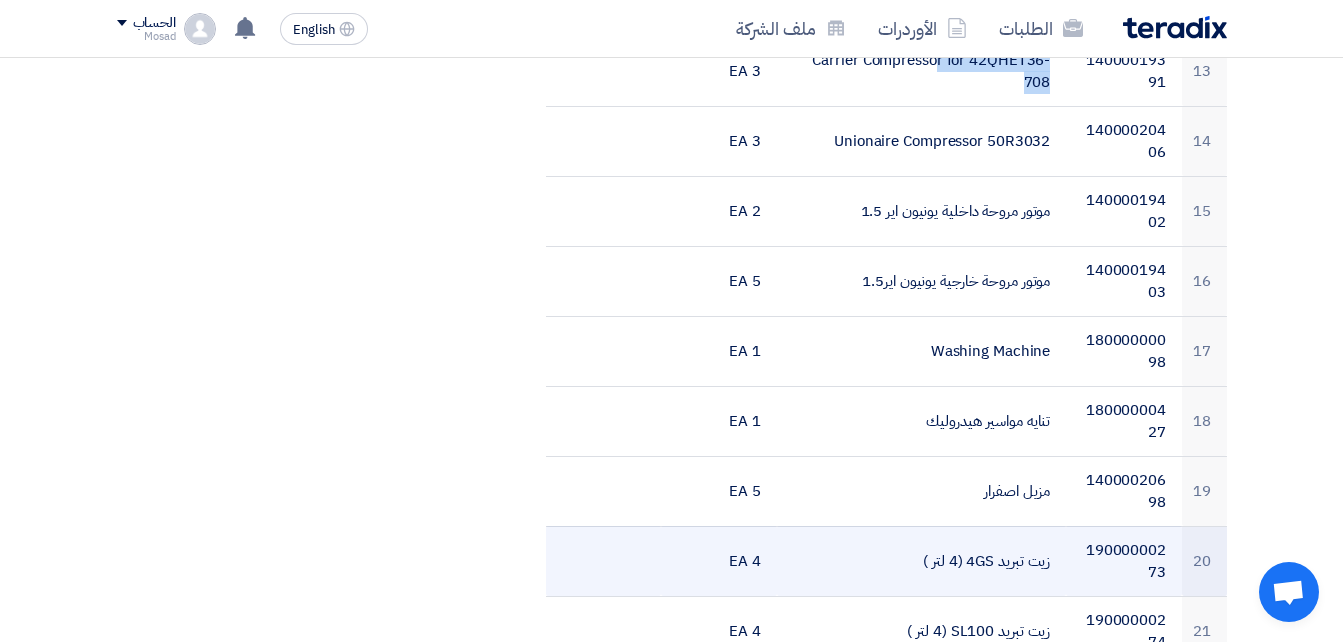 scroll, scrollTop: 1500, scrollLeft: 0, axis: vertical 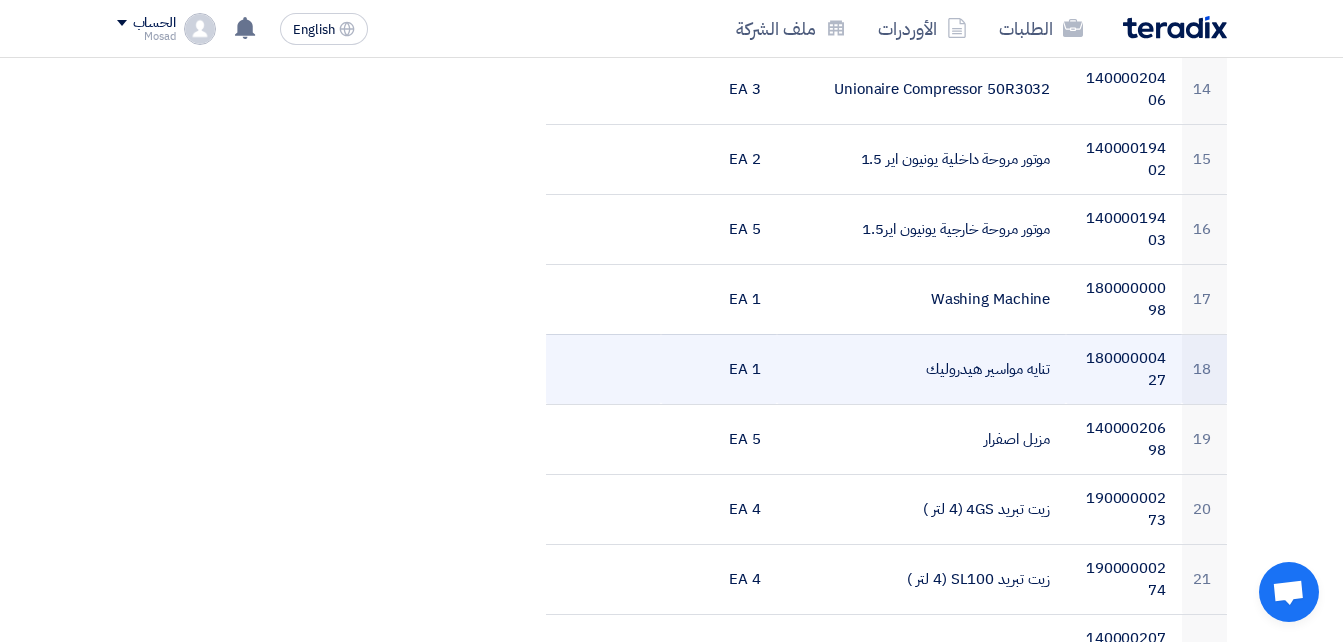 drag, startPoint x: 890, startPoint y: 367, endPoint x: 1057, endPoint y: 362, distance: 167.07483 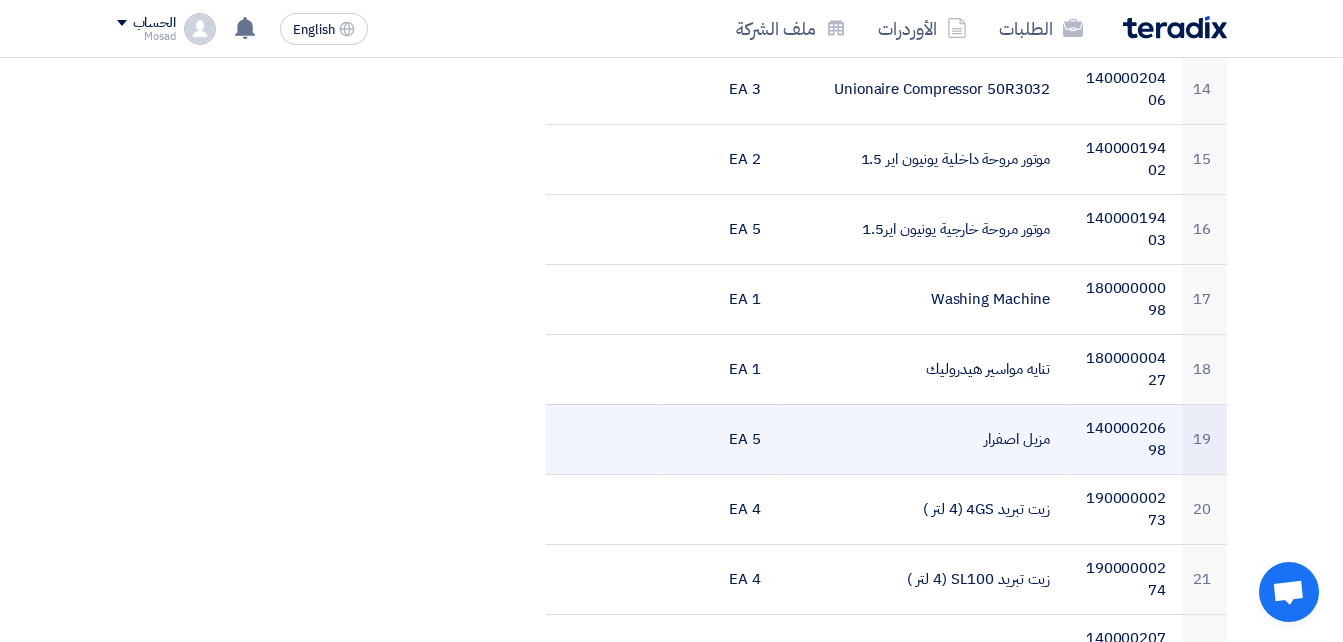 drag, startPoint x: 965, startPoint y: 445, endPoint x: 1055, endPoint y: 440, distance: 90.13878 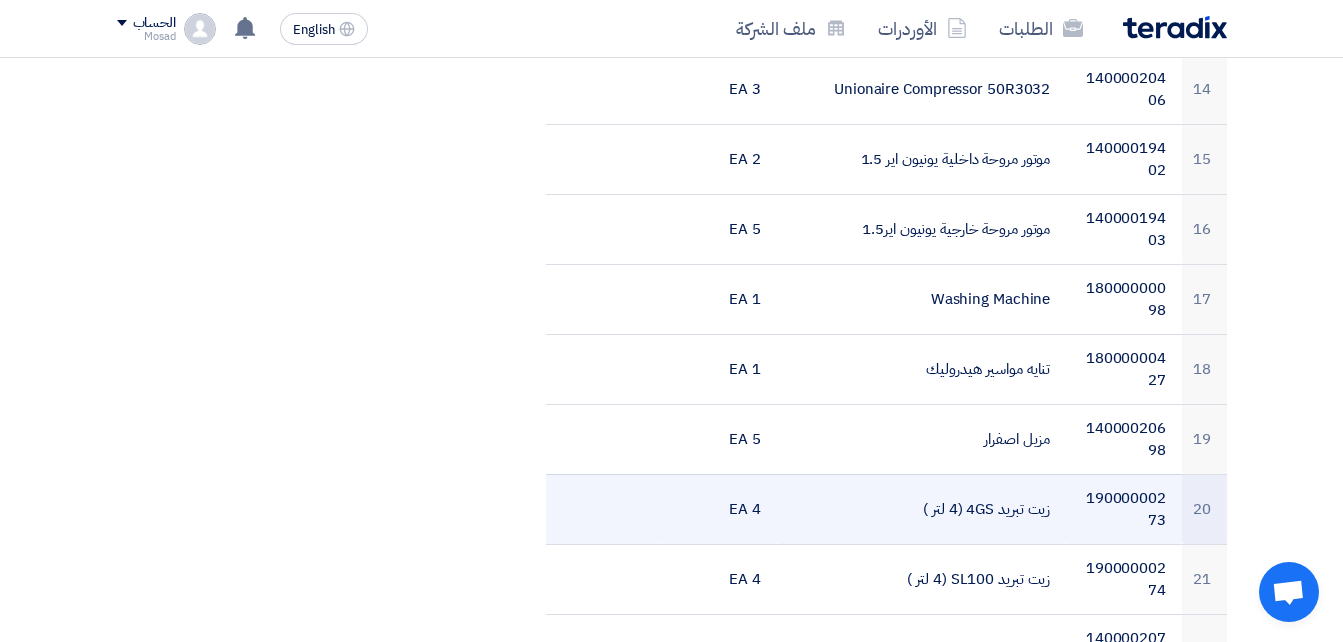 drag, startPoint x: 909, startPoint y: 502, endPoint x: 1046, endPoint y: 506, distance: 137.05838 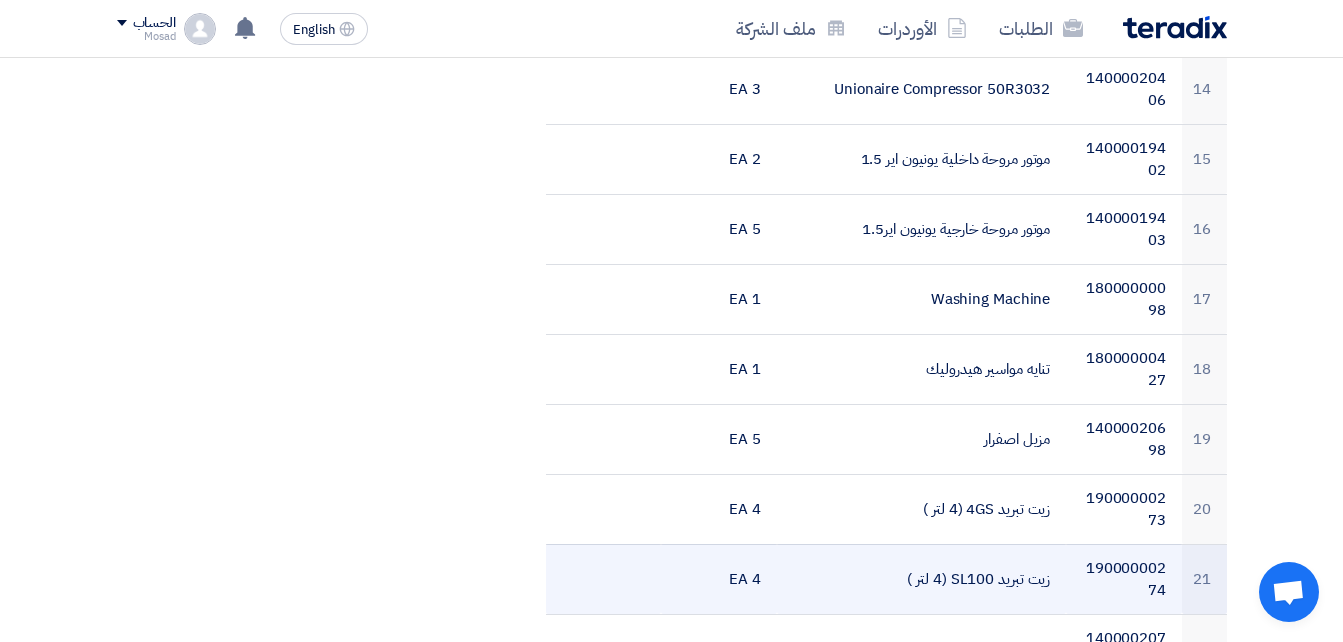 drag, startPoint x: 900, startPoint y: 577, endPoint x: 1052, endPoint y: 575, distance: 152.01315 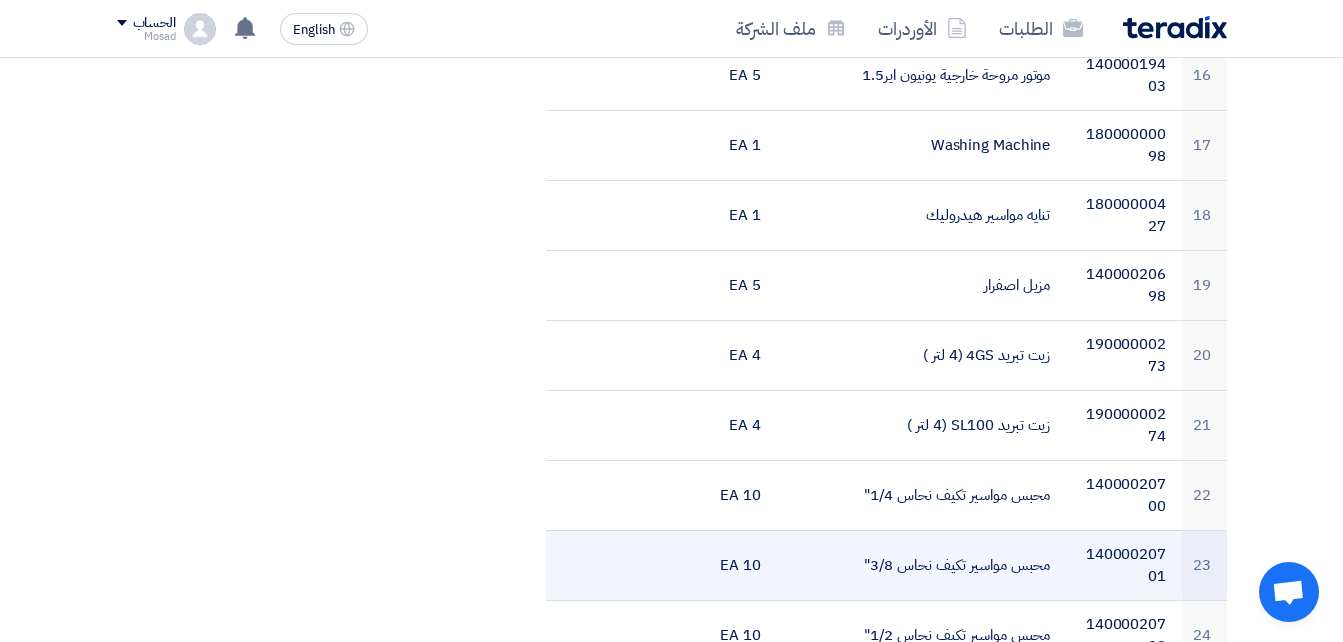 scroll, scrollTop: 1700, scrollLeft: 0, axis: vertical 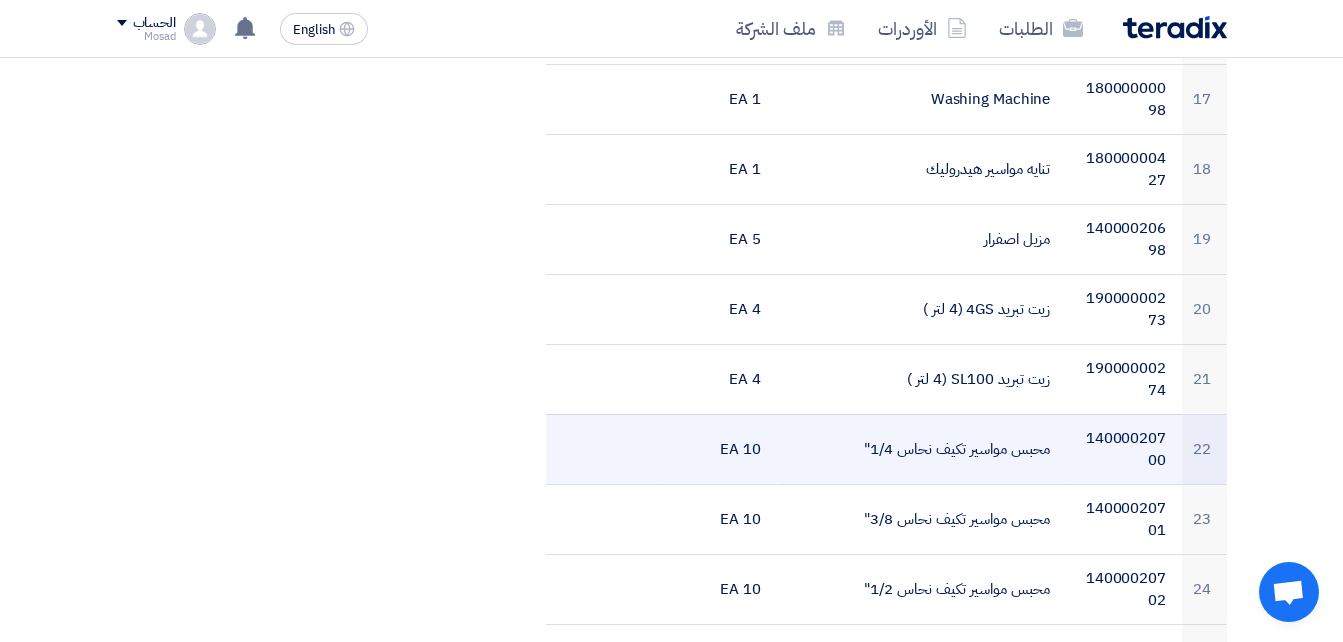 drag, startPoint x: 860, startPoint y: 447, endPoint x: 1072, endPoint y: 449, distance: 212.00943 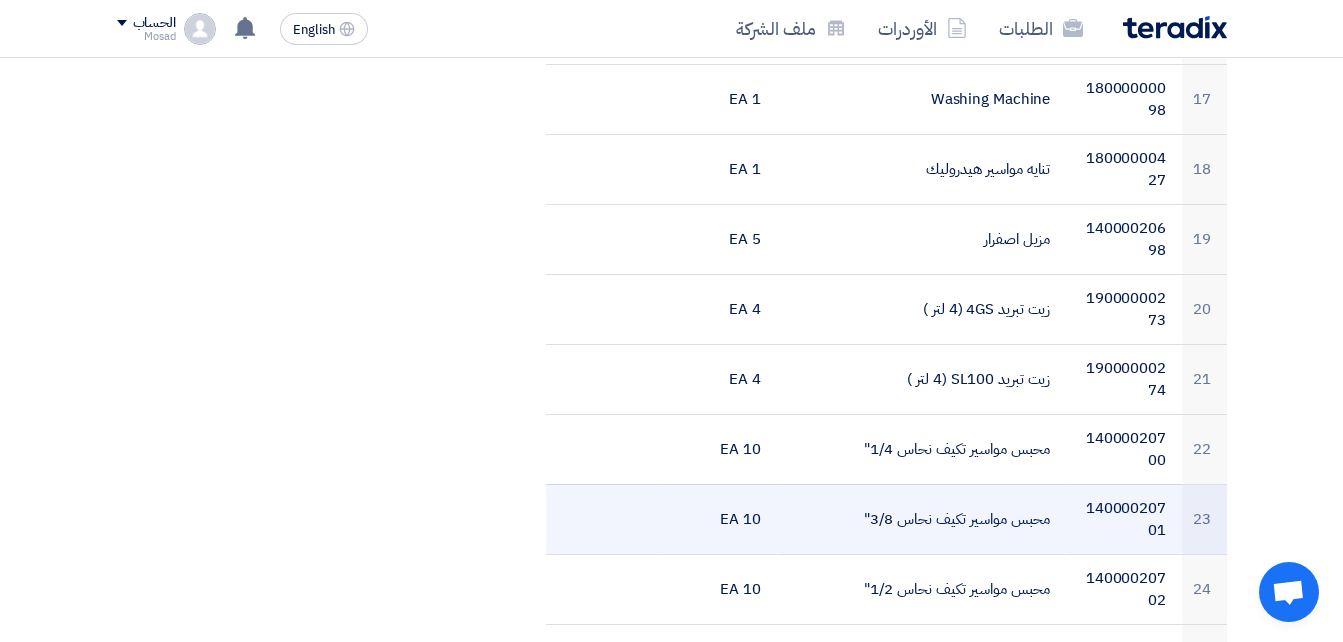 drag, startPoint x: 848, startPoint y: 519, endPoint x: 1057, endPoint y: 515, distance: 209.03827 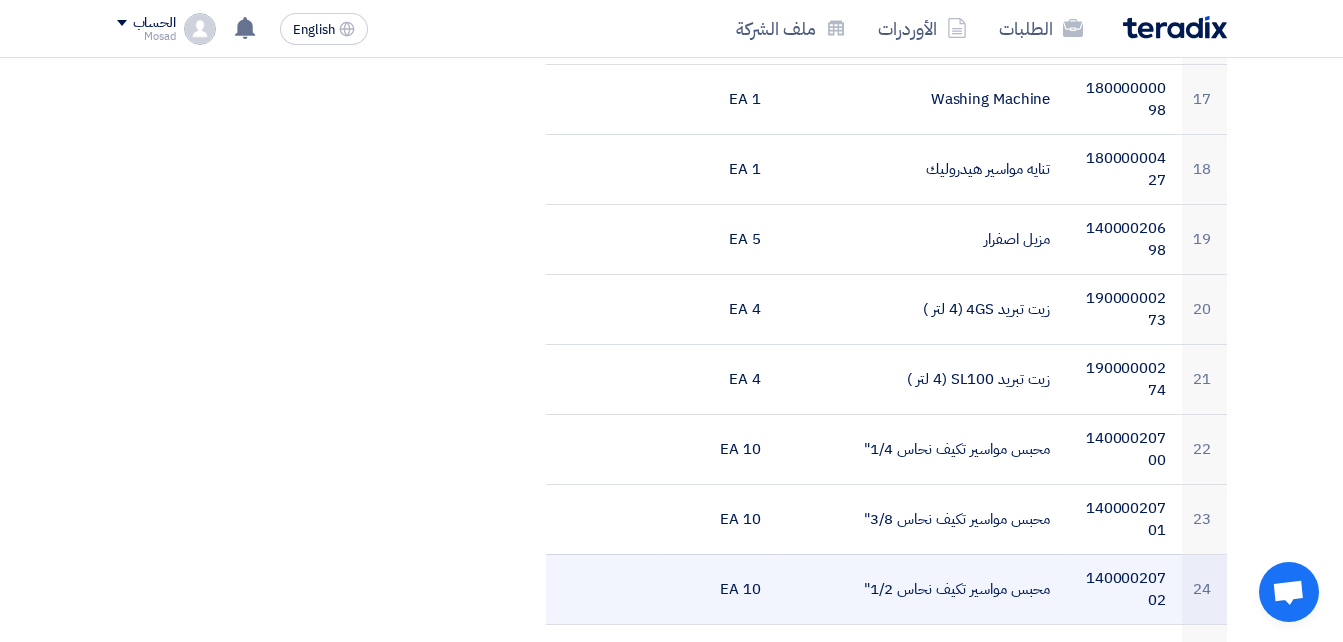 drag, startPoint x: 840, startPoint y: 587, endPoint x: 1062, endPoint y: 586, distance: 222.00226 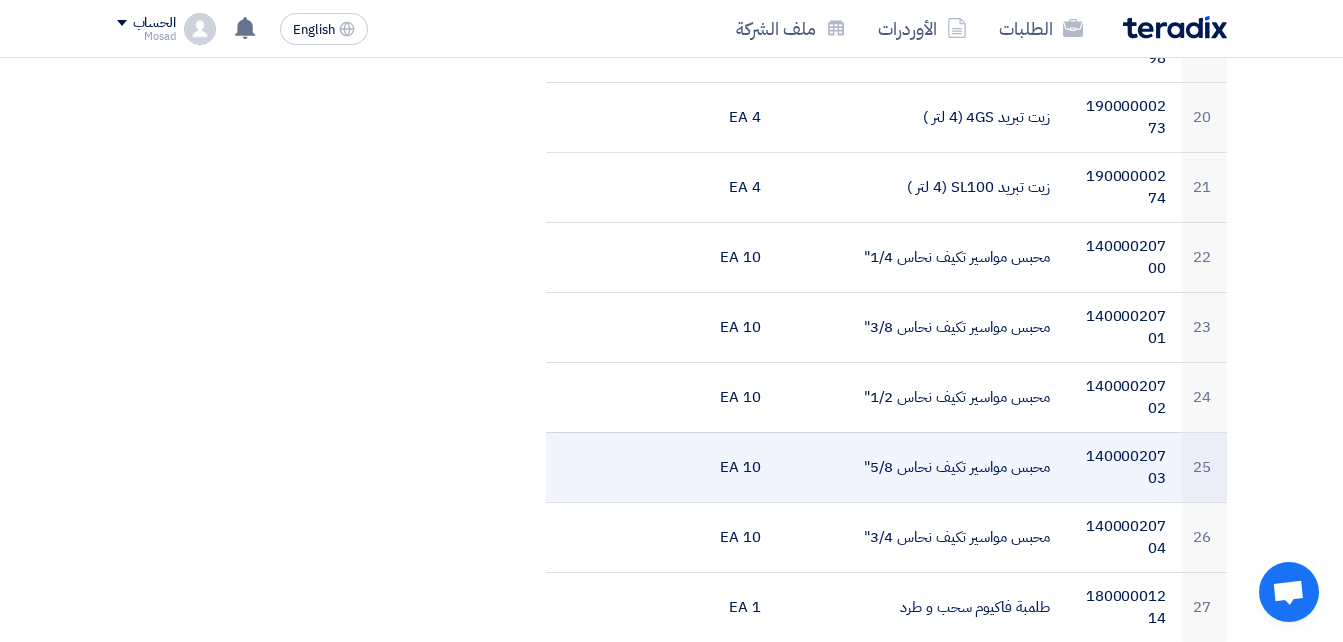 scroll, scrollTop: 1900, scrollLeft: 0, axis: vertical 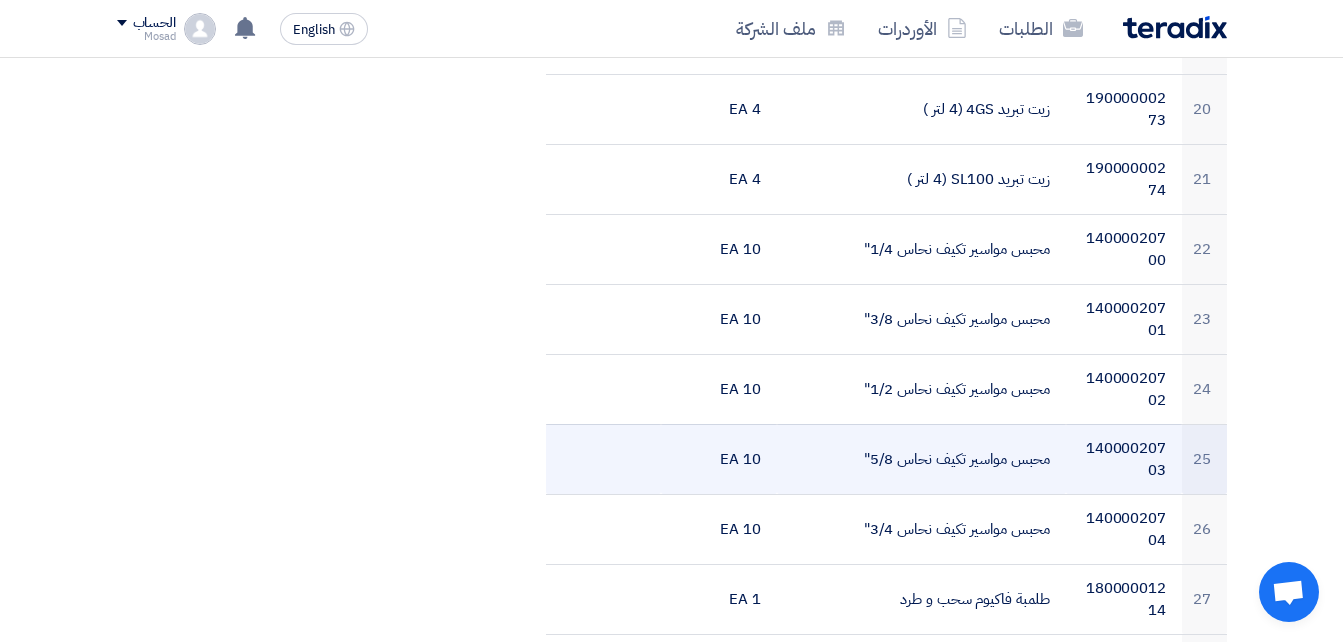 drag, startPoint x: 846, startPoint y: 456, endPoint x: 1053, endPoint y: 455, distance: 207.00241 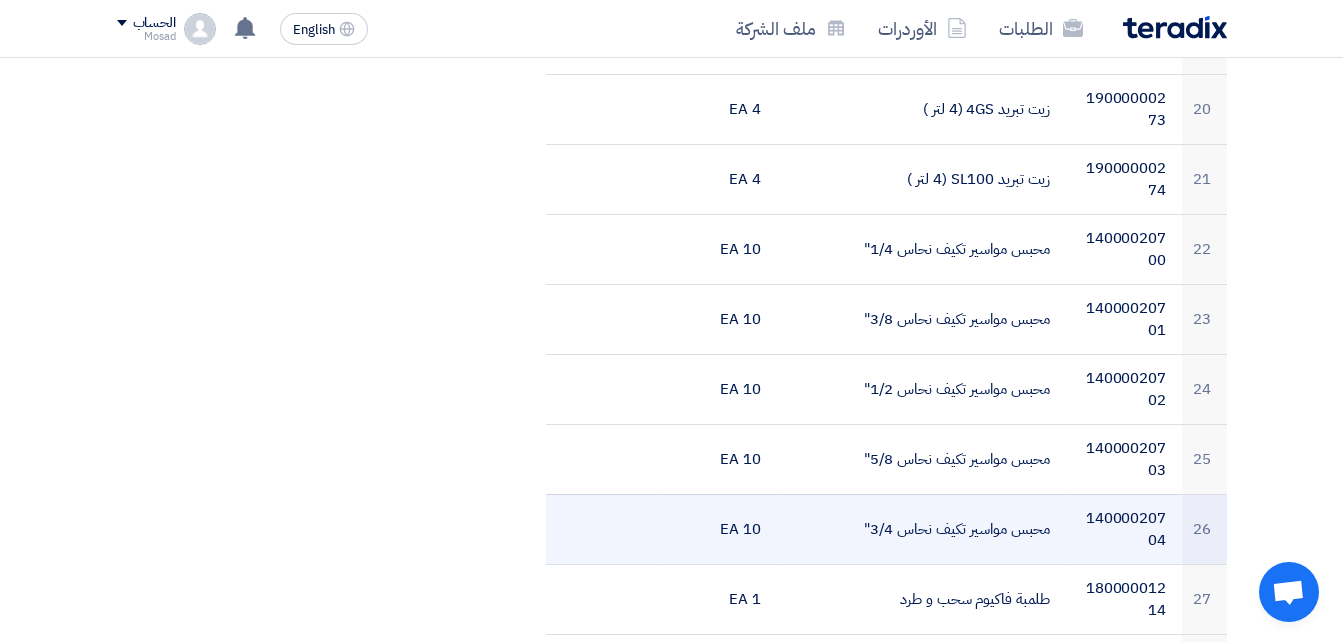 drag, startPoint x: 844, startPoint y: 526, endPoint x: 1054, endPoint y: 532, distance: 210.0857 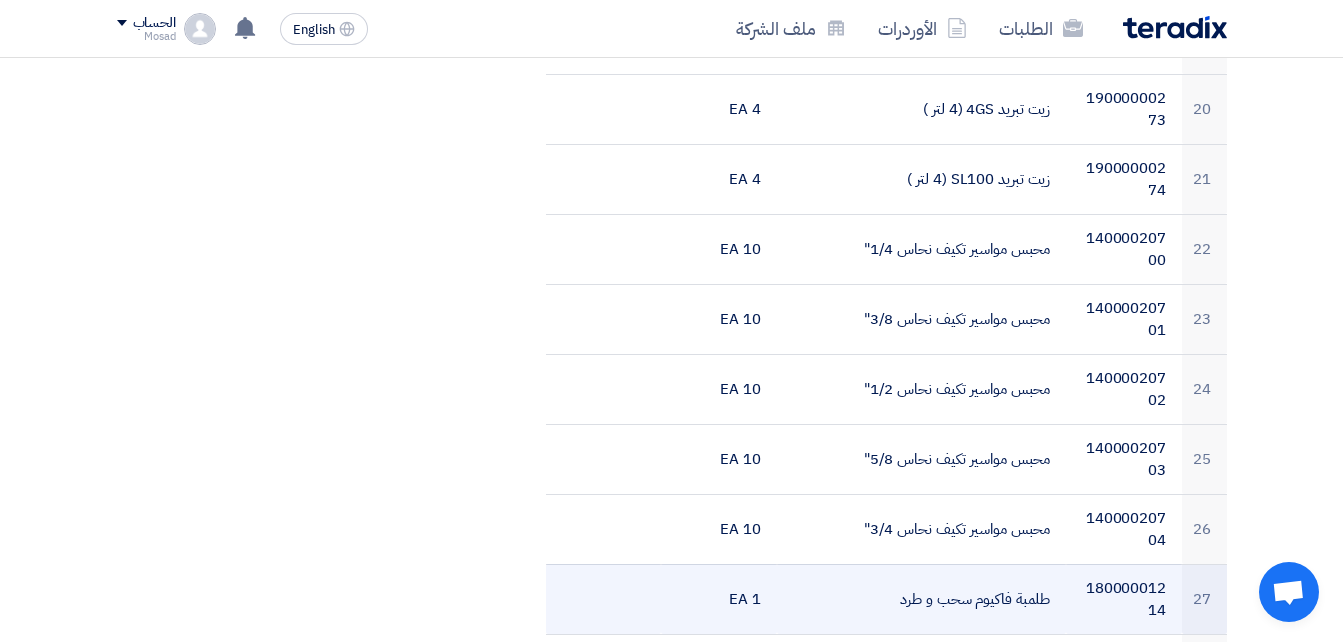 drag, startPoint x: 927, startPoint y: 595, endPoint x: 1061, endPoint y: 595, distance: 134 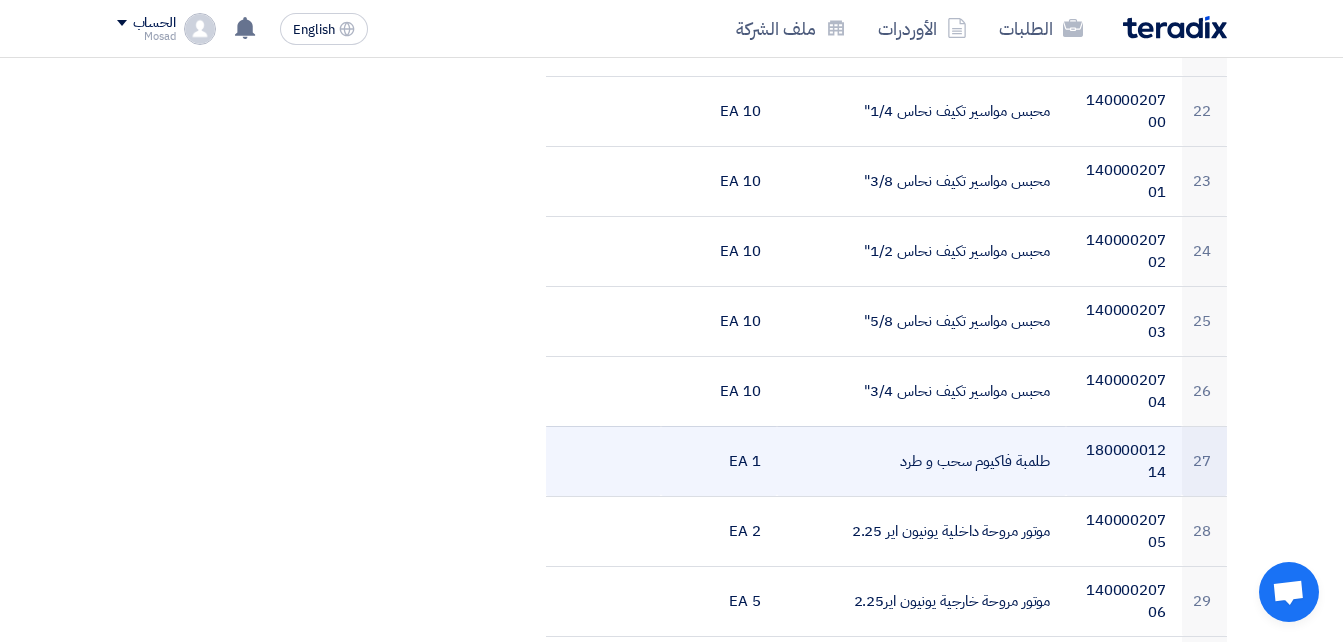 scroll, scrollTop: 2100, scrollLeft: 0, axis: vertical 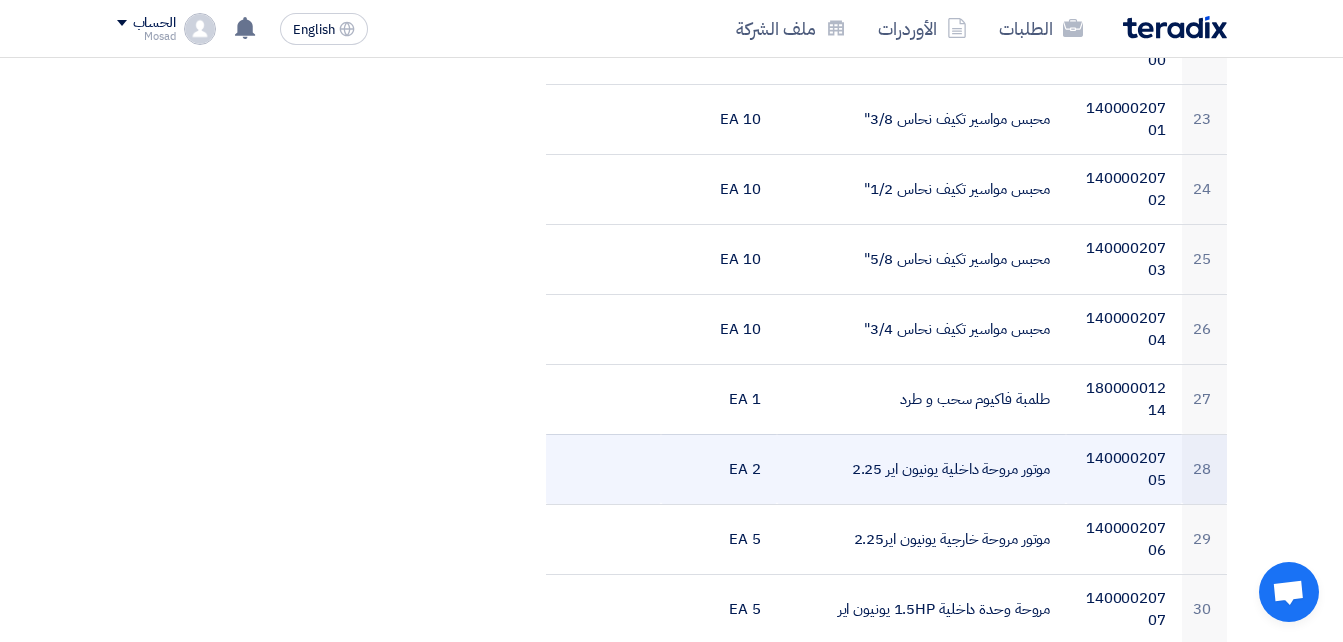 drag, startPoint x: 830, startPoint y: 468, endPoint x: 1048, endPoint y: 476, distance: 218.14674 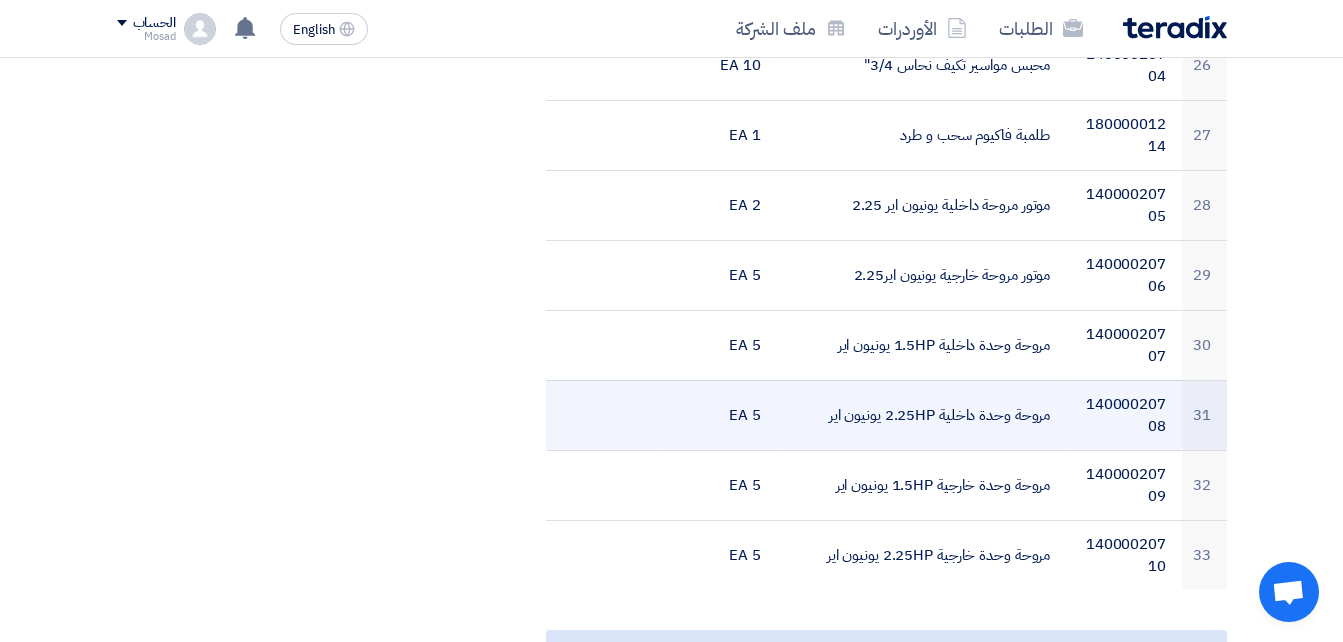 scroll, scrollTop: 2400, scrollLeft: 0, axis: vertical 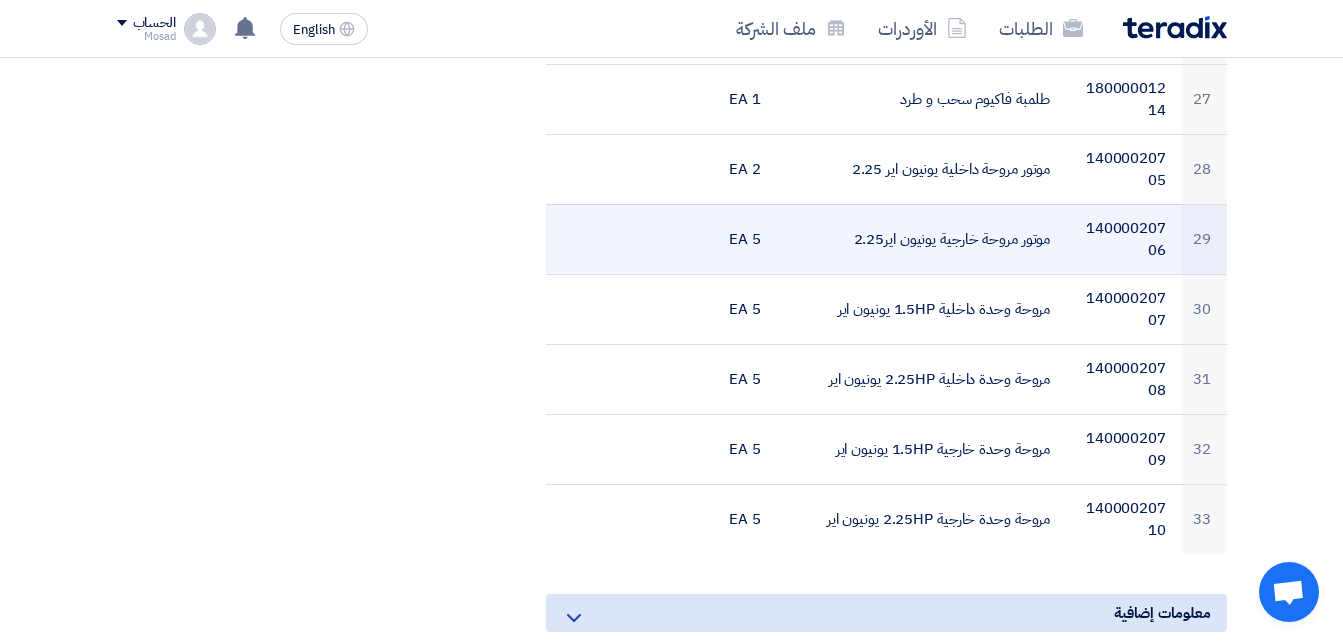 drag, startPoint x: 829, startPoint y: 240, endPoint x: 1059, endPoint y: 241, distance: 230.00217 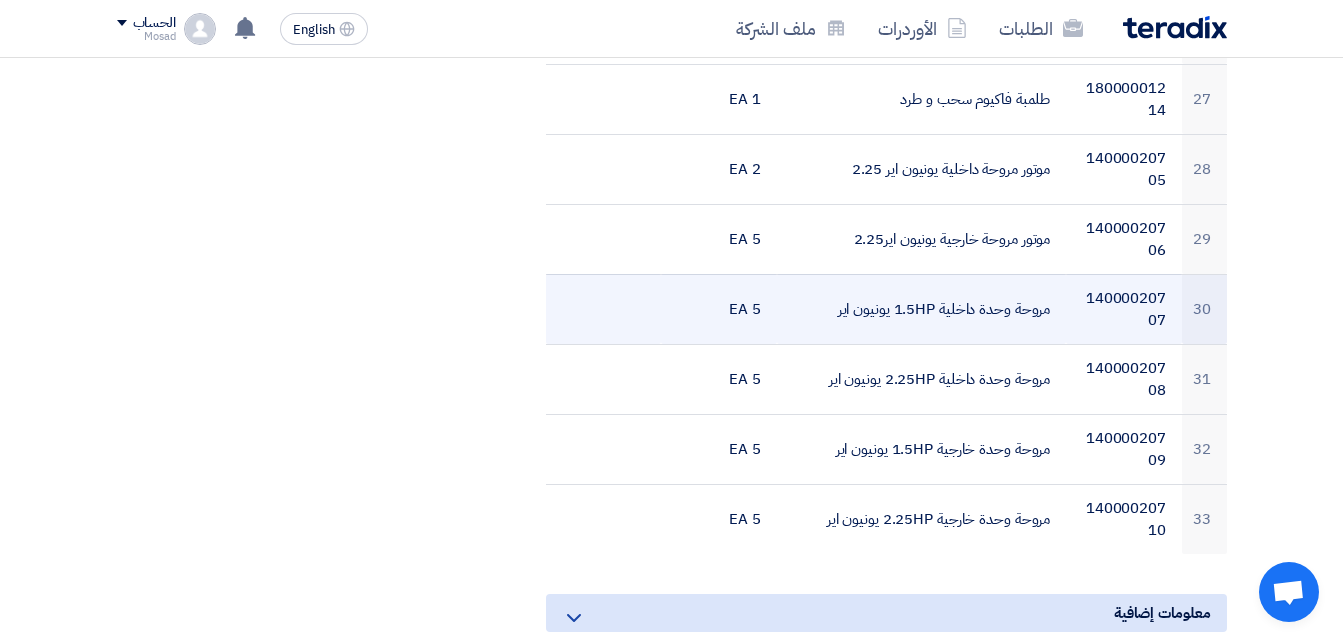 drag, startPoint x: 817, startPoint y: 310, endPoint x: 1052, endPoint y: 312, distance: 235.00851 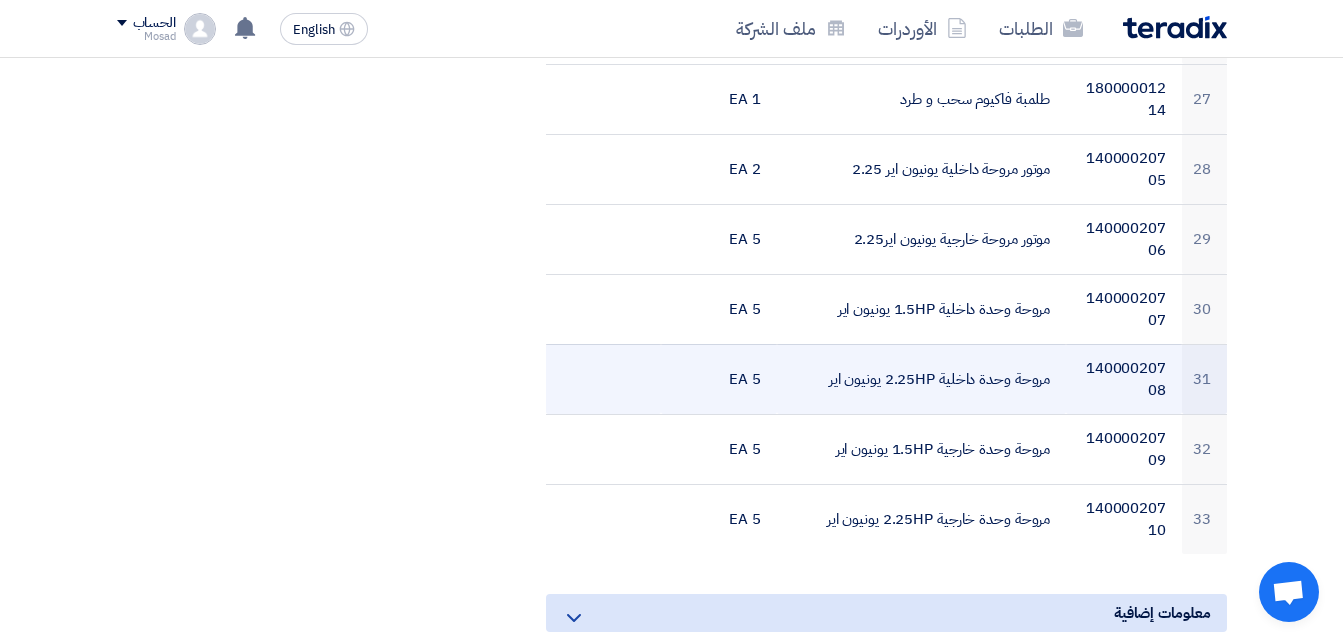drag, startPoint x: 811, startPoint y: 380, endPoint x: 1063, endPoint y: 383, distance: 252.01785 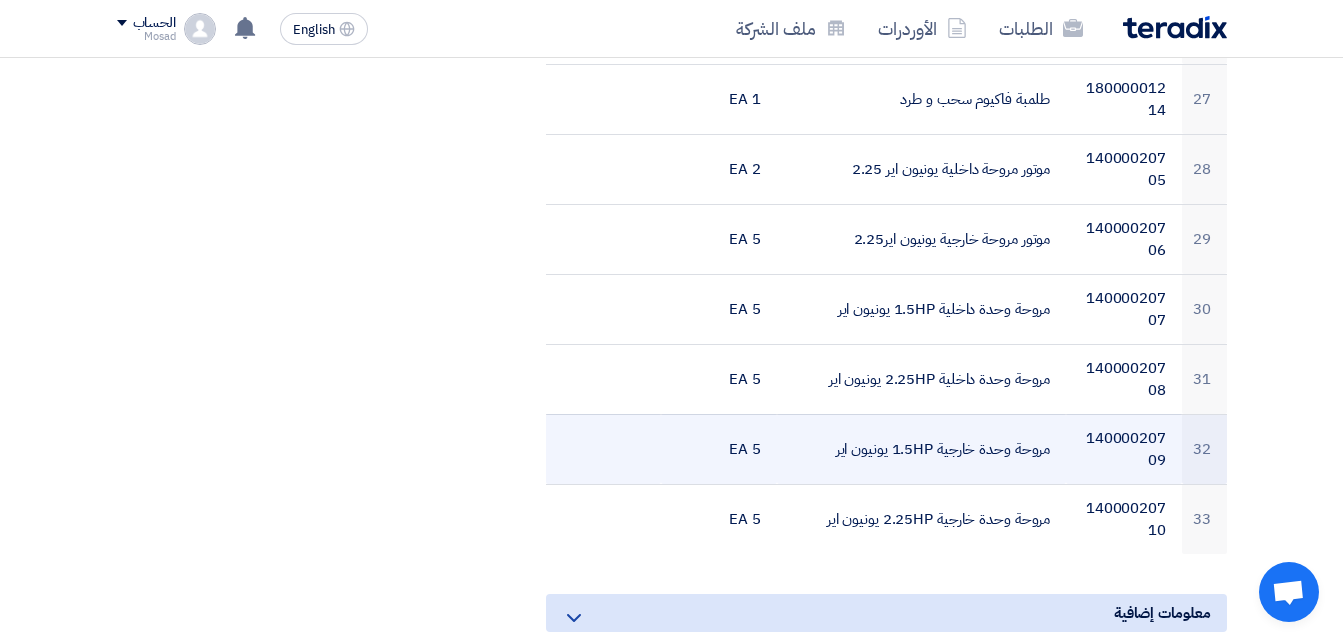 drag, startPoint x: 798, startPoint y: 454, endPoint x: 1051, endPoint y: 448, distance: 253.07114 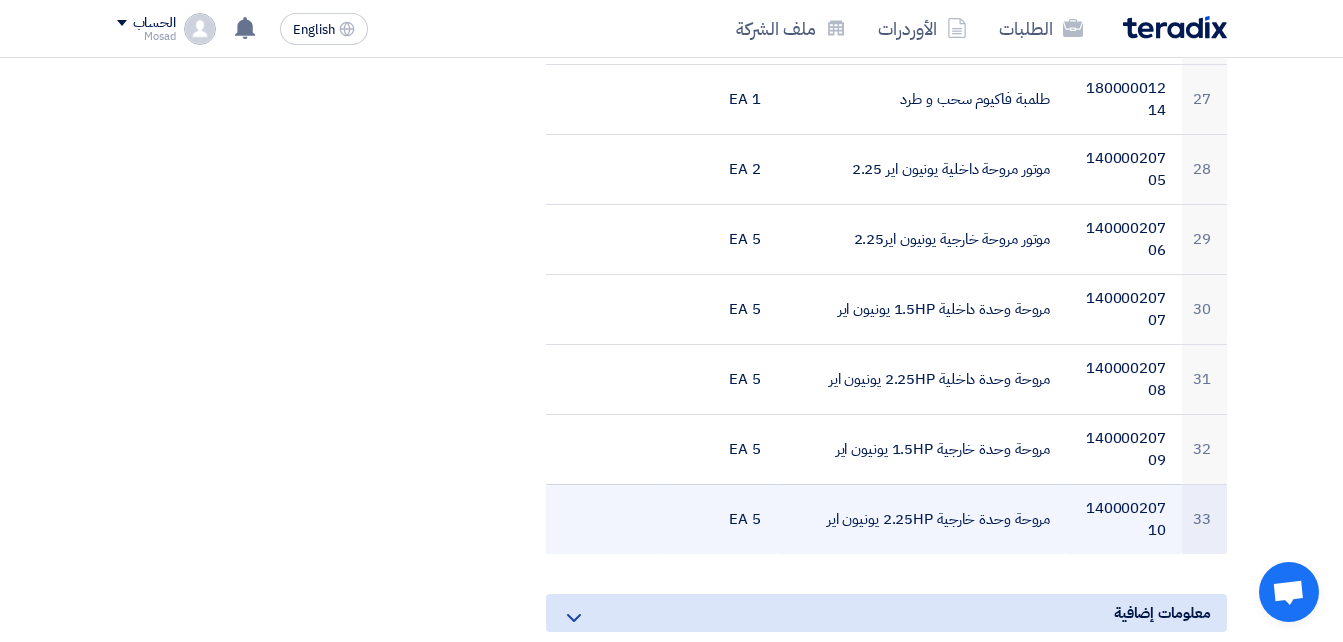 drag, startPoint x: 821, startPoint y: 528, endPoint x: 1046, endPoint y: 526, distance: 225.0089 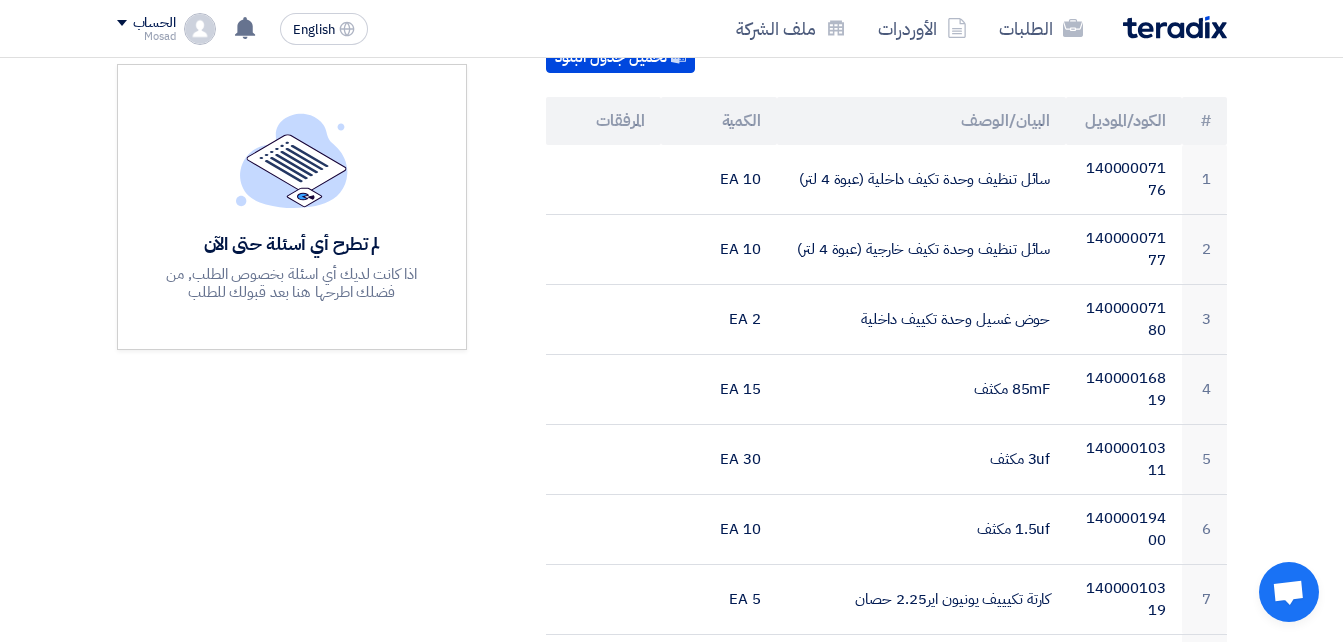scroll, scrollTop: 0, scrollLeft: 0, axis: both 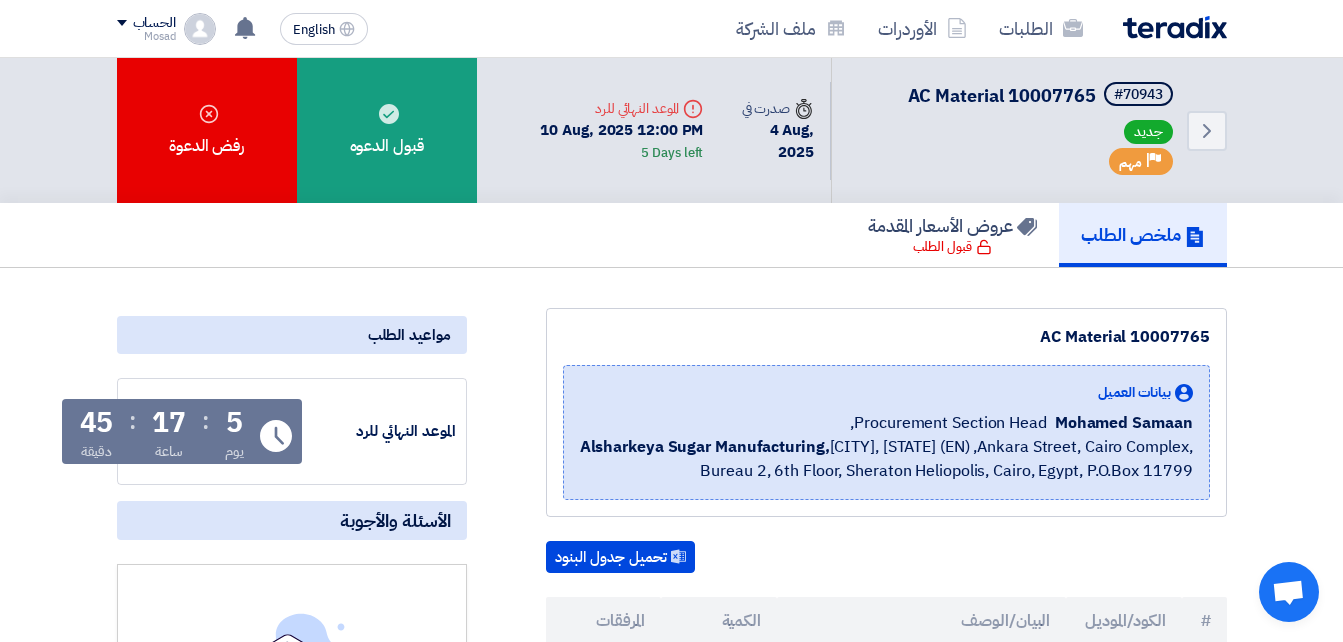 drag, startPoint x: 1031, startPoint y: 324, endPoint x: 1236, endPoint y: 331, distance: 205.11948 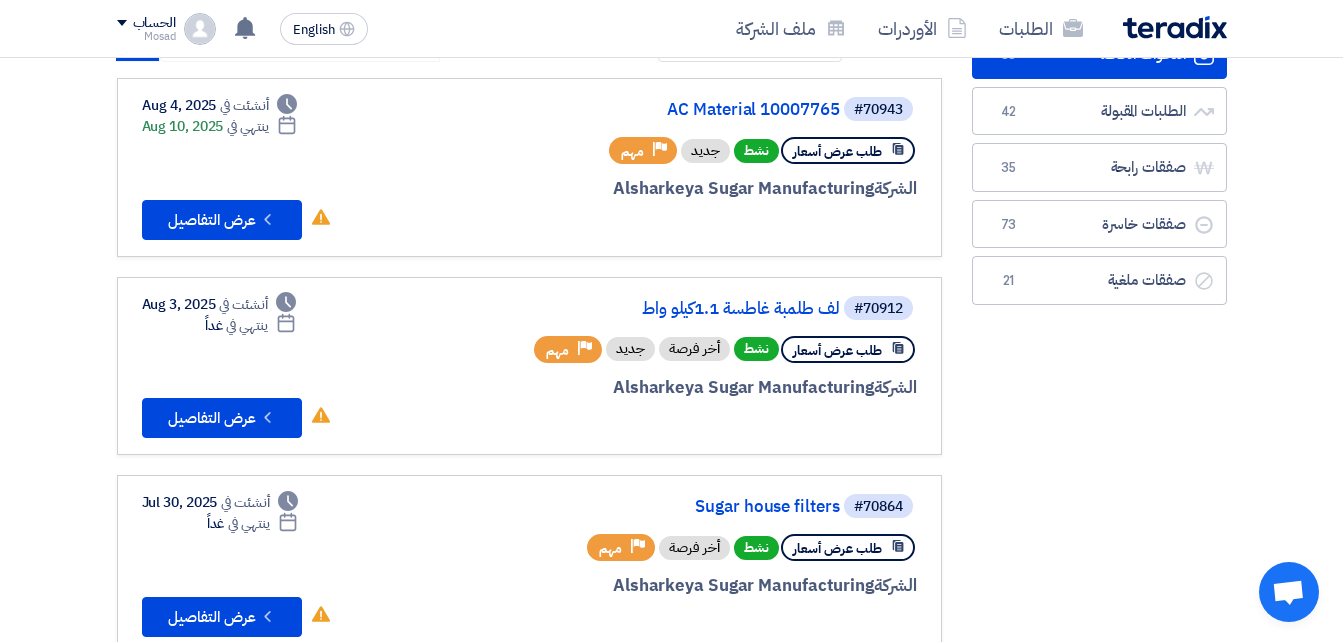 scroll, scrollTop: 200, scrollLeft: 0, axis: vertical 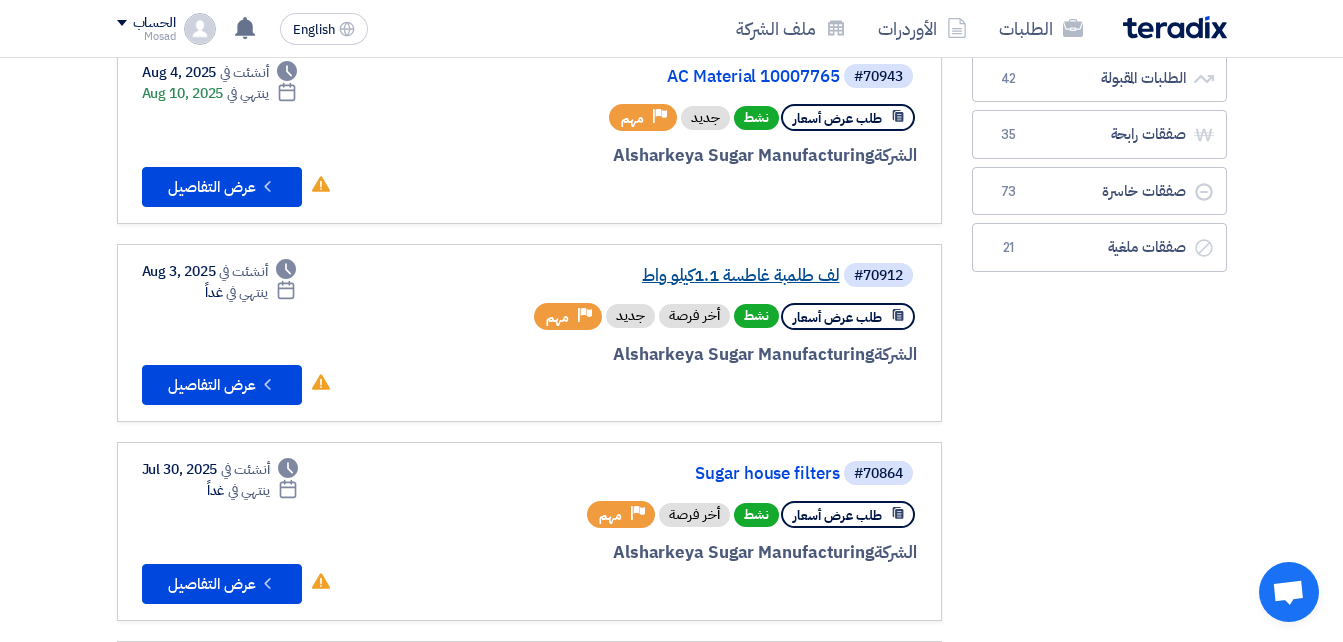 click on "لف طلمبة غاطسة 1.1كيلو واط" 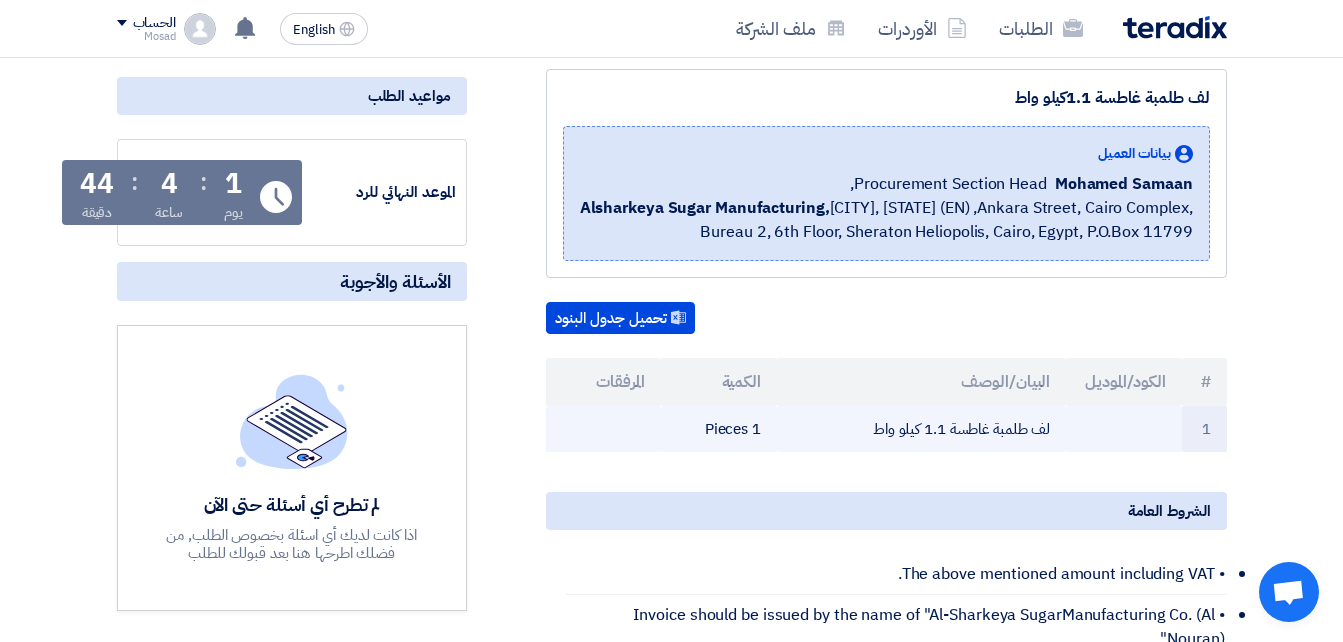 scroll, scrollTop: 0, scrollLeft: 0, axis: both 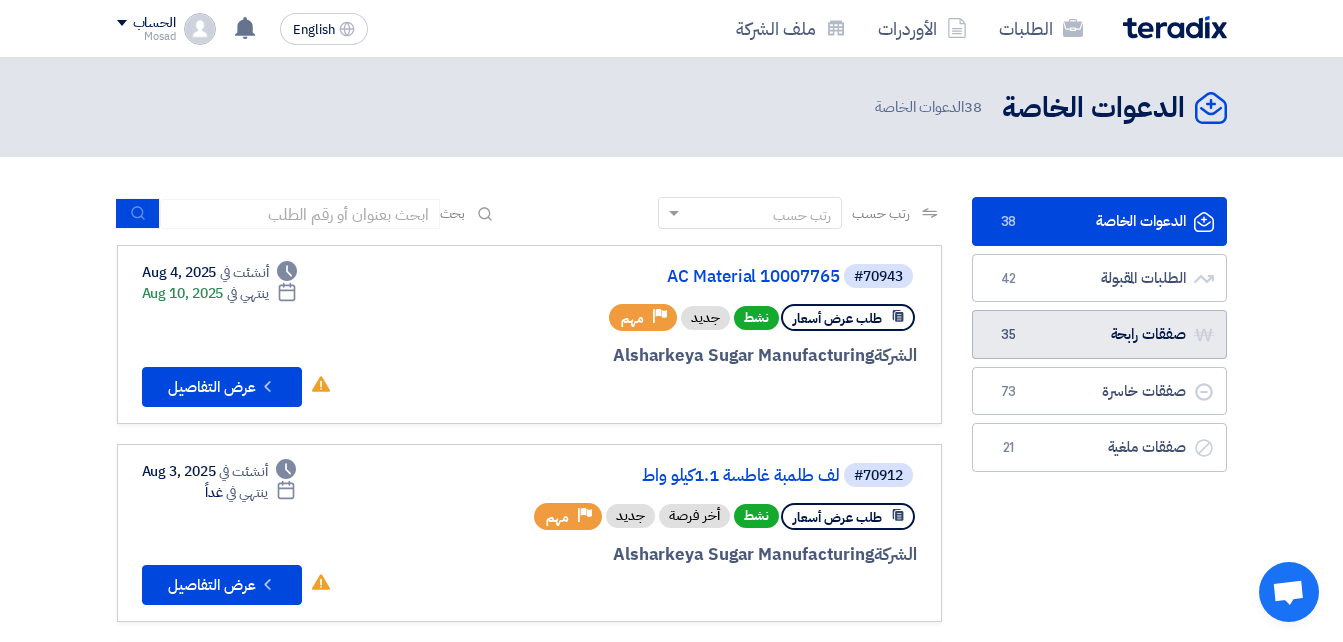 click on "صفقات رابحة
صفقات رابحة
35" 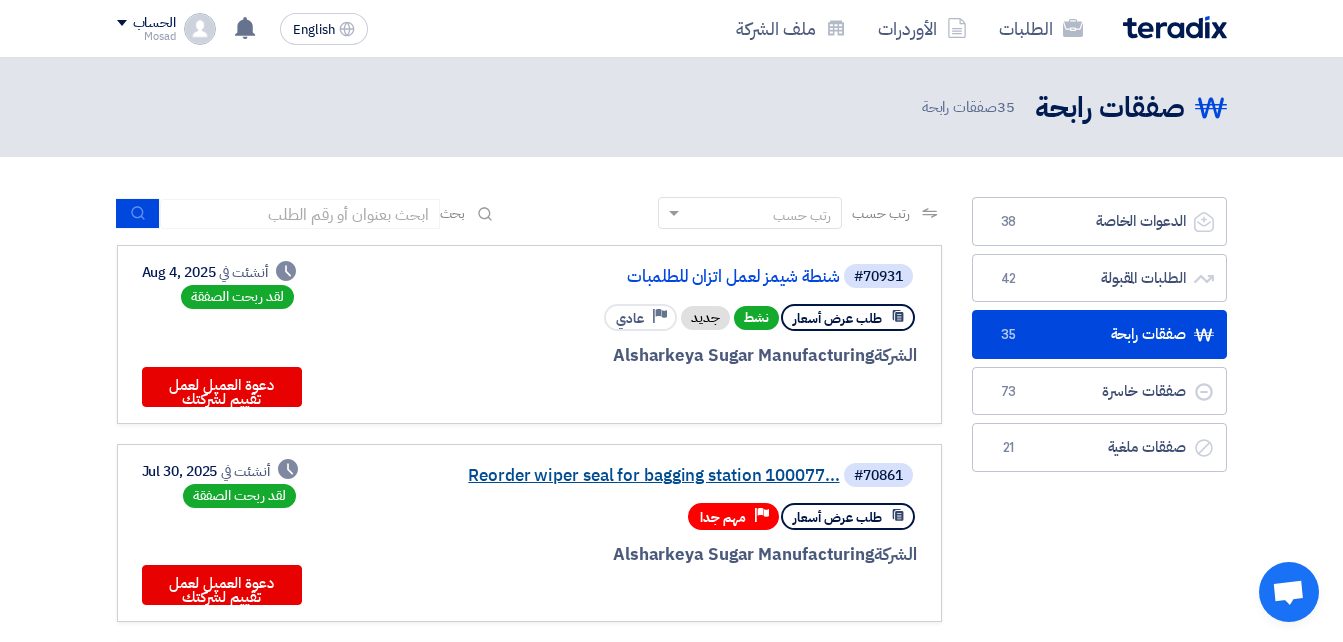 click on "Reorder wiper seal for bagging station 100077..." 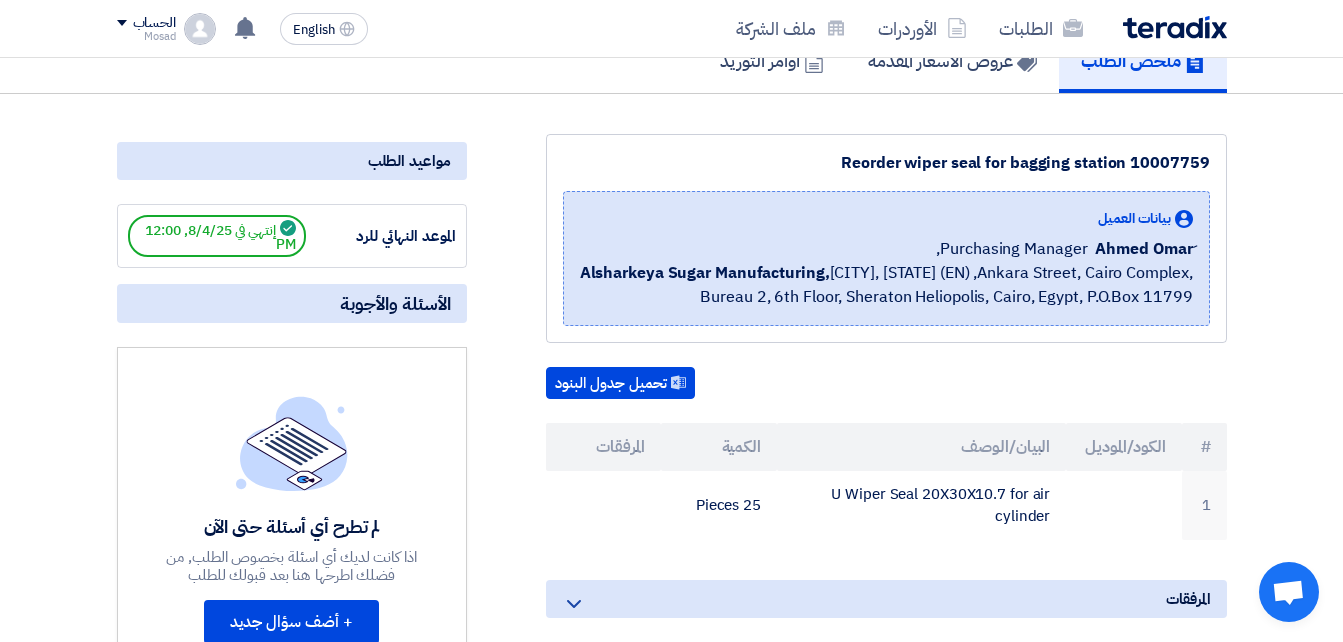 scroll, scrollTop: 200, scrollLeft: 0, axis: vertical 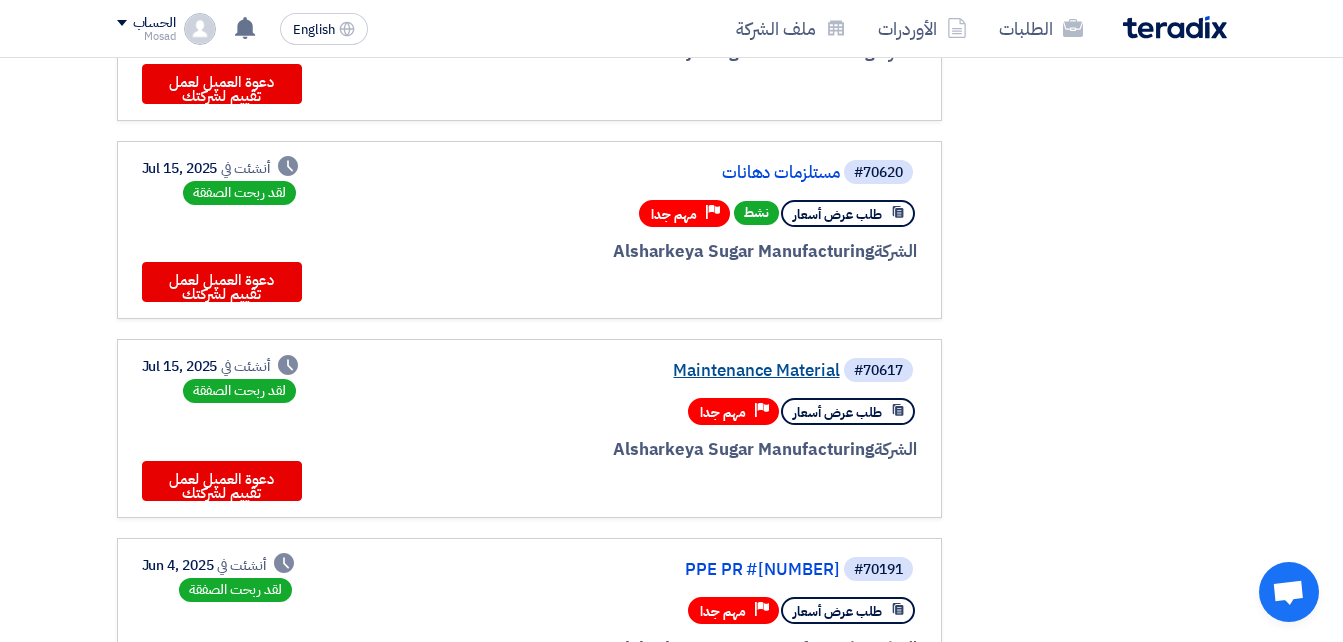 click on "Maintenance Material" 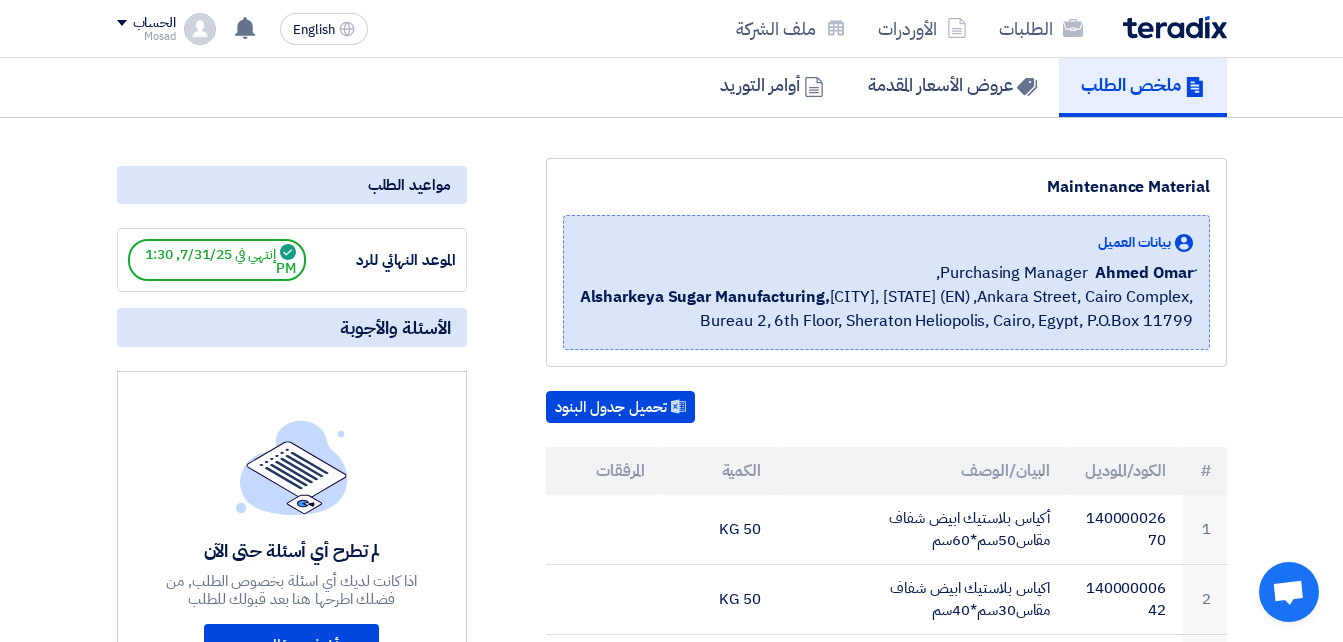 scroll, scrollTop: 0, scrollLeft: 0, axis: both 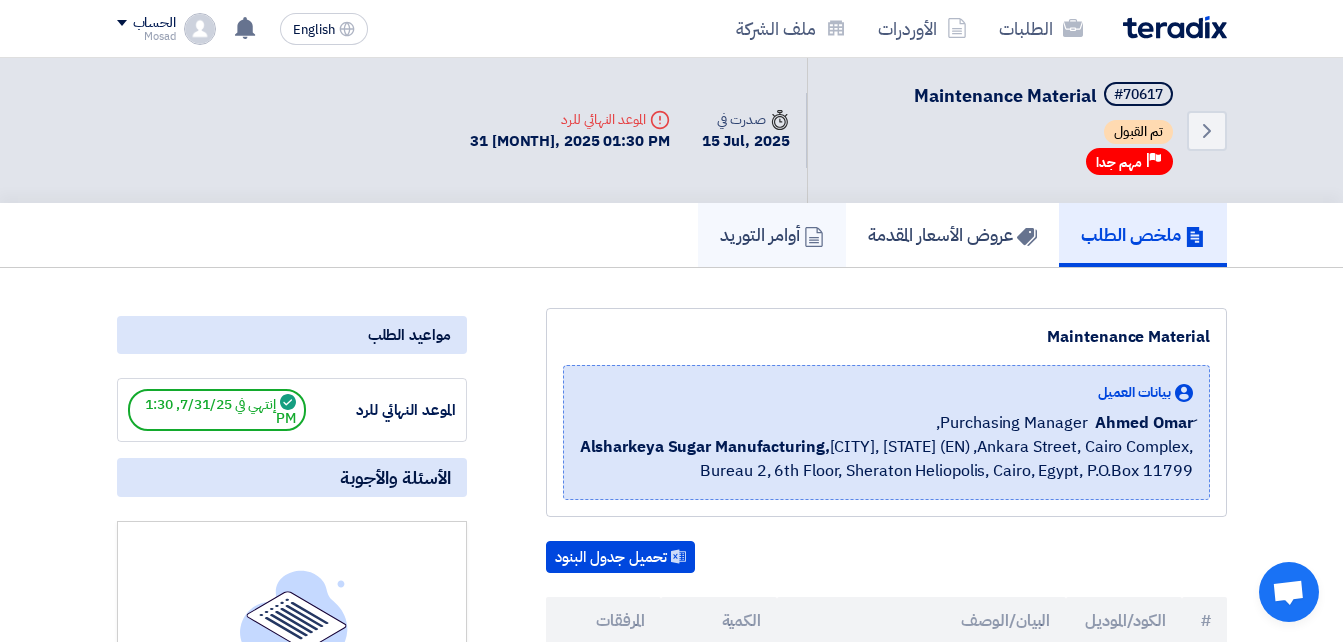 click on "أوامر التوريد" 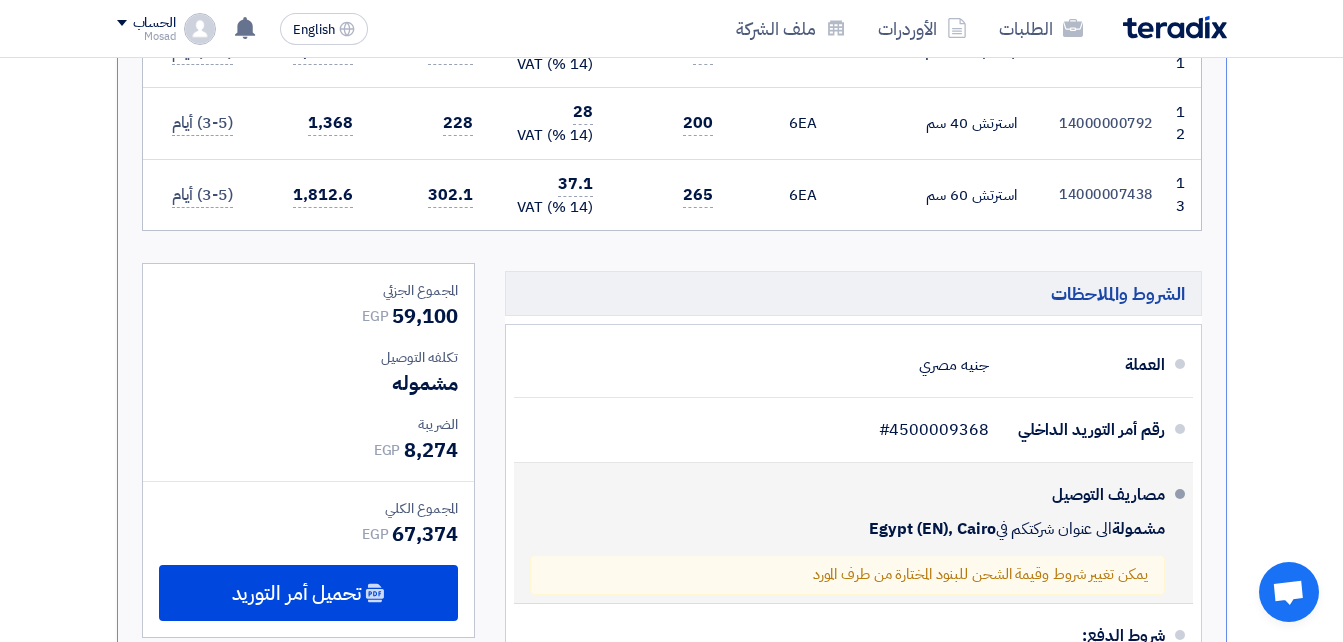 scroll, scrollTop: 1500, scrollLeft: 0, axis: vertical 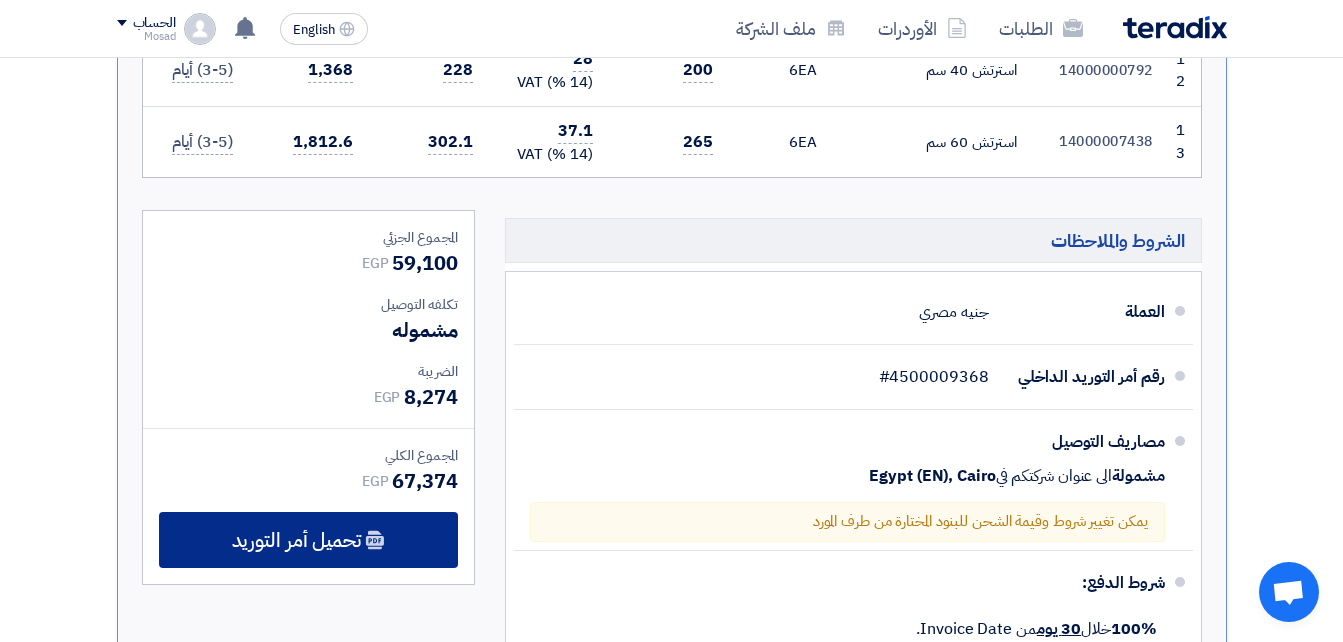 click on "تحميل أمر التوريد" at bounding box center (296, 540) 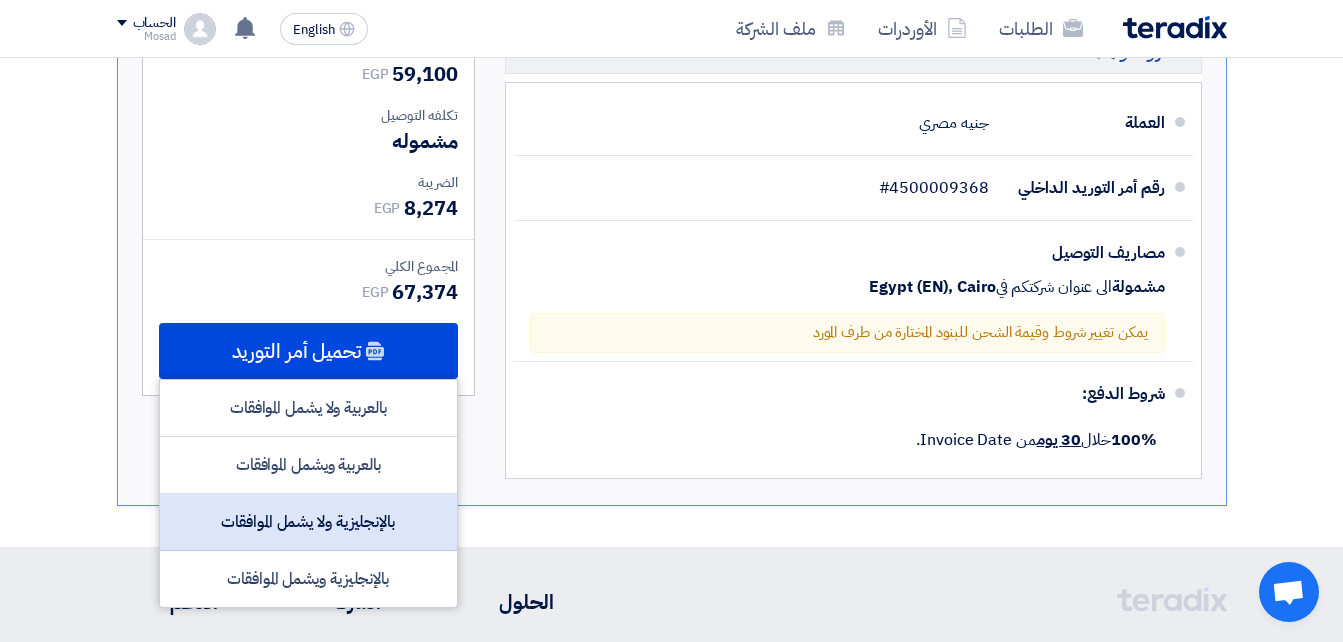 scroll, scrollTop: 1700, scrollLeft: 0, axis: vertical 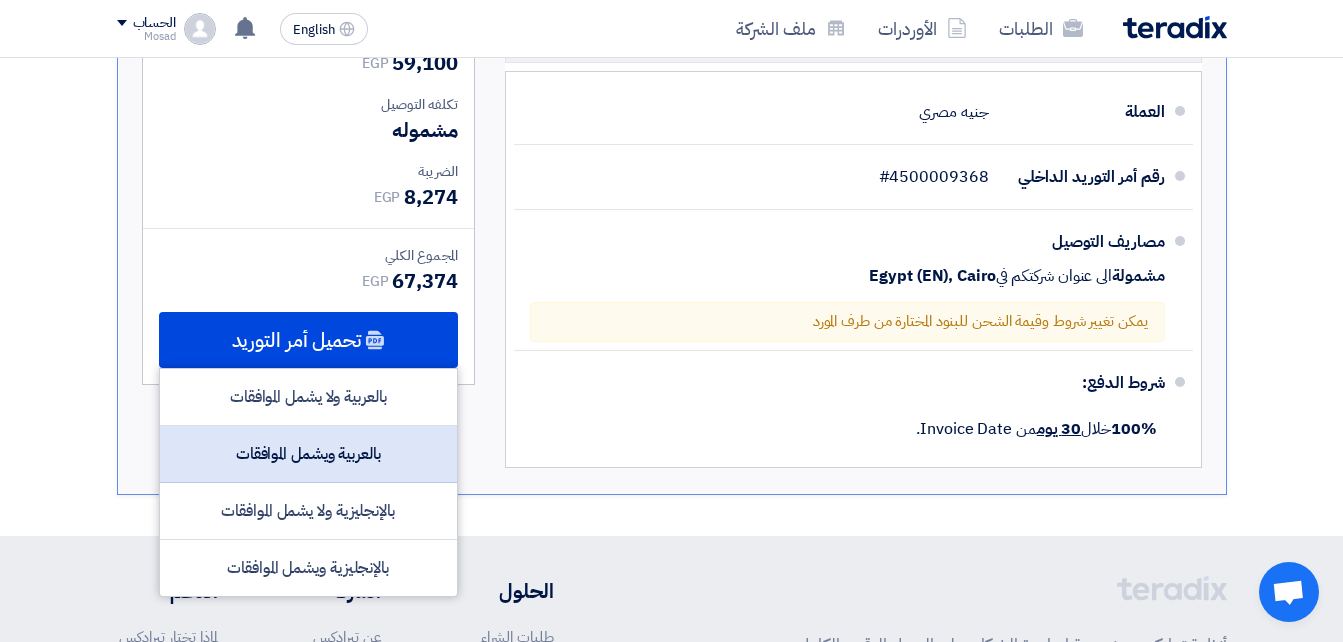 click on "بالعربية ويشمل الموافقات" at bounding box center (308, 454) 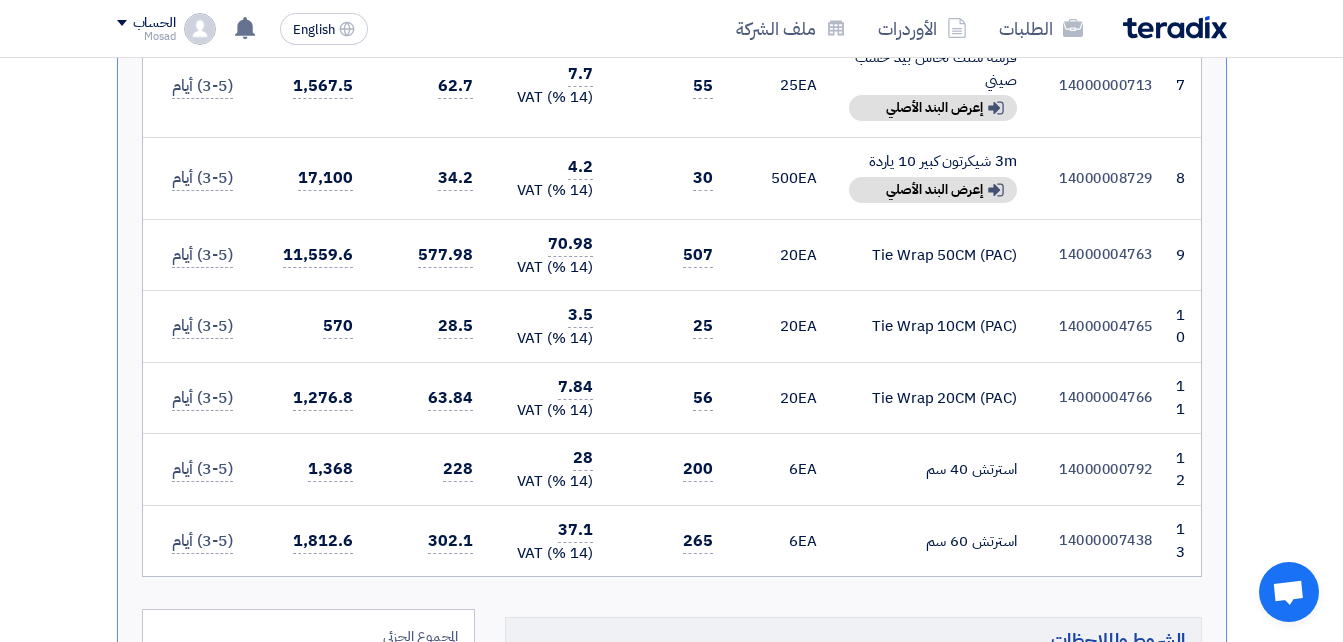 scroll, scrollTop: 1100, scrollLeft: 0, axis: vertical 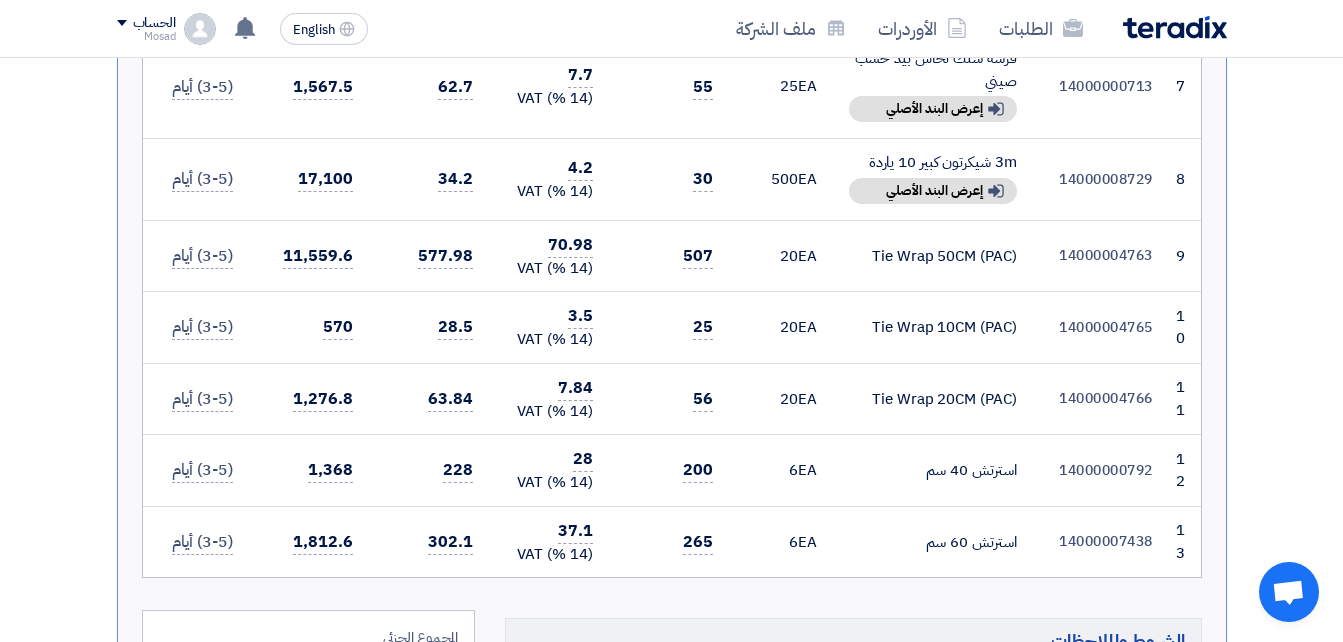 drag, startPoint x: 908, startPoint y: 470, endPoint x: 1023, endPoint y: 469, distance: 115.00435 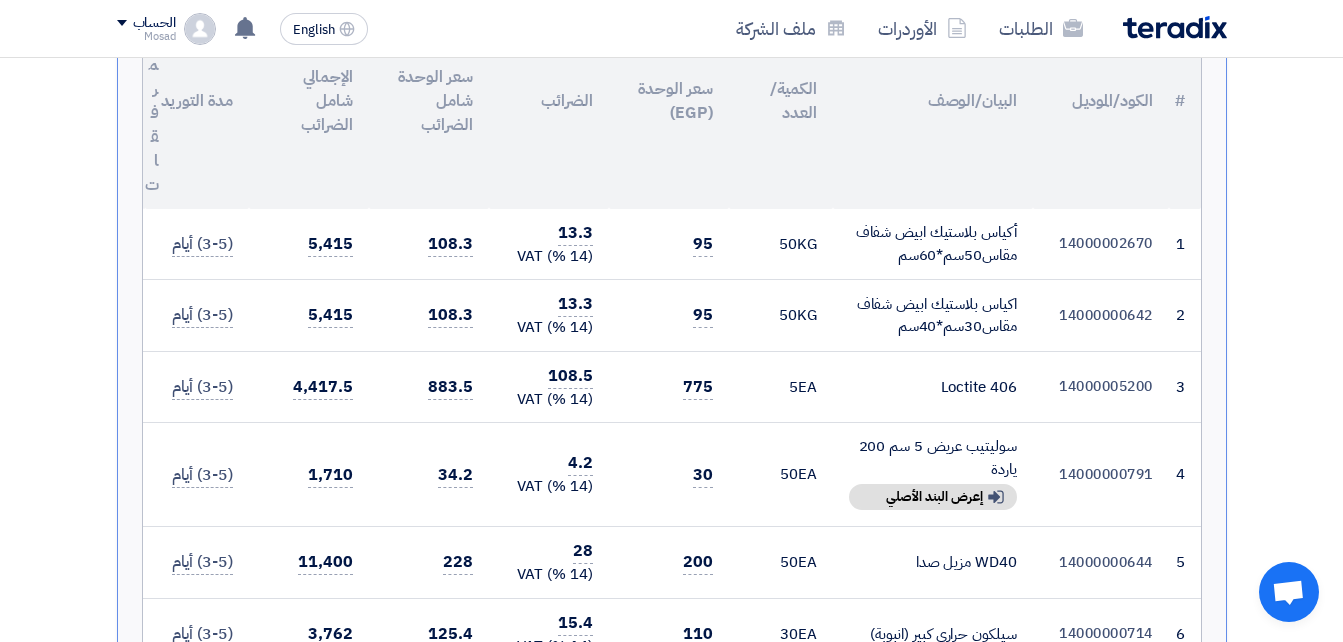 scroll, scrollTop: 500, scrollLeft: 0, axis: vertical 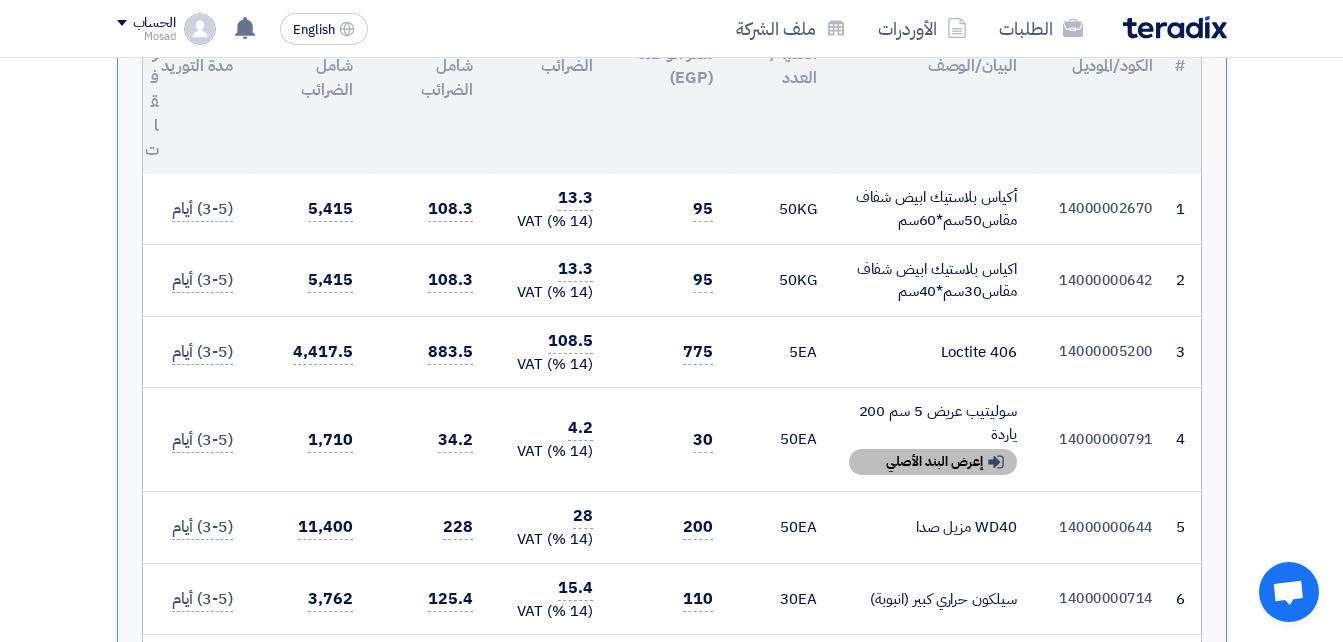 click on "Show details
إعرض البند الأصلي" at bounding box center [933, 462] 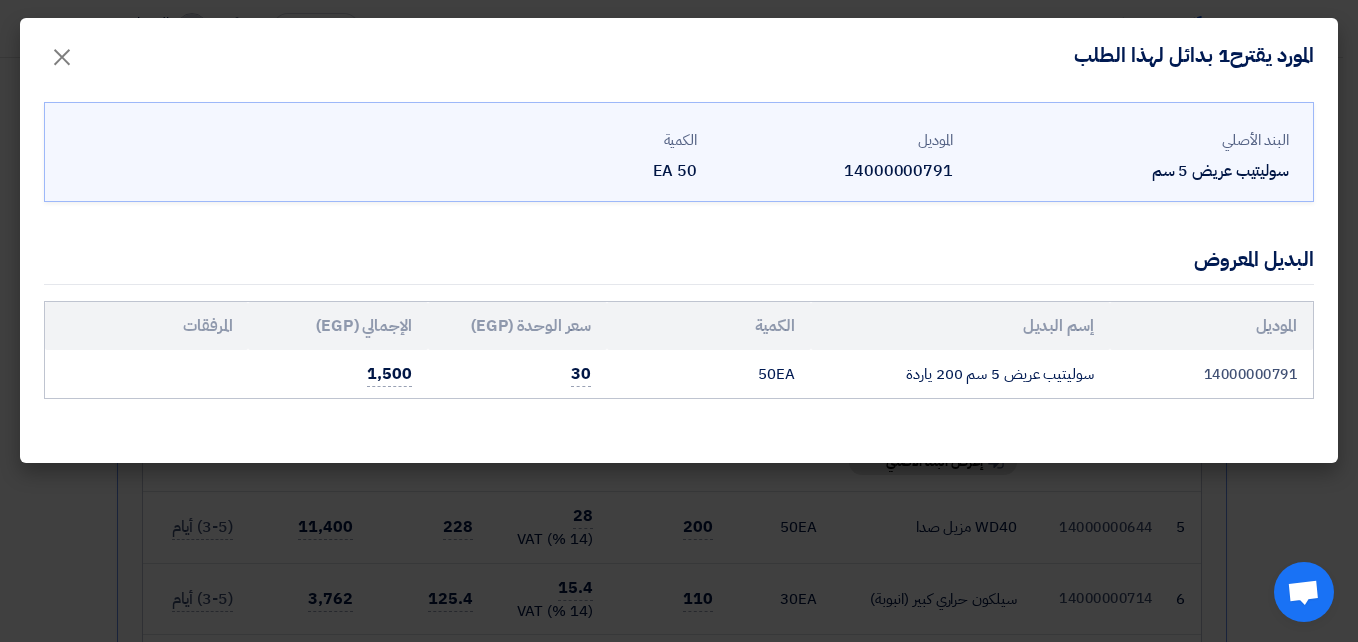 click on "البند الأصلي
سوليتيب عريض 5 سم
الموديل
14000000791
الكمية
50 EA
البديل المعروض
الموديل
إسم البديل
الكمية
سعر الوحدة (EGP)
الإجمالي (EGP)
المرفقات
14000000791" 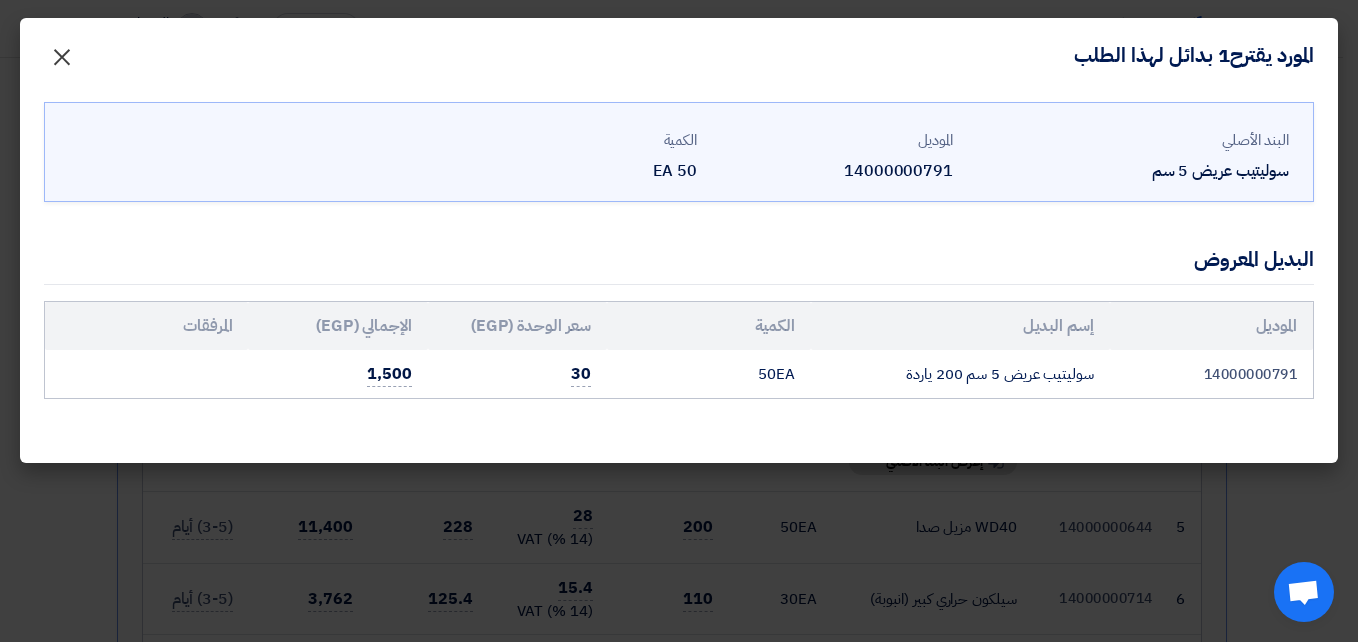 click on "×" 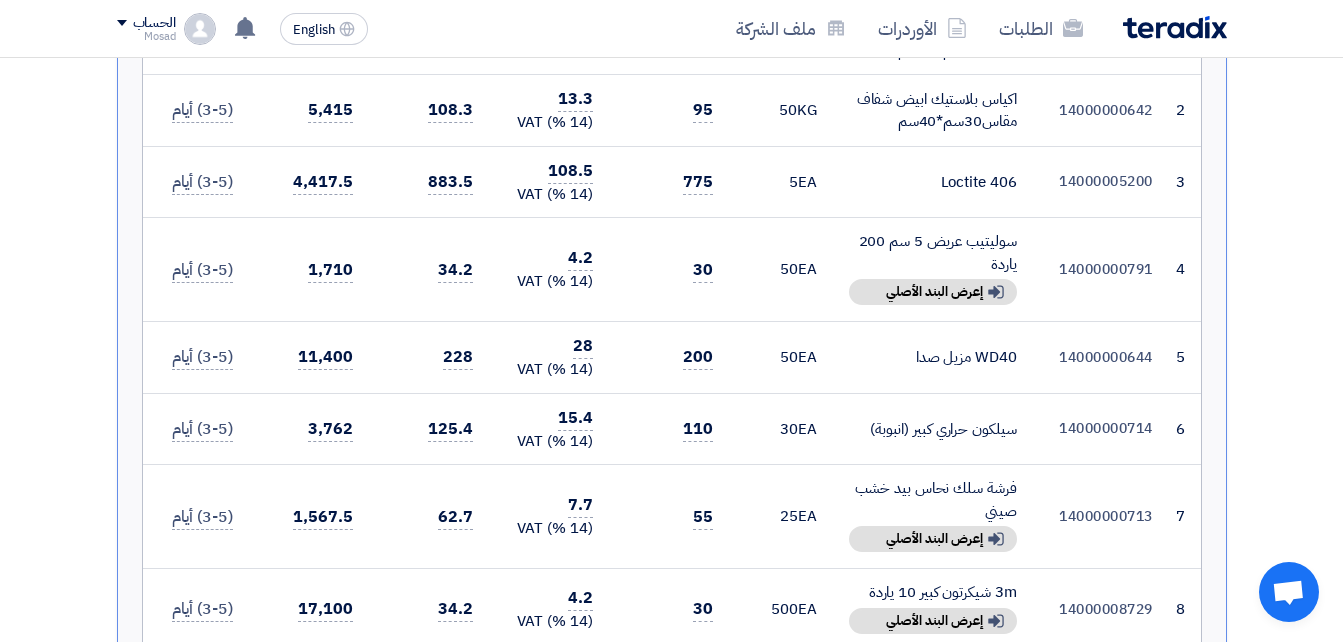 scroll, scrollTop: 700, scrollLeft: 0, axis: vertical 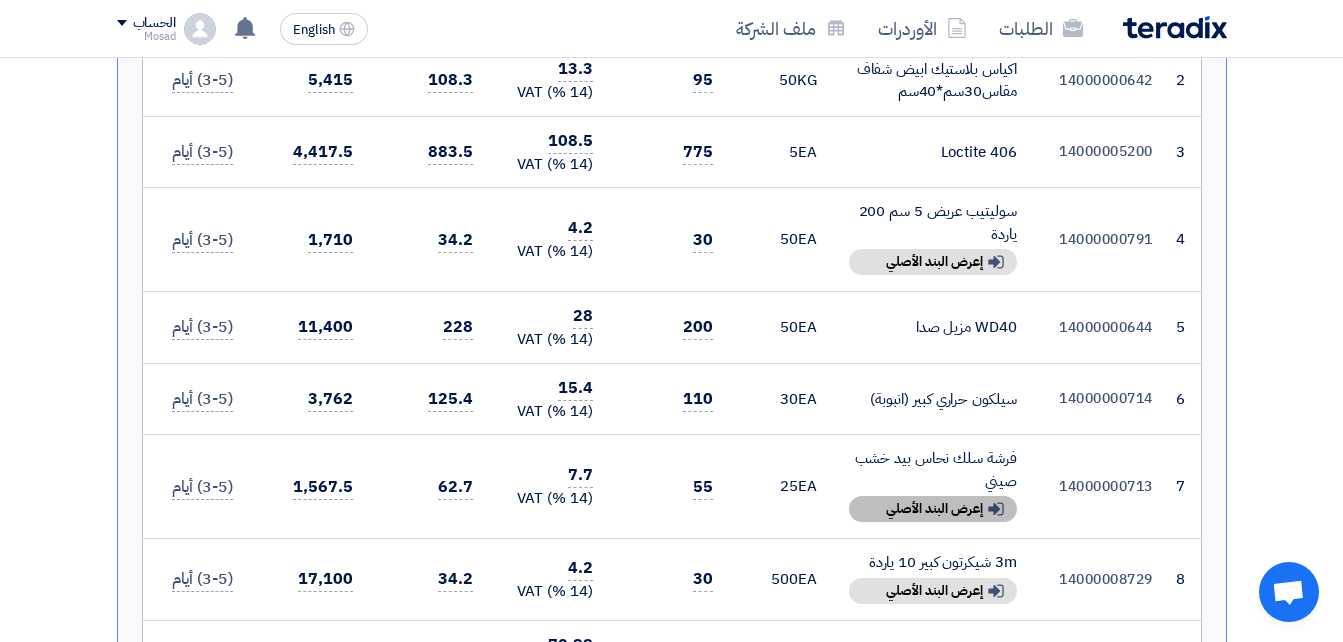 click on "Show details
إعرض البند الأصلي" at bounding box center (933, 509) 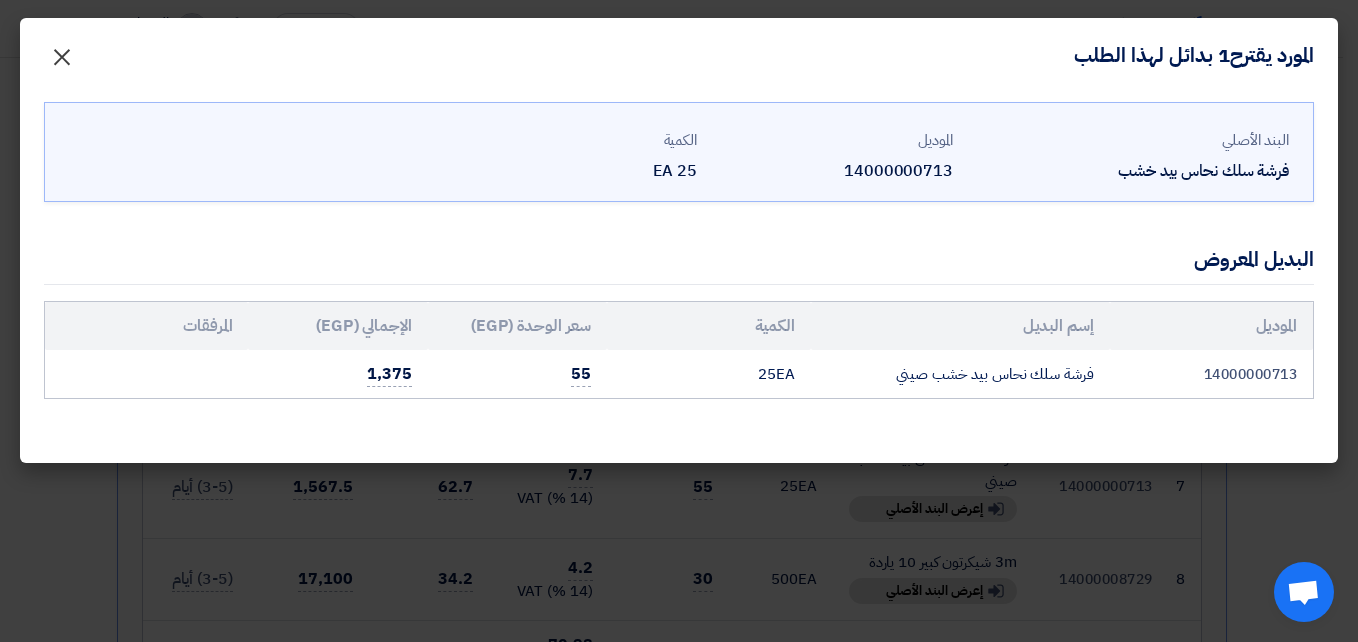 click on "×" 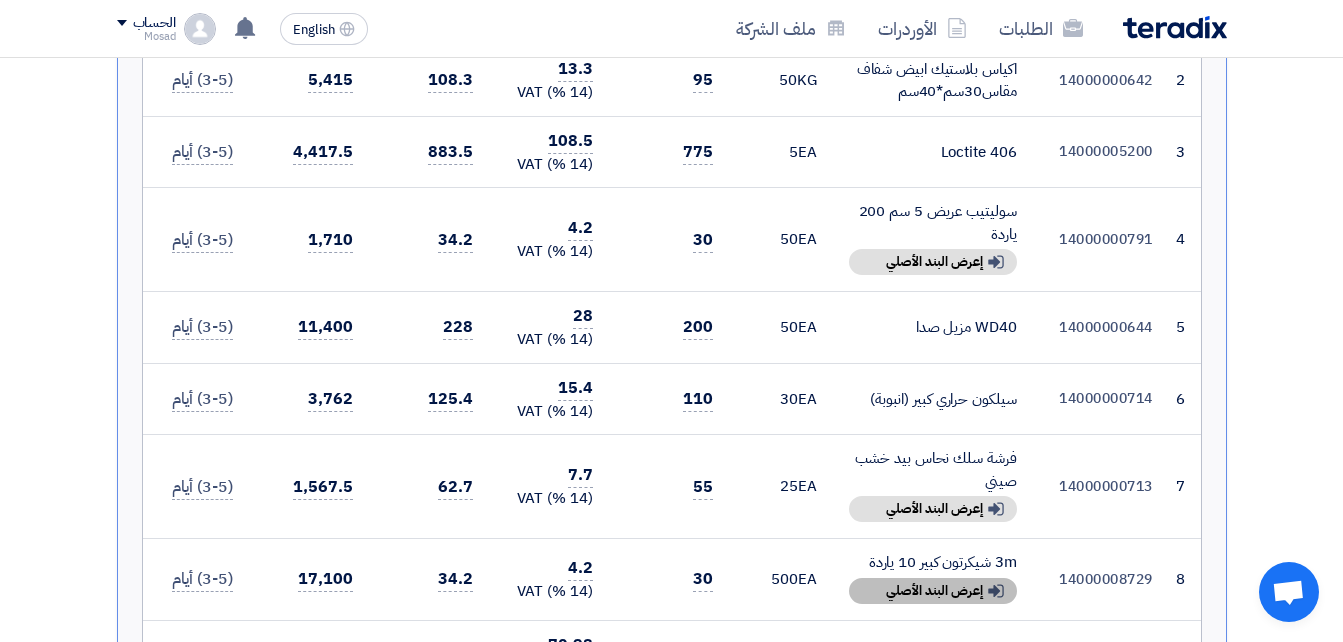 click on "Show details
إعرض البند الأصلي" at bounding box center [933, 591] 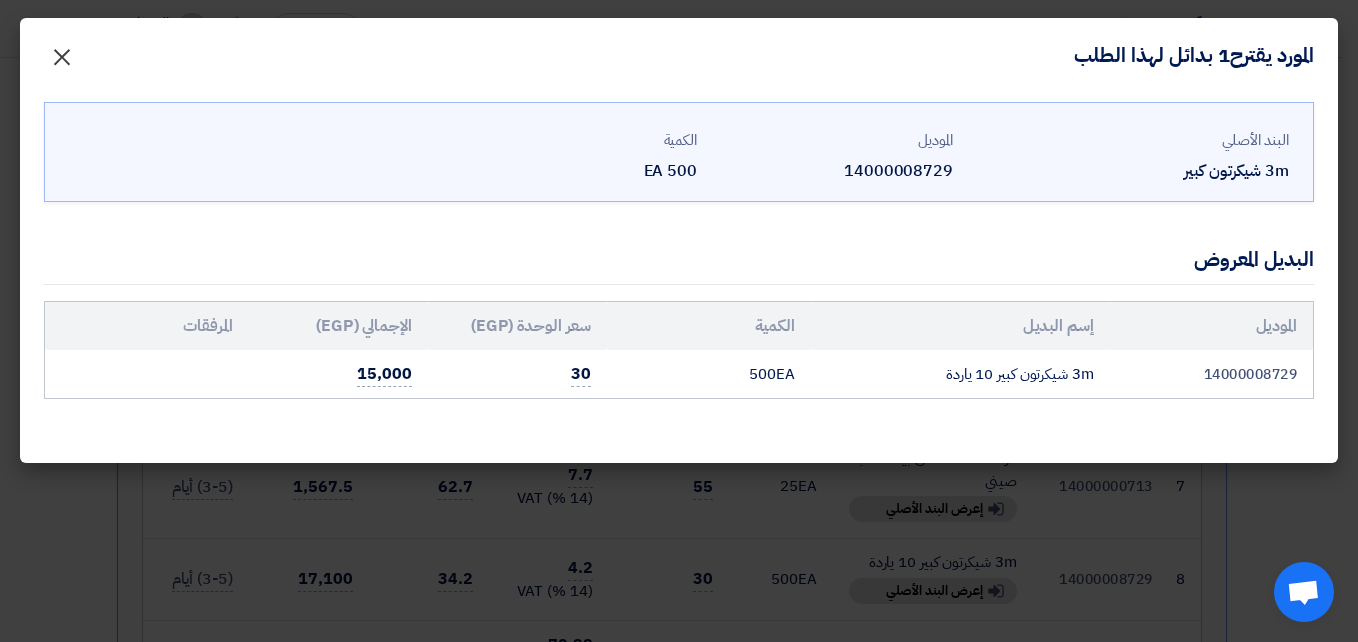 click on "×" 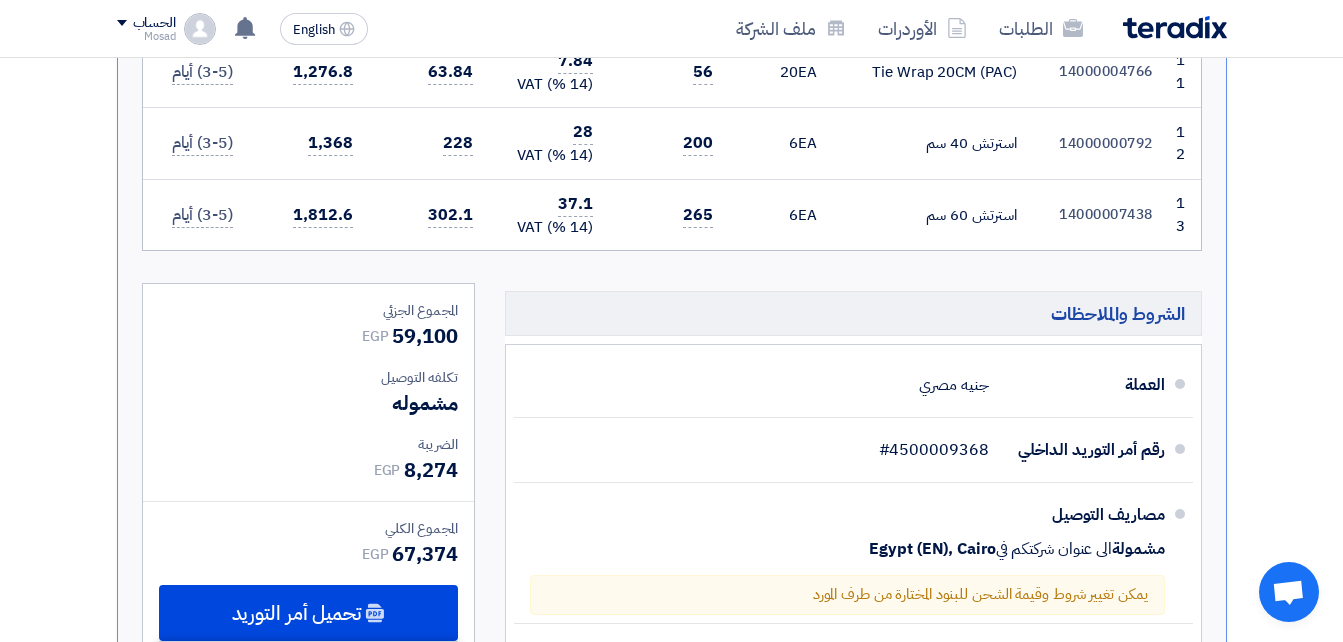 scroll, scrollTop: 1500, scrollLeft: 0, axis: vertical 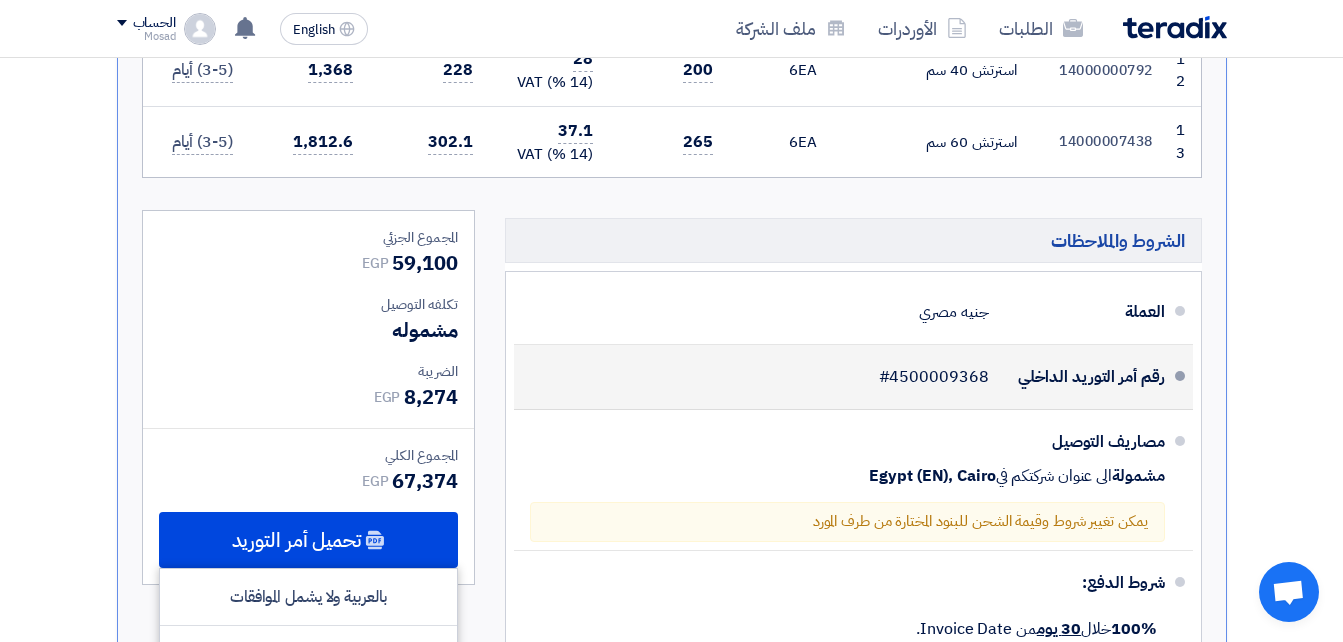 click on "#4500009368" at bounding box center [934, 377] 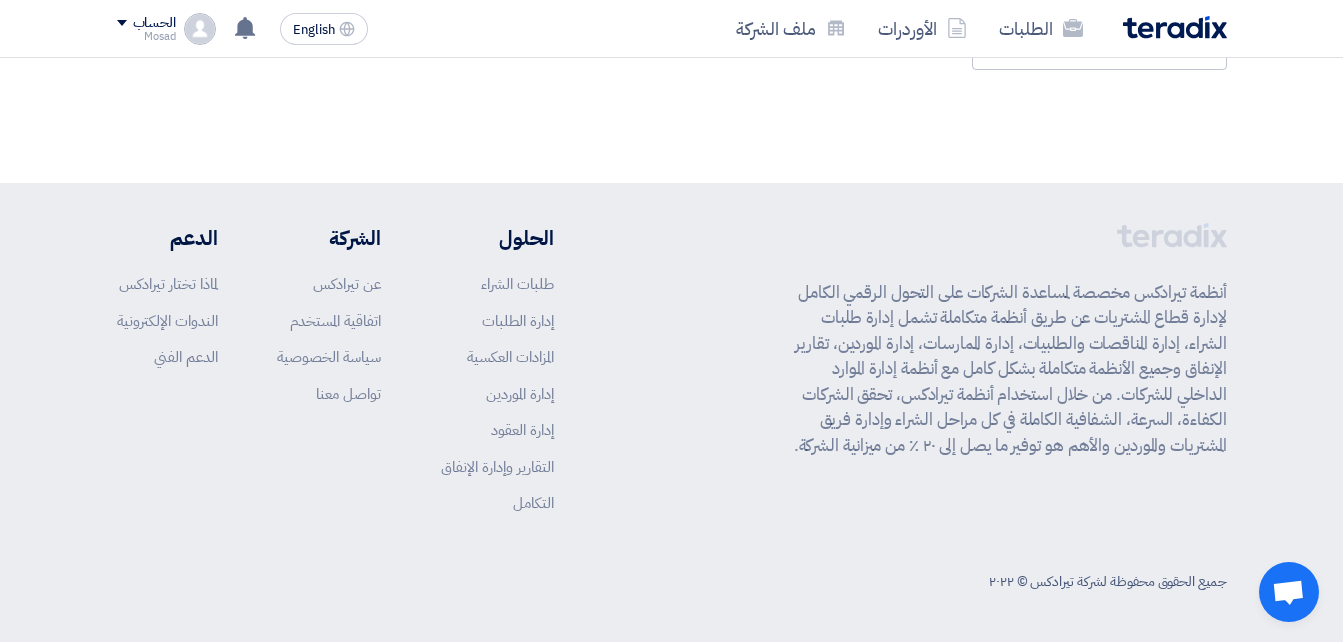 scroll, scrollTop: 0, scrollLeft: 0, axis: both 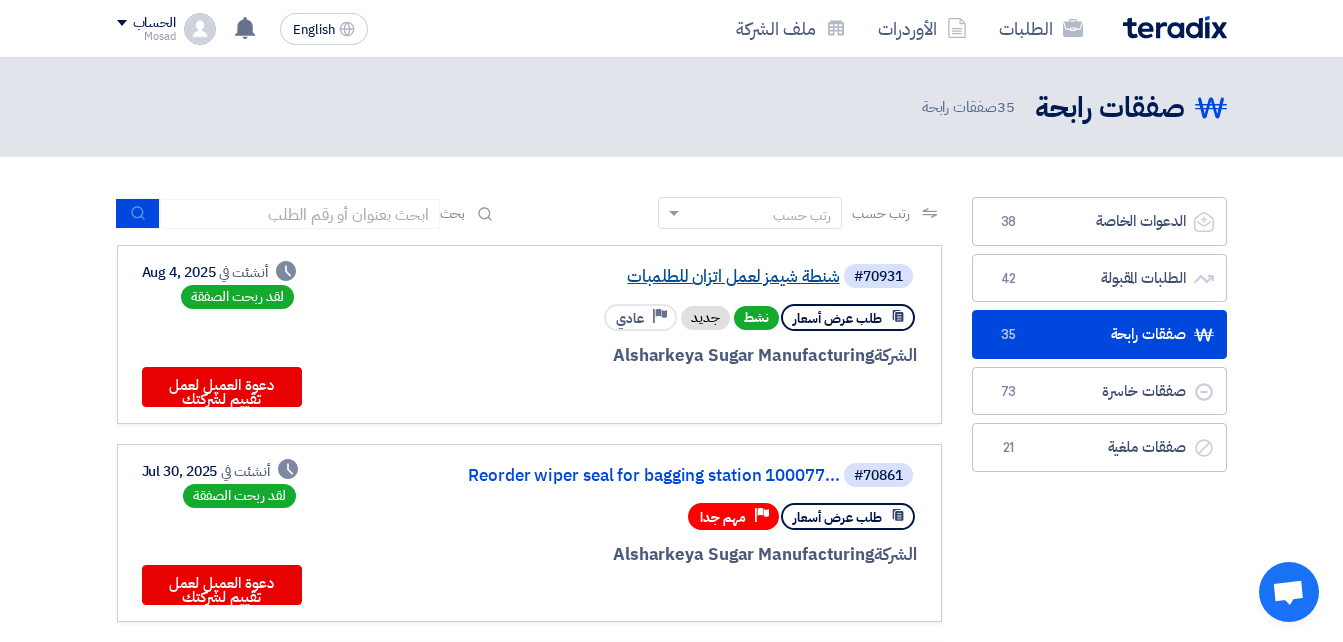 click on "شنطة شيمز لعمل اتزان للطلمبات" 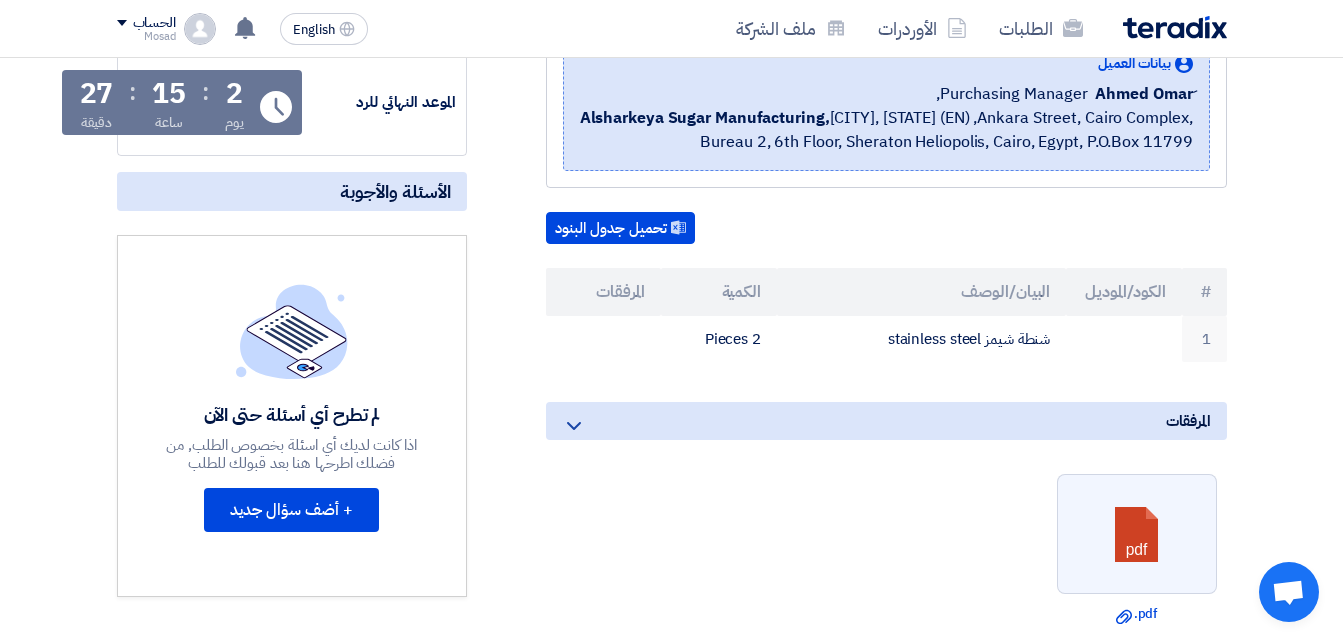 scroll, scrollTop: 300, scrollLeft: 0, axis: vertical 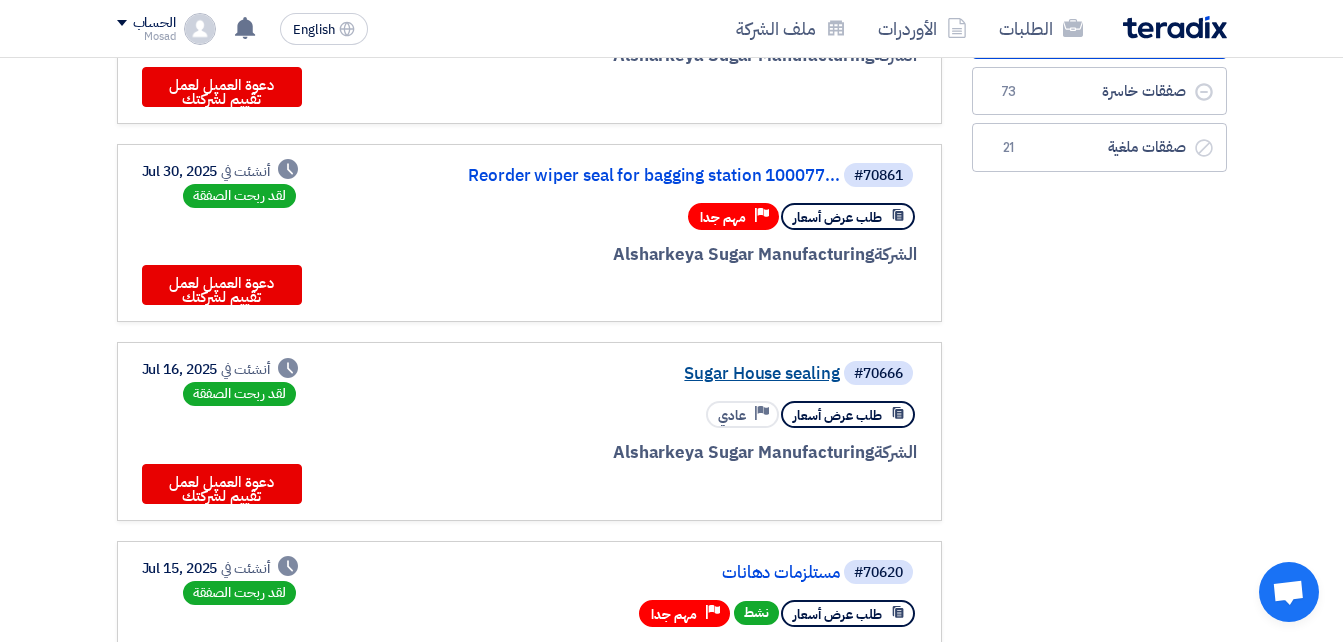 click on "Sugar House sealing" 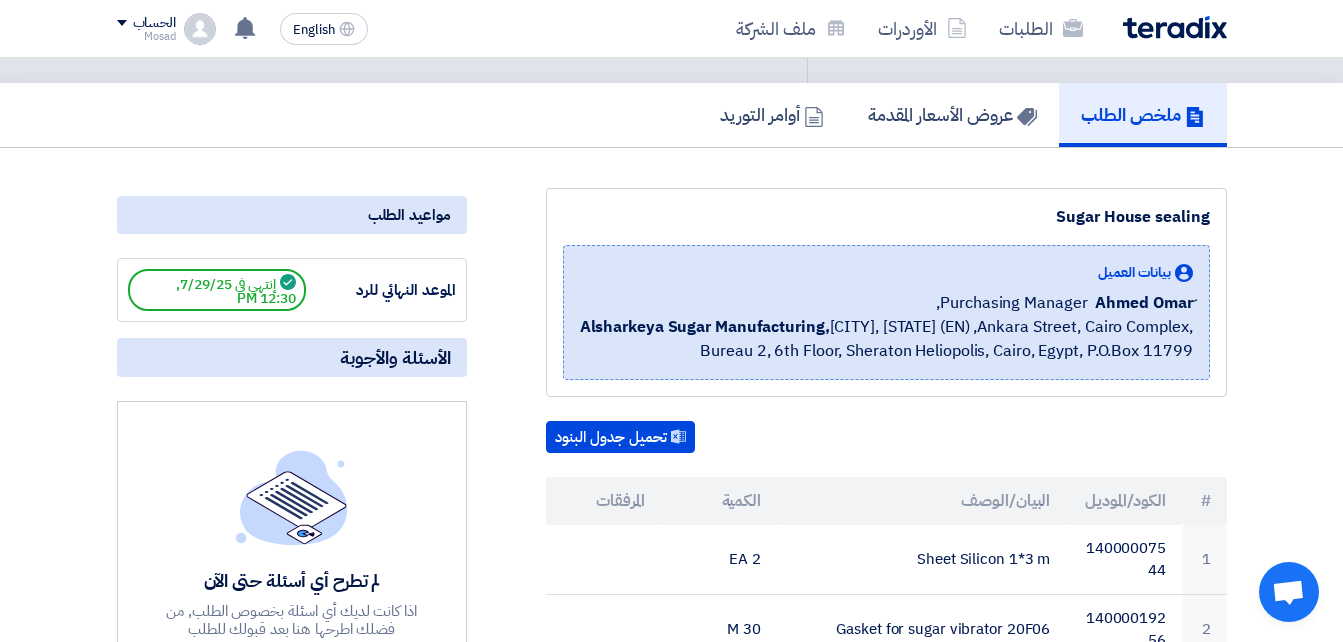scroll, scrollTop: 100, scrollLeft: 0, axis: vertical 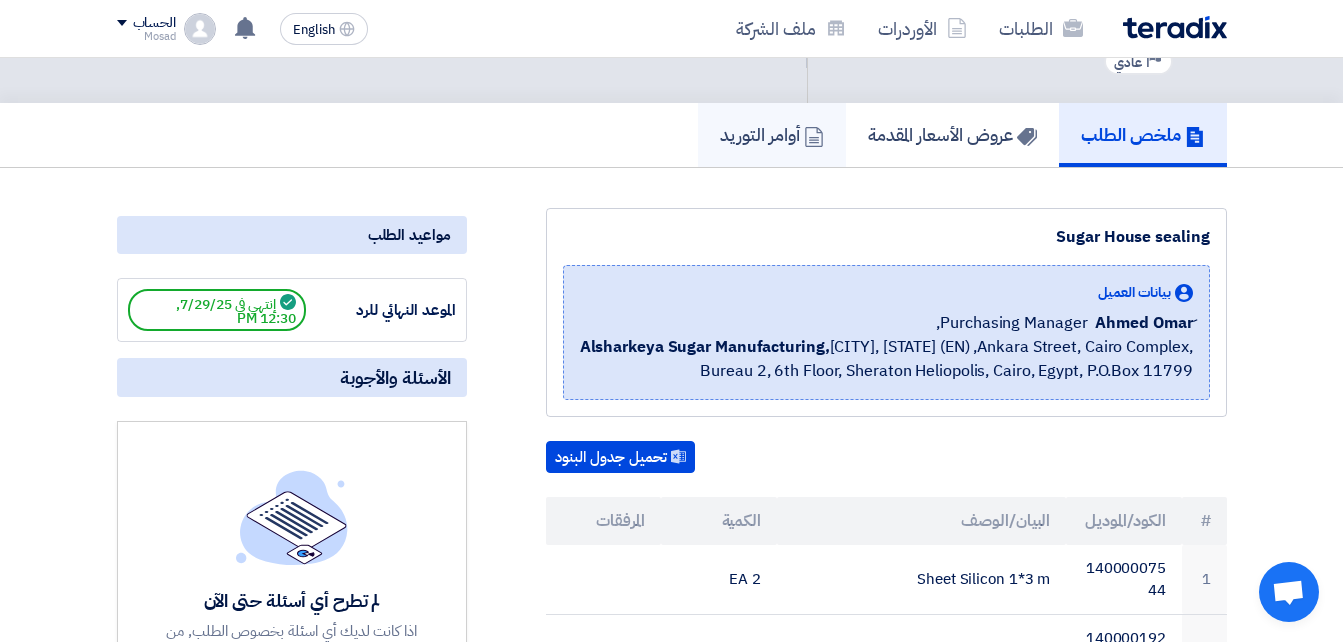 click on "أوامر التوريد" 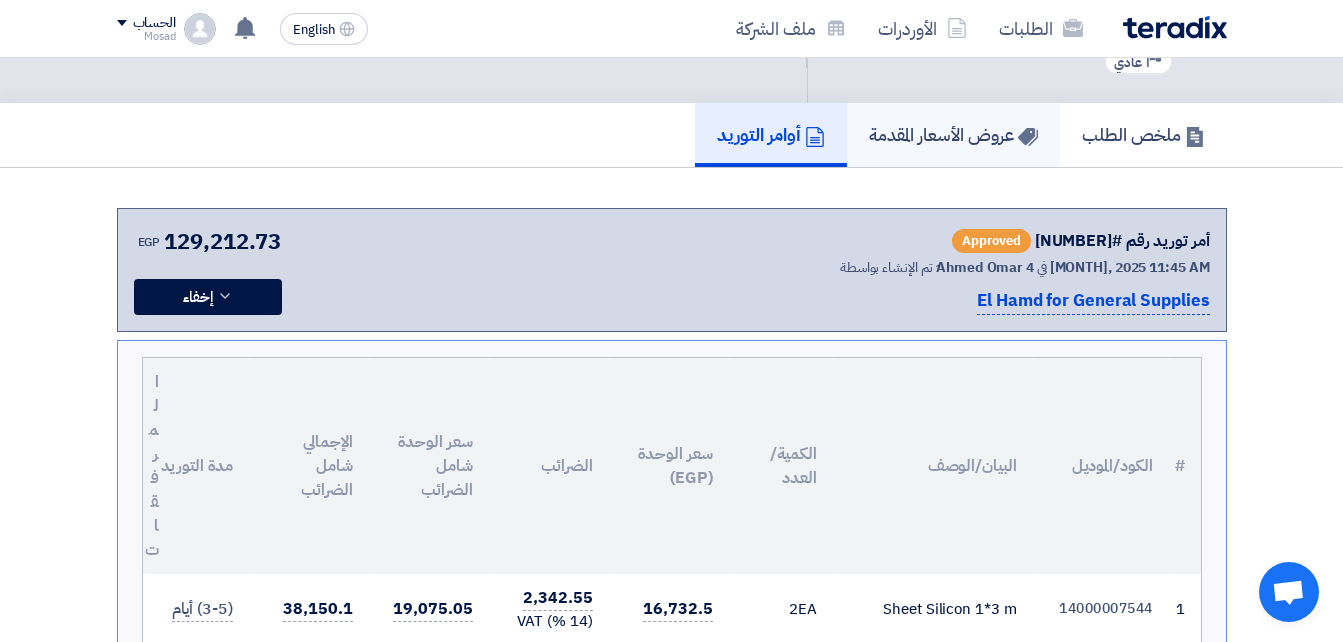 click on "عروض الأسعار المقدمة" 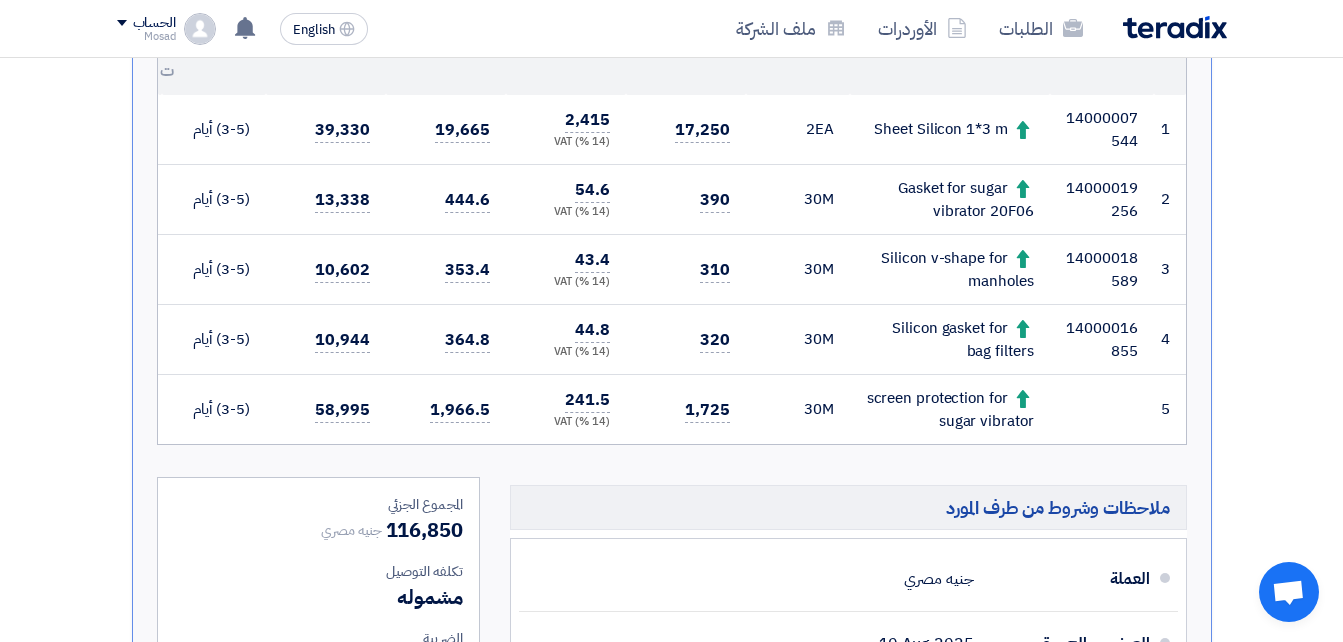scroll, scrollTop: 700, scrollLeft: 0, axis: vertical 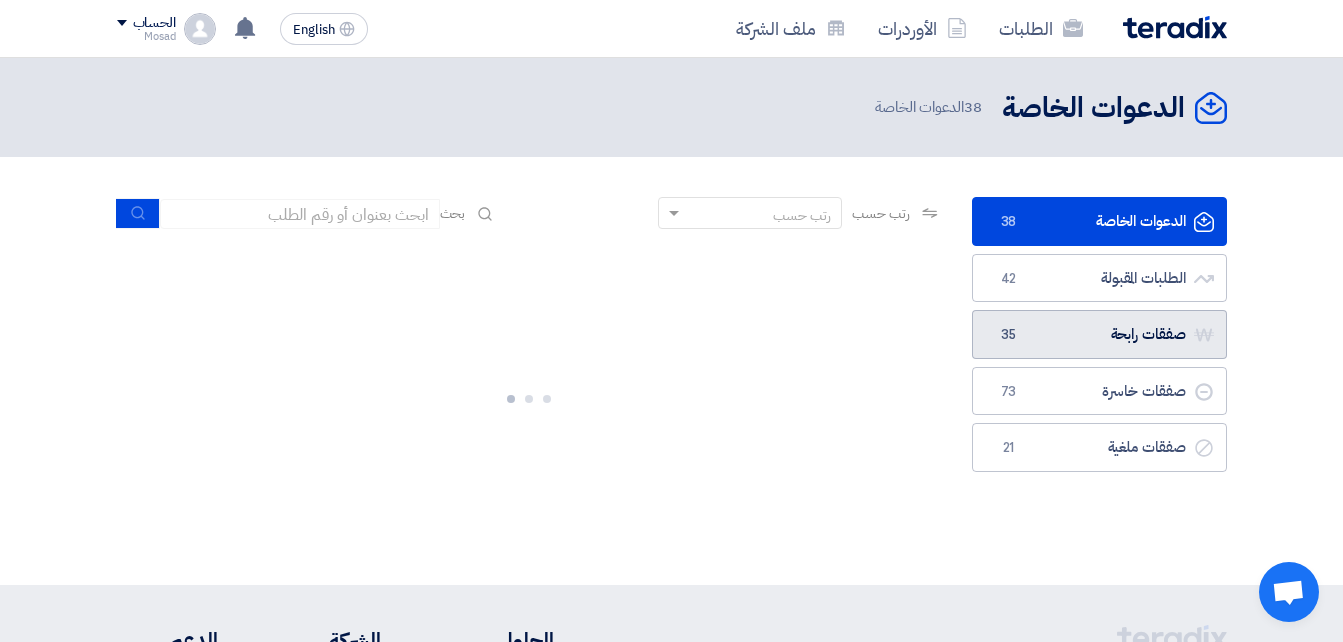 click on "صفقات رابحة
صفقات رابحة
35" 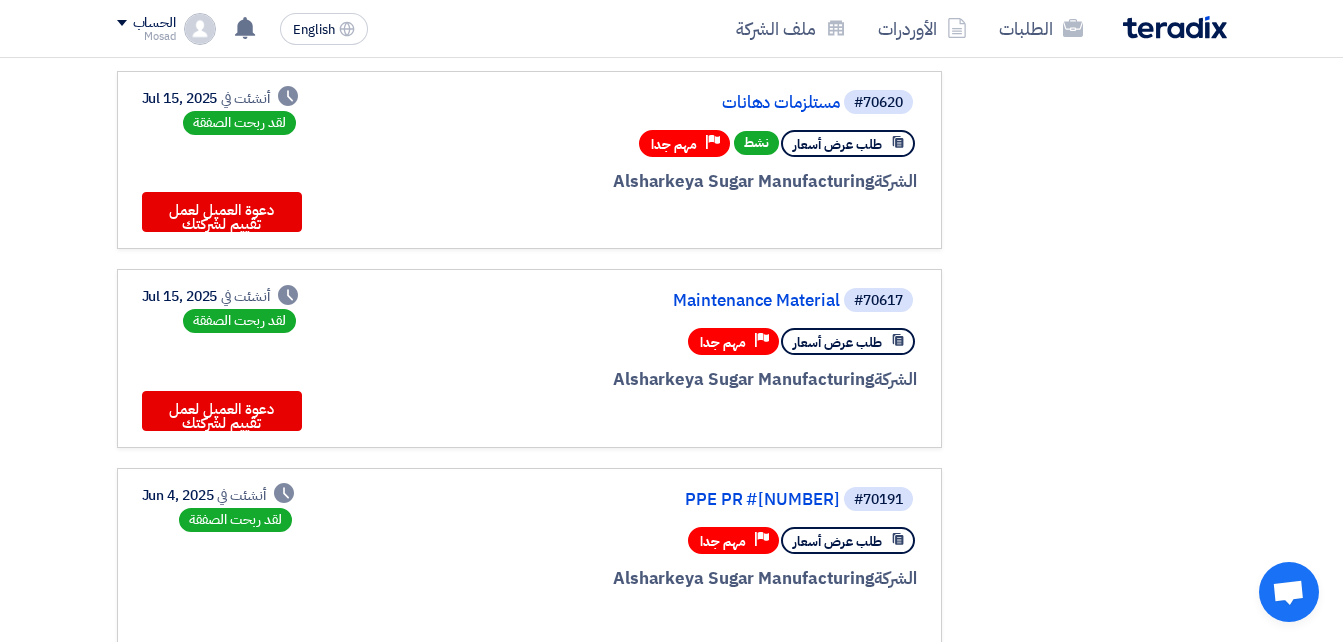 scroll, scrollTop: 800, scrollLeft: 0, axis: vertical 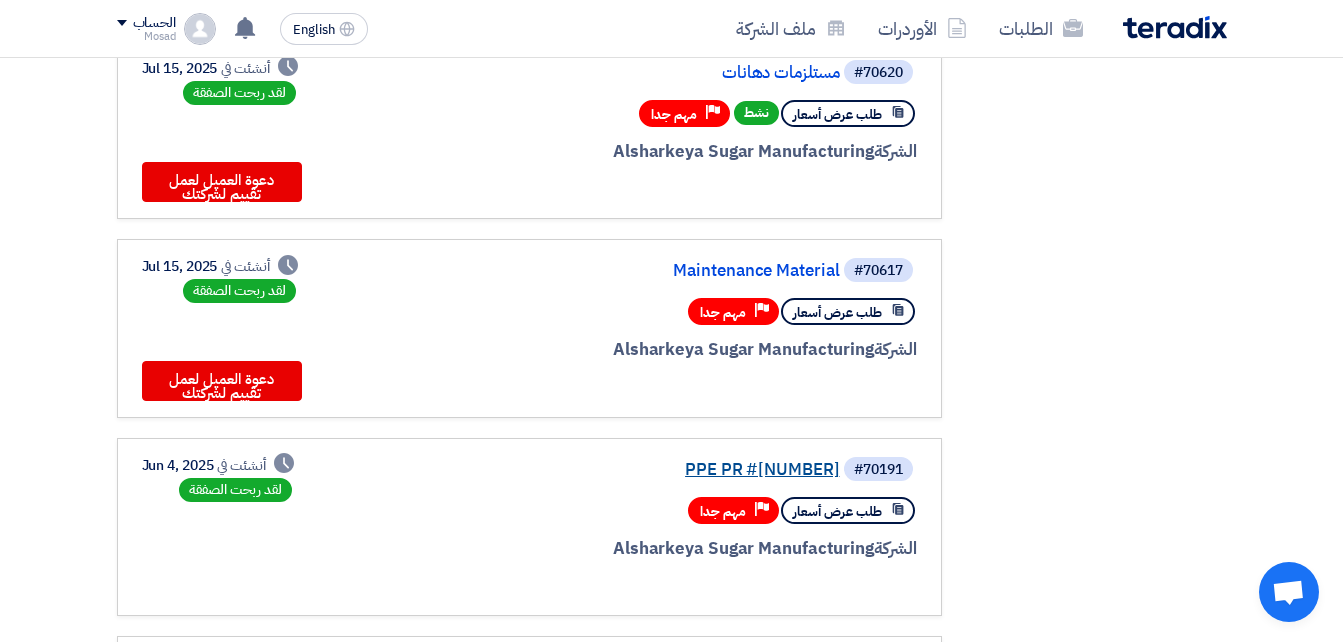 click on "PPE PR #10007523" 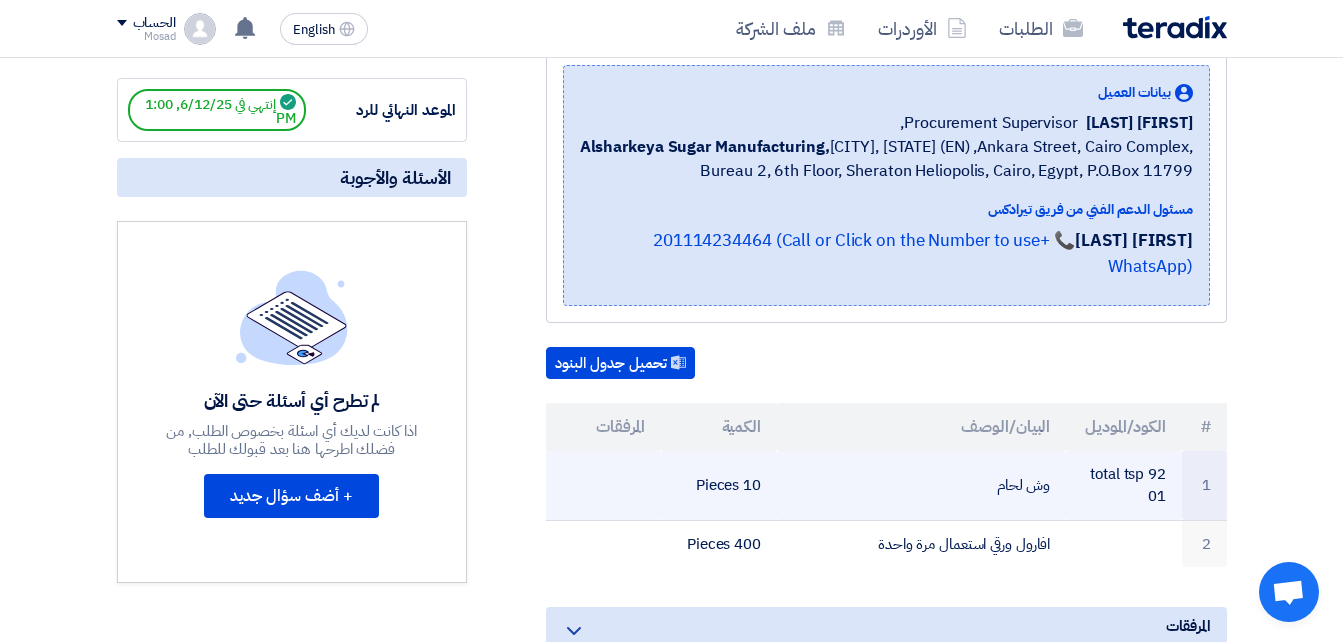 scroll, scrollTop: 500, scrollLeft: 0, axis: vertical 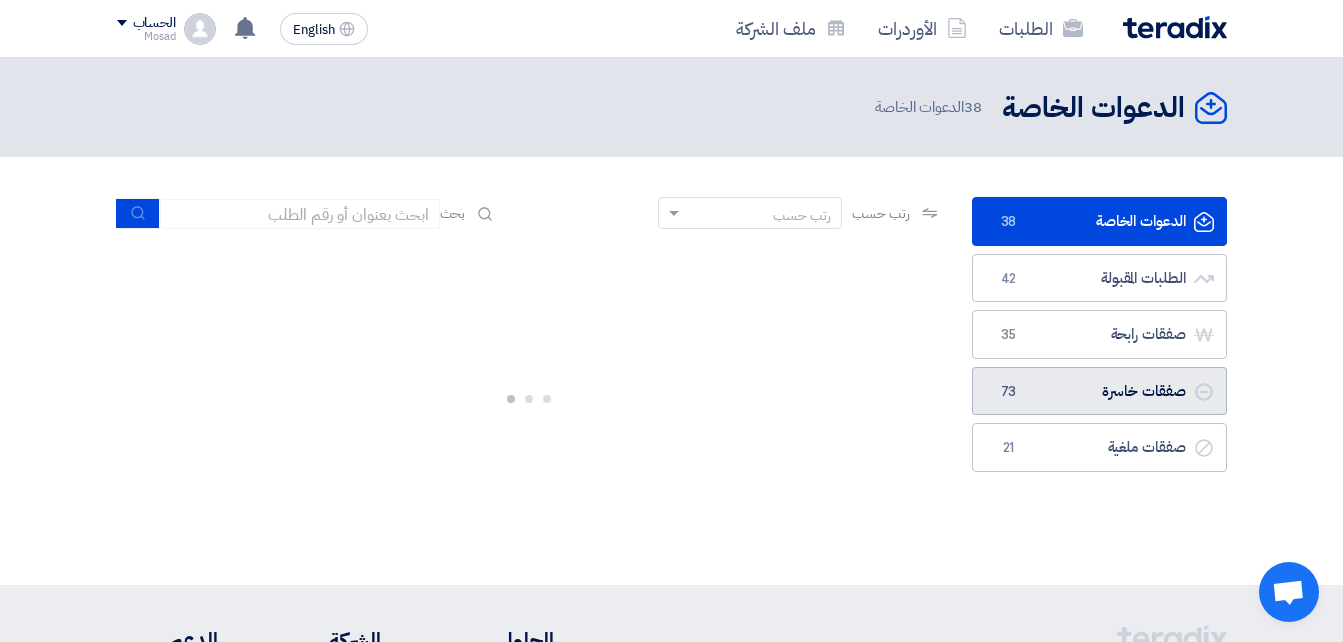 click on "صفقات خاسرة
صفقات خاسرة
73" 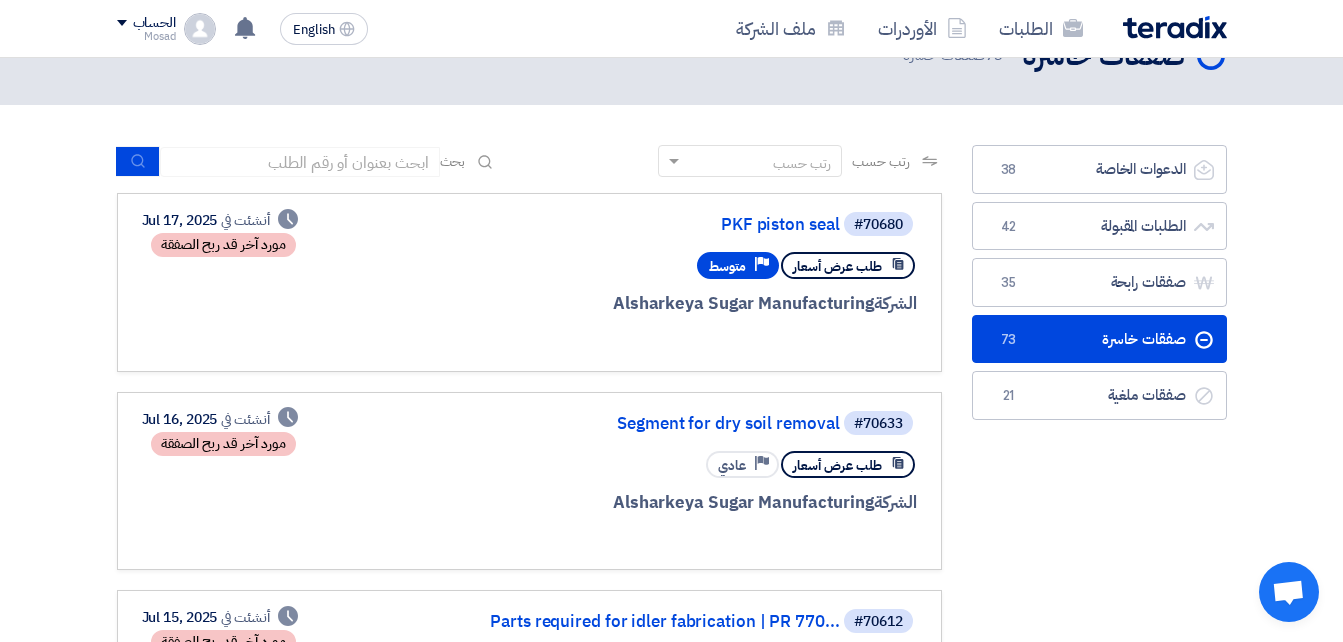 scroll, scrollTop: 0, scrollLeft: 0, axis: both 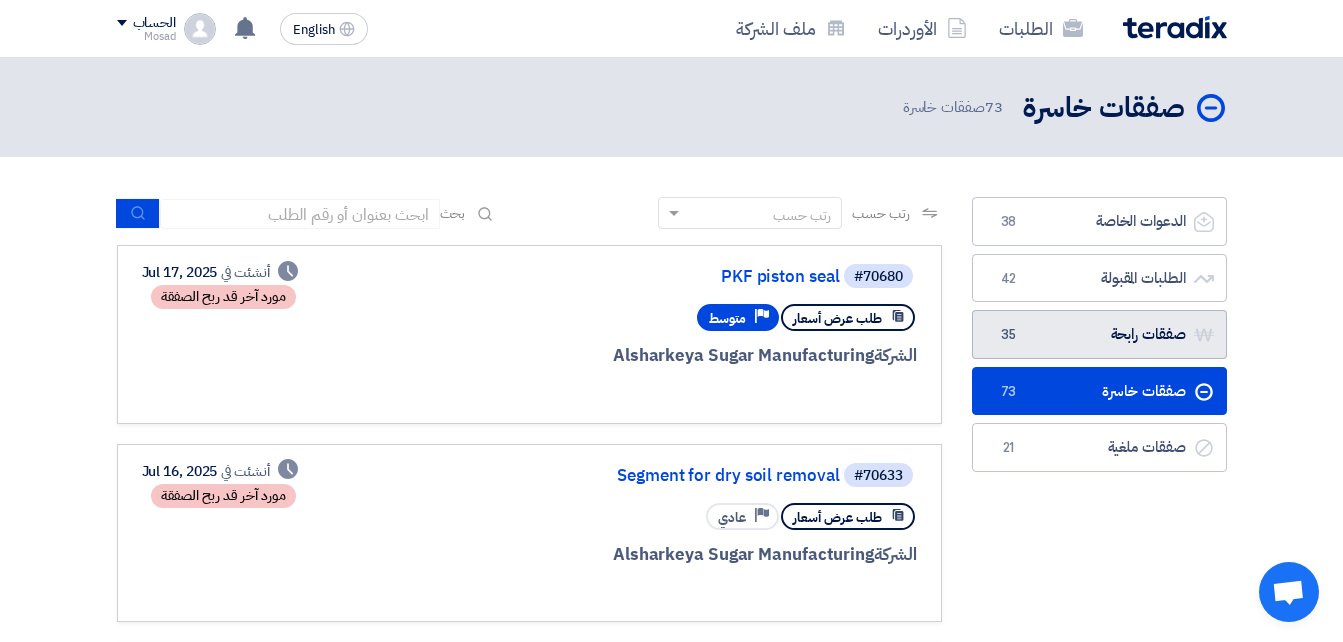 click on "صفقات رابحة
صفقات رابحة
35" 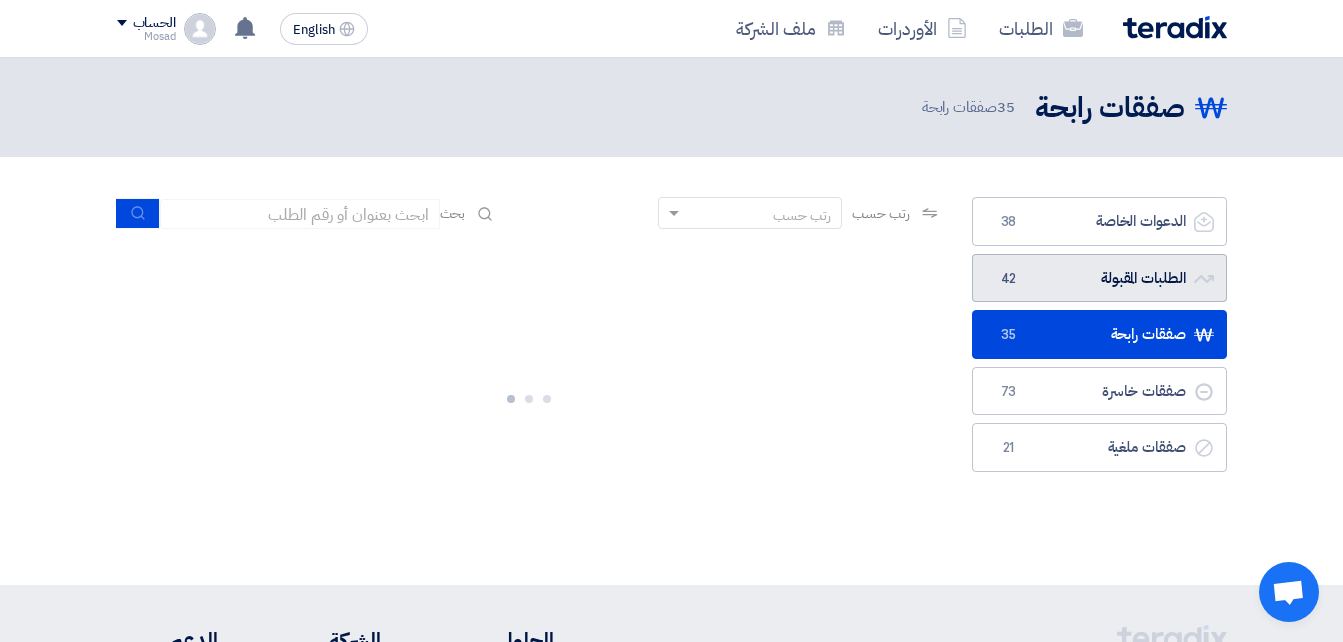 click on "الطلبات المقبولة
الطلبات المقبولة
42" 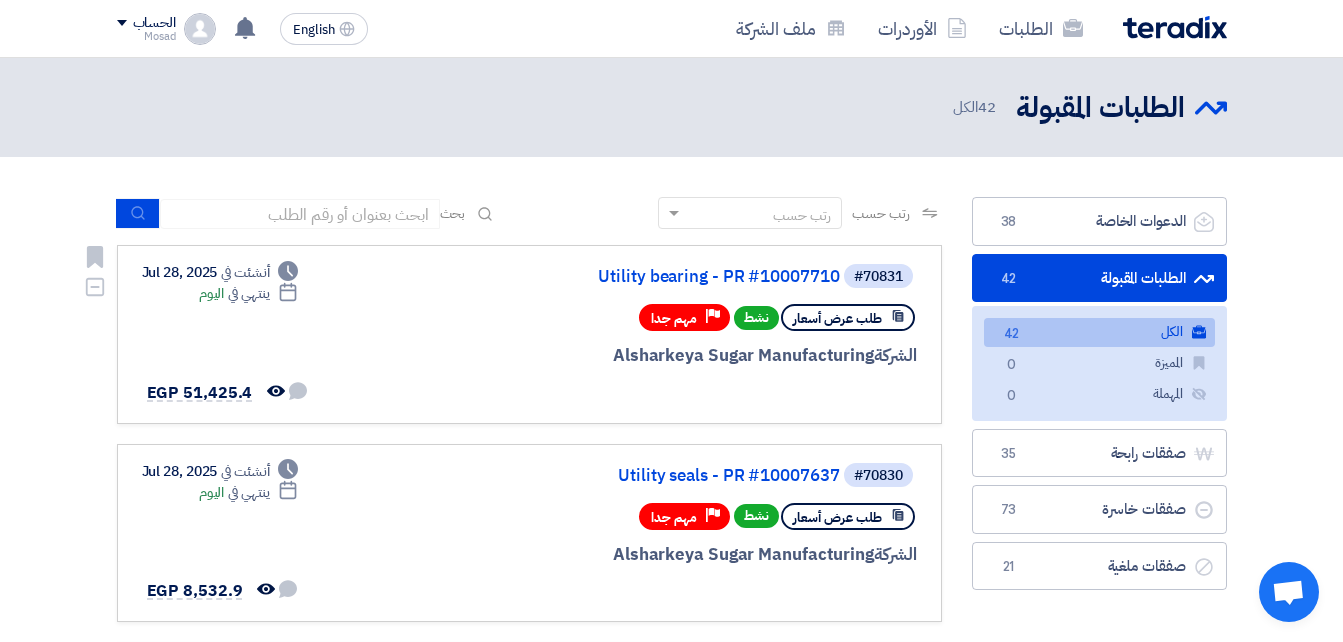 scroll, scrollTop: 100, scrollLeft: 0, axis: vertical 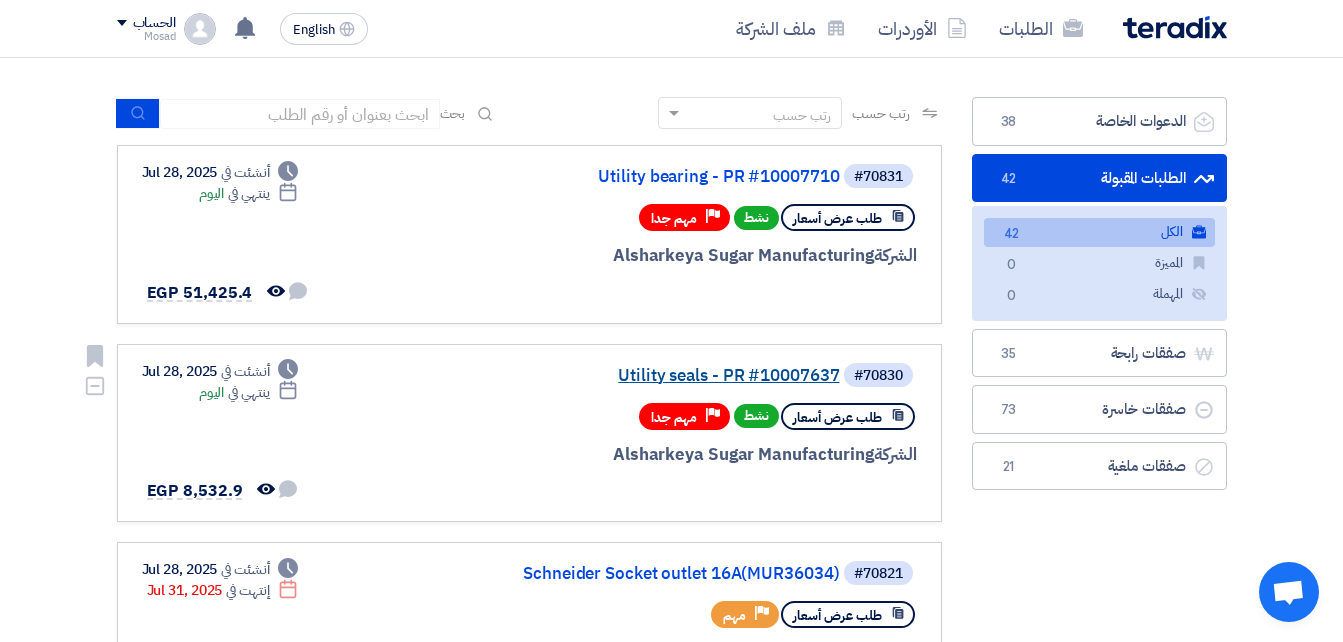 click on "Utility seals - PR #10007637" 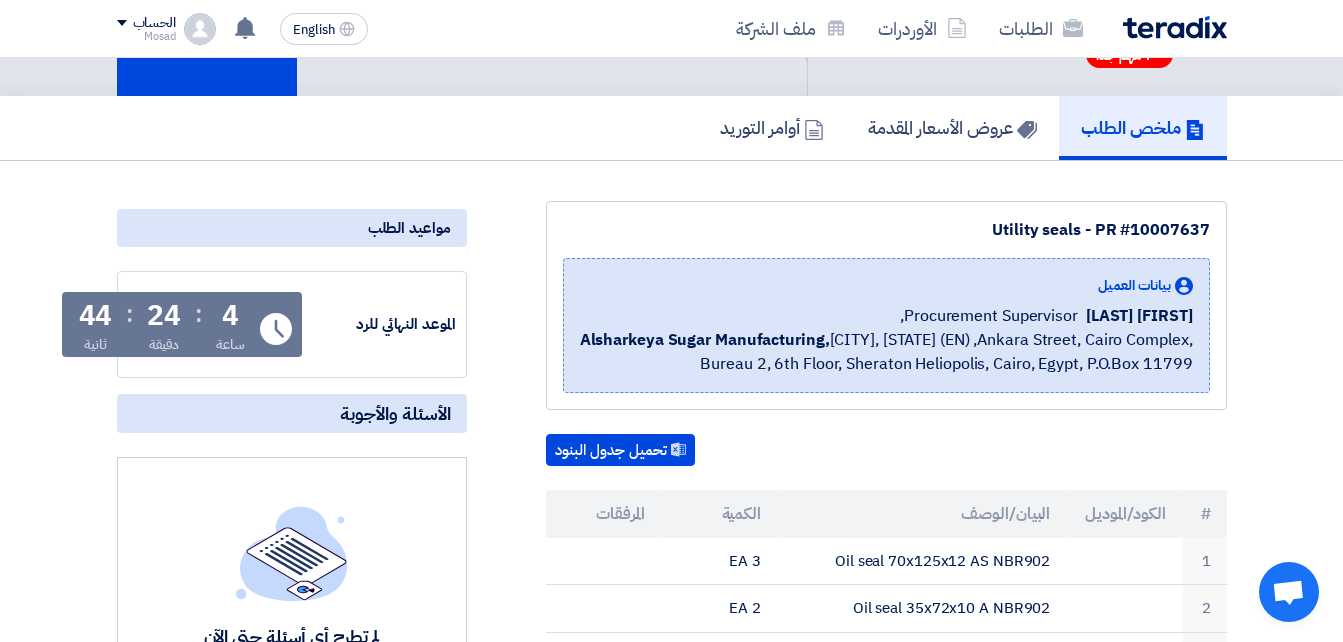 scroll, scrollTop: 0, scrollLeft: 0, axis: both 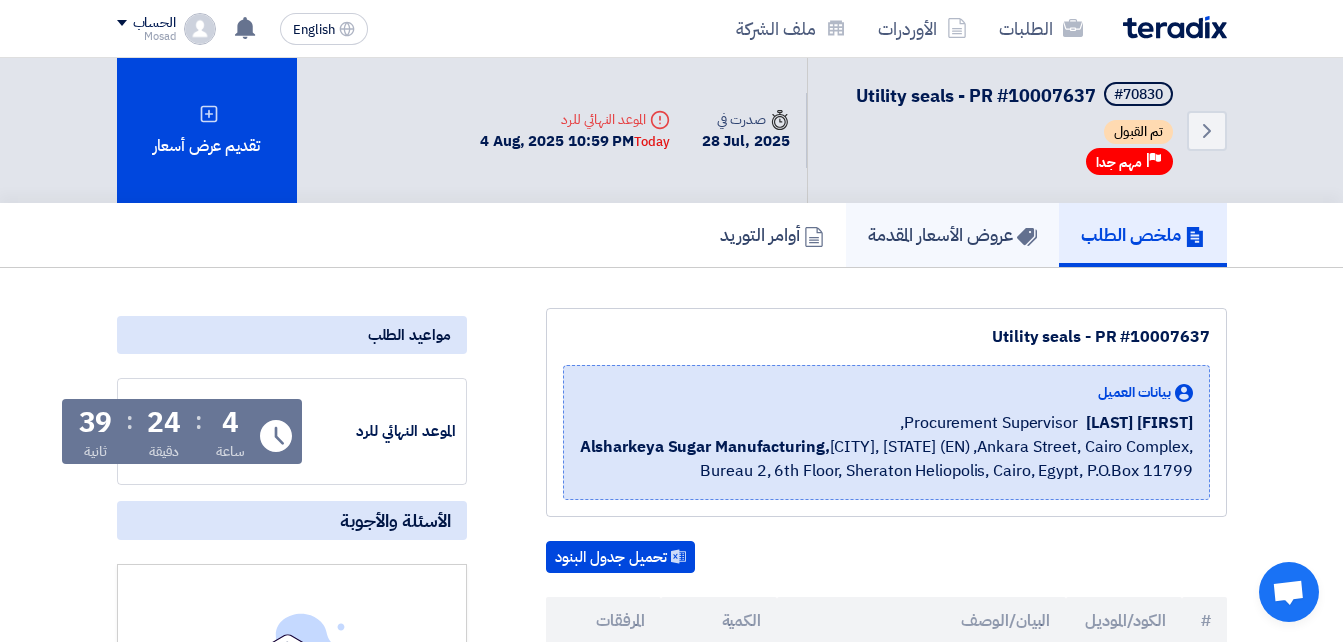 click on "عروض الأسعار المقدمة" 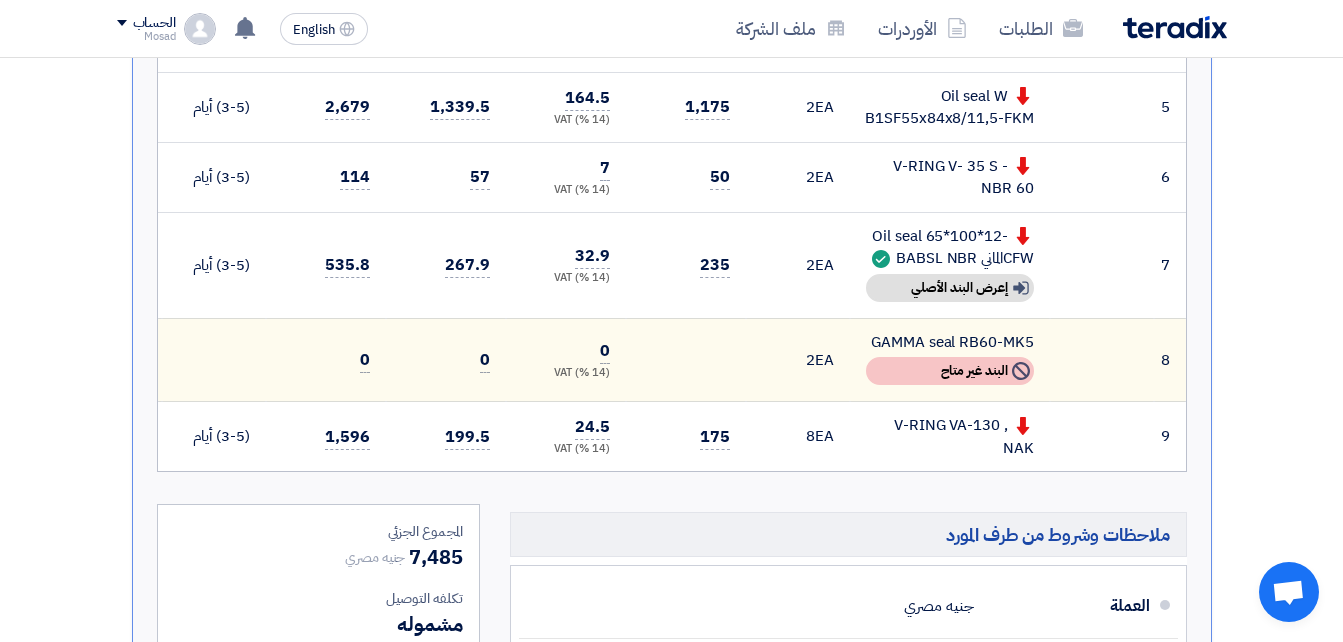 scroll, scrollTop: 1300, scrollLeft: 0, axis: vertical 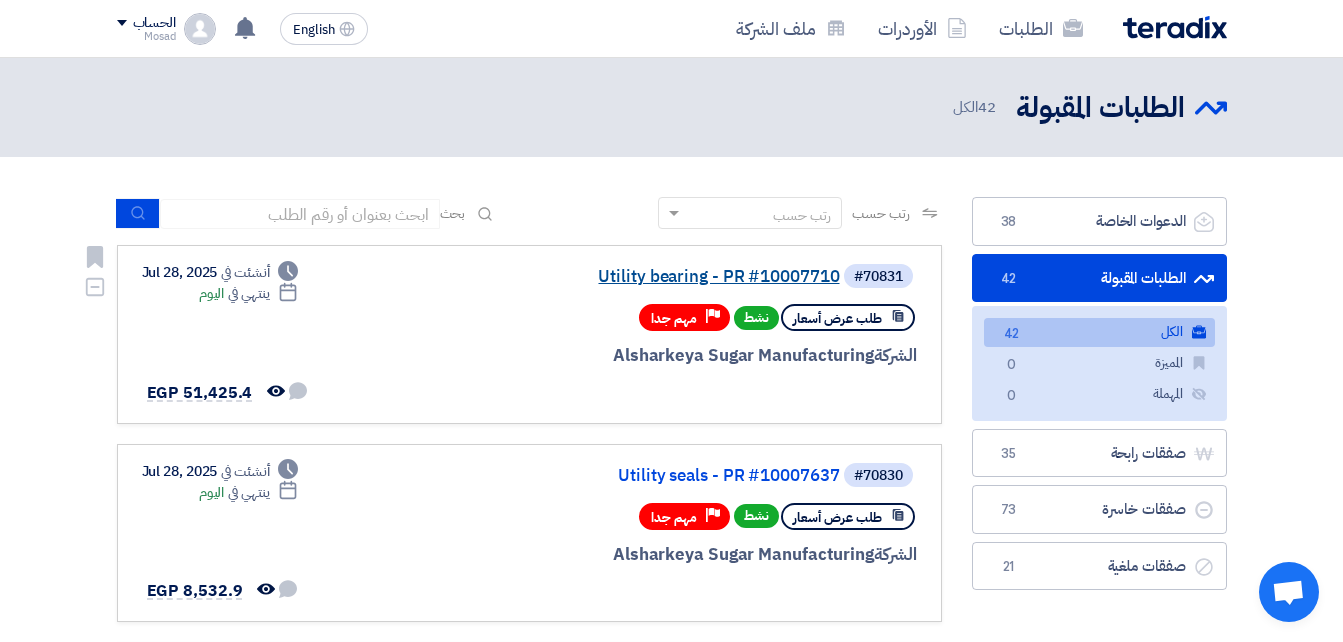 click on "Utility bearing - PR #10007710" 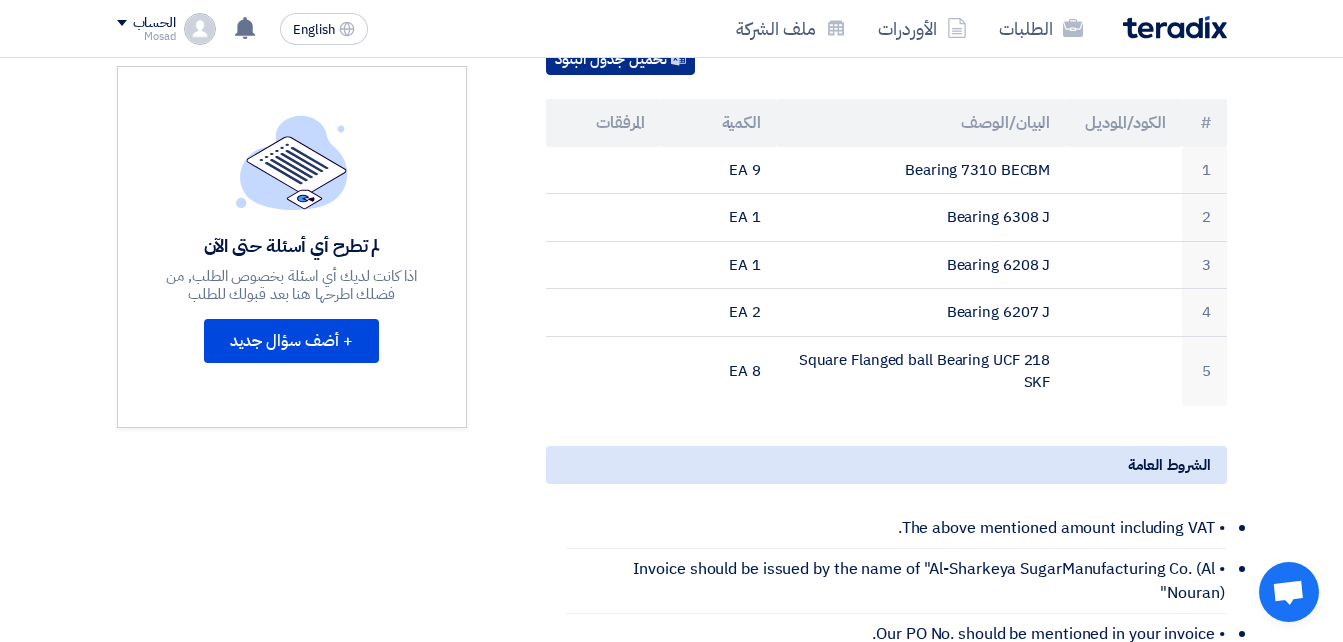 scroll, scrollTop: 500, scrollLeft: 0, axis: vertical 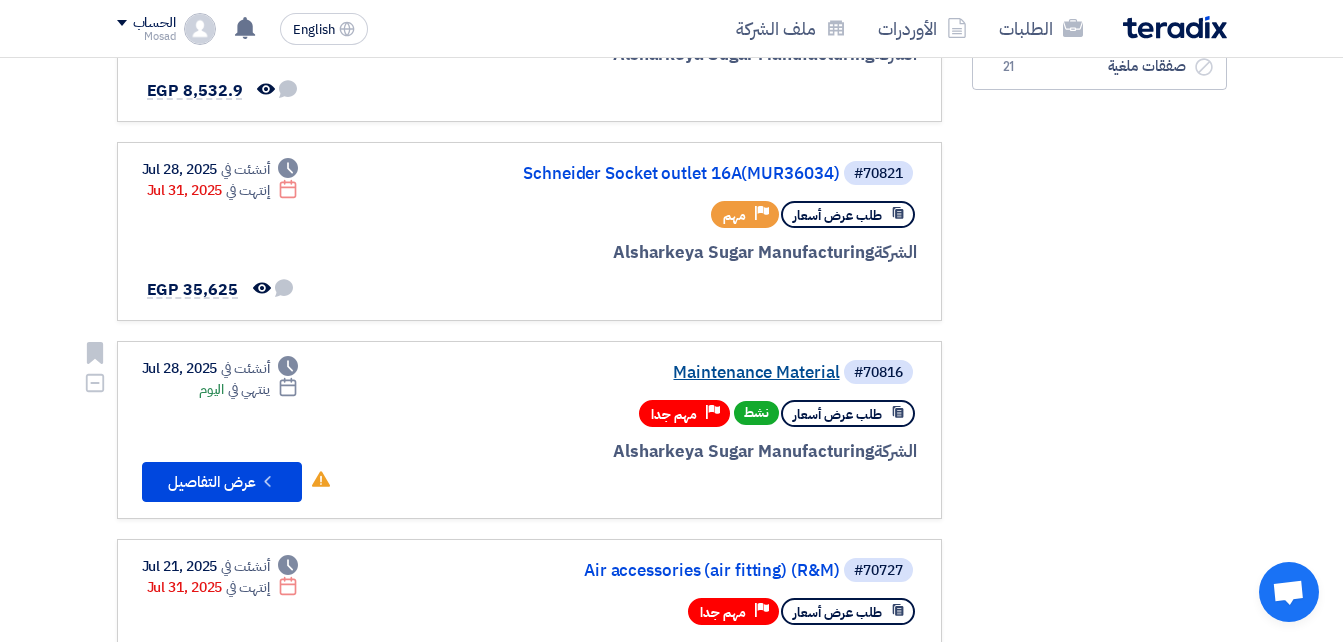 click on "Maintenance Material" 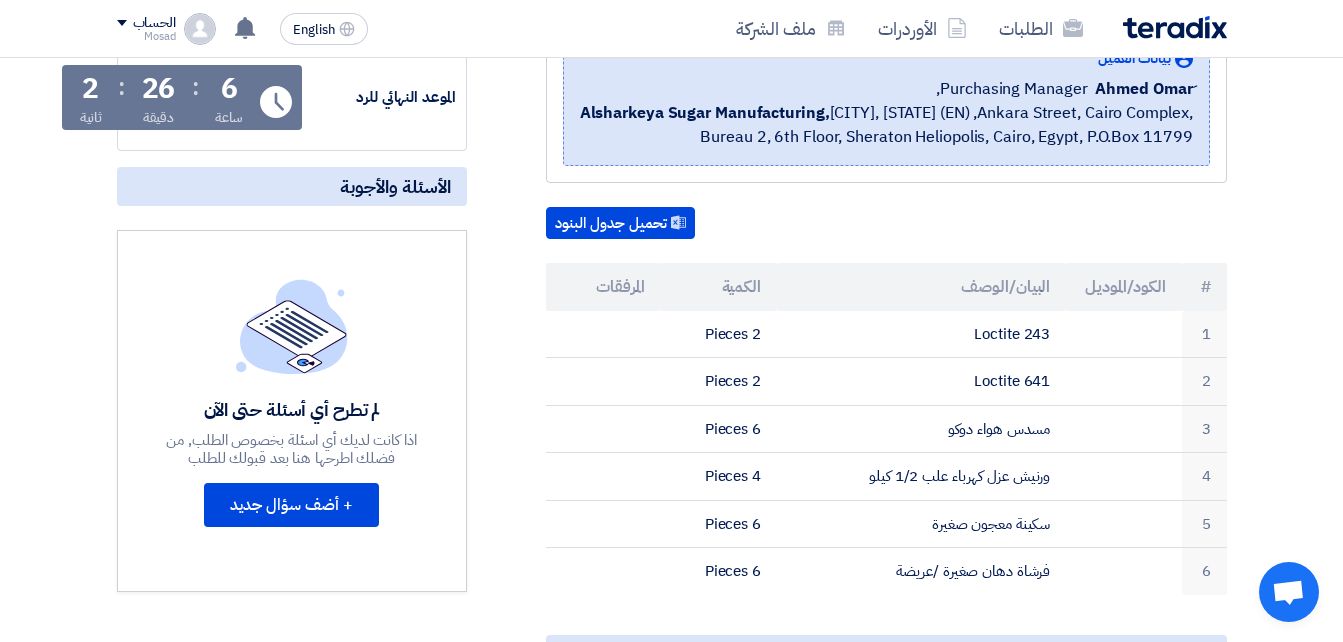 scroll, scrollTop: 400, scrollLeft: 0, axis: vertical 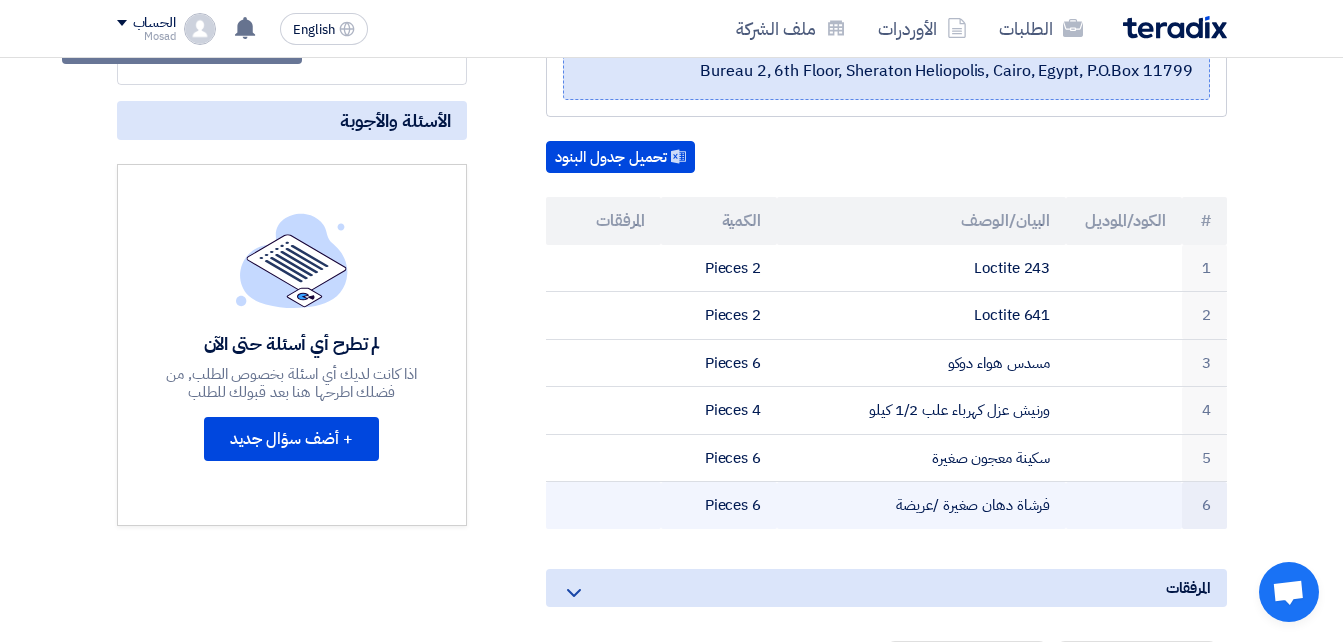 drag, startPoint x: 1064, startPoint y: 495, endPoint x: 895, endPoint y: 497, distance: 169.01184 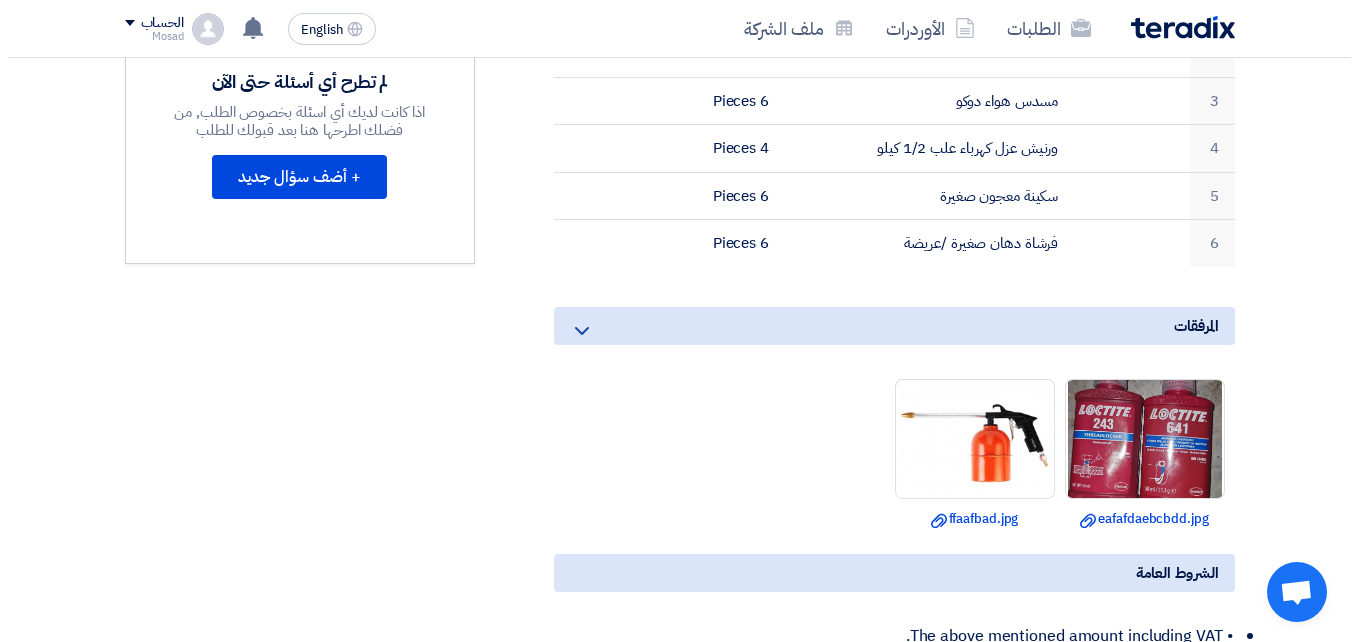 scroll, scrollTop: 700, scrollLeft: 0, axis: vertical 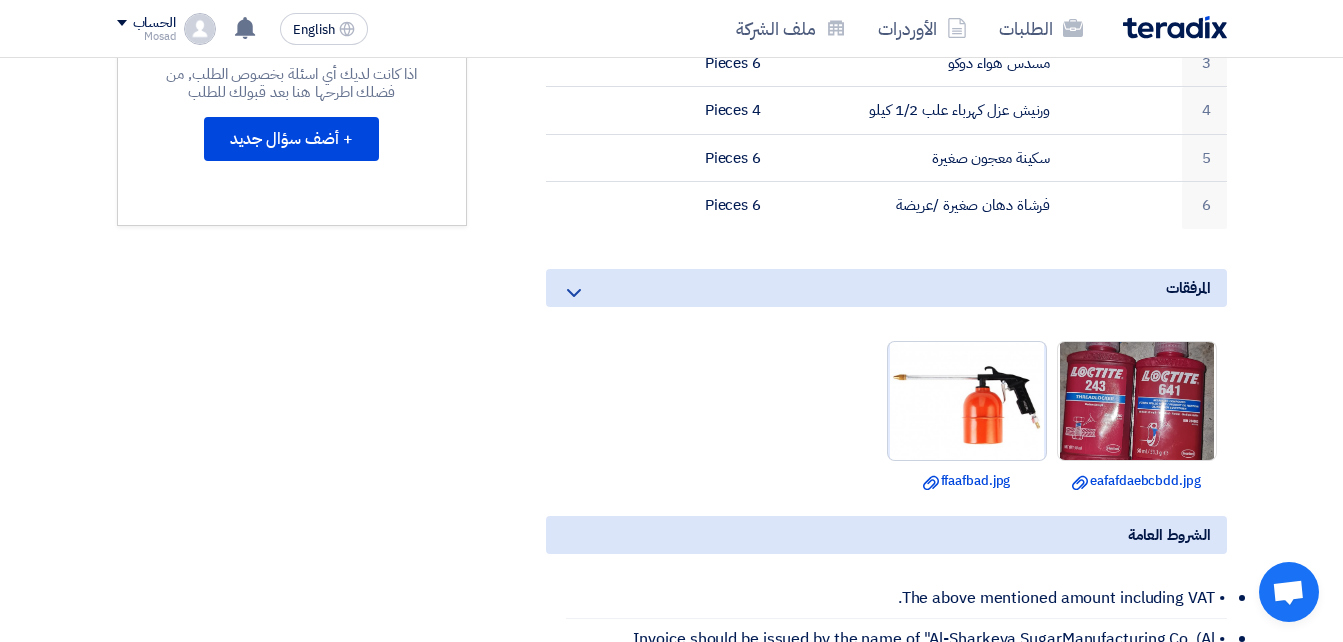 click at bounding box center (967, 401) 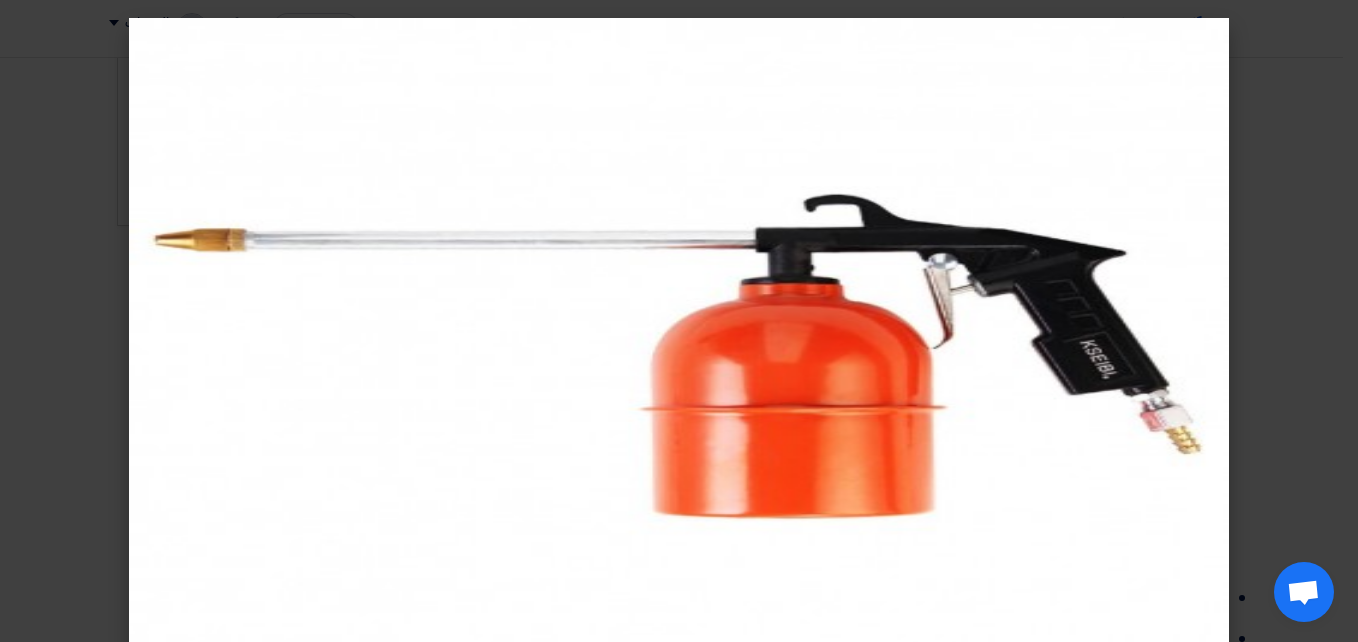 click 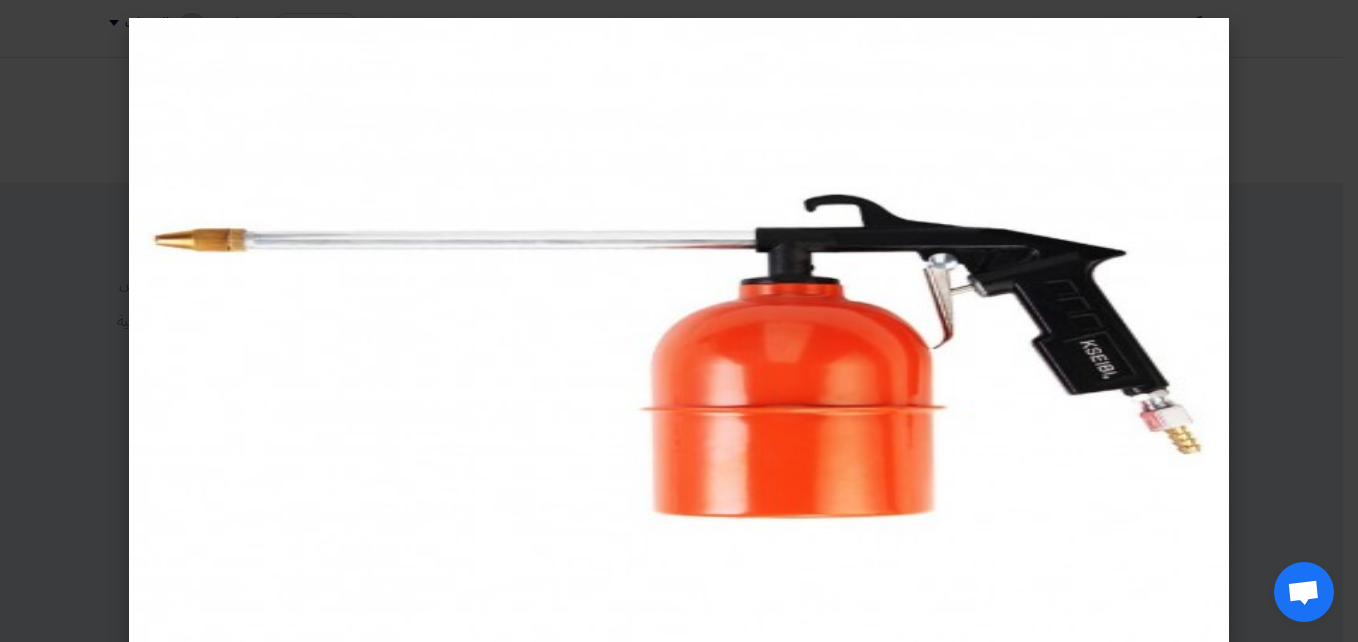 scroll, scrollTop: 0, scrollLeft: 0, axis: both 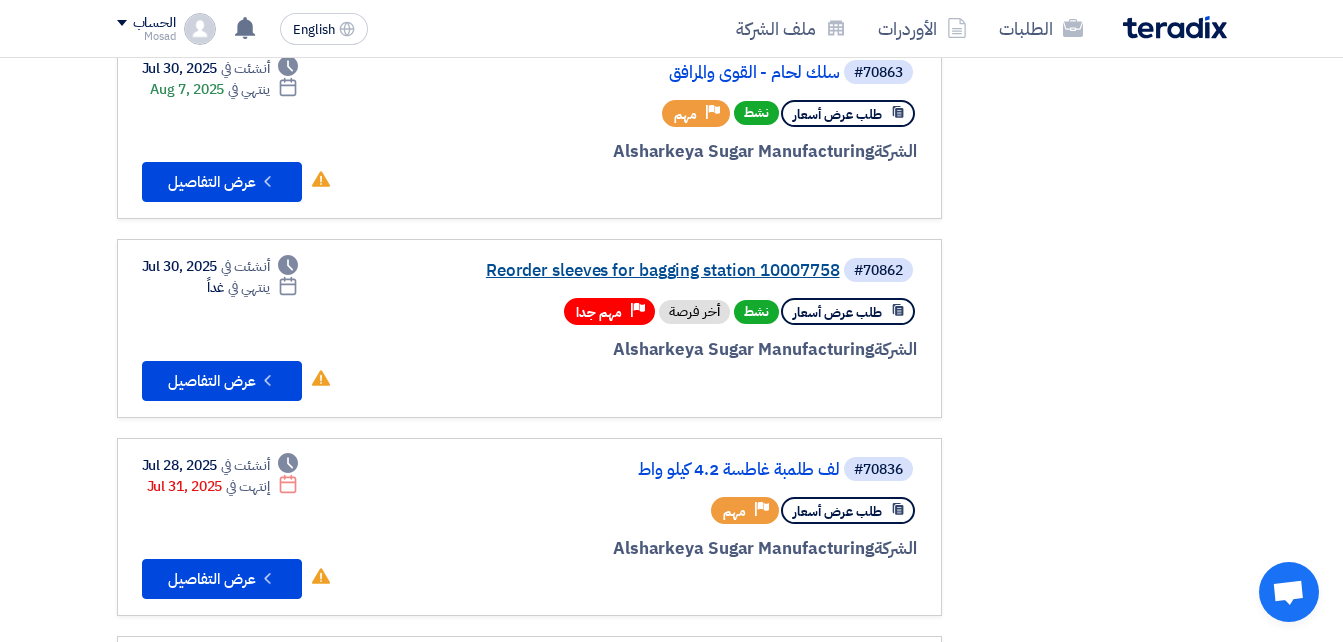 click on "Reorder sleeves for bagging station 10007758" 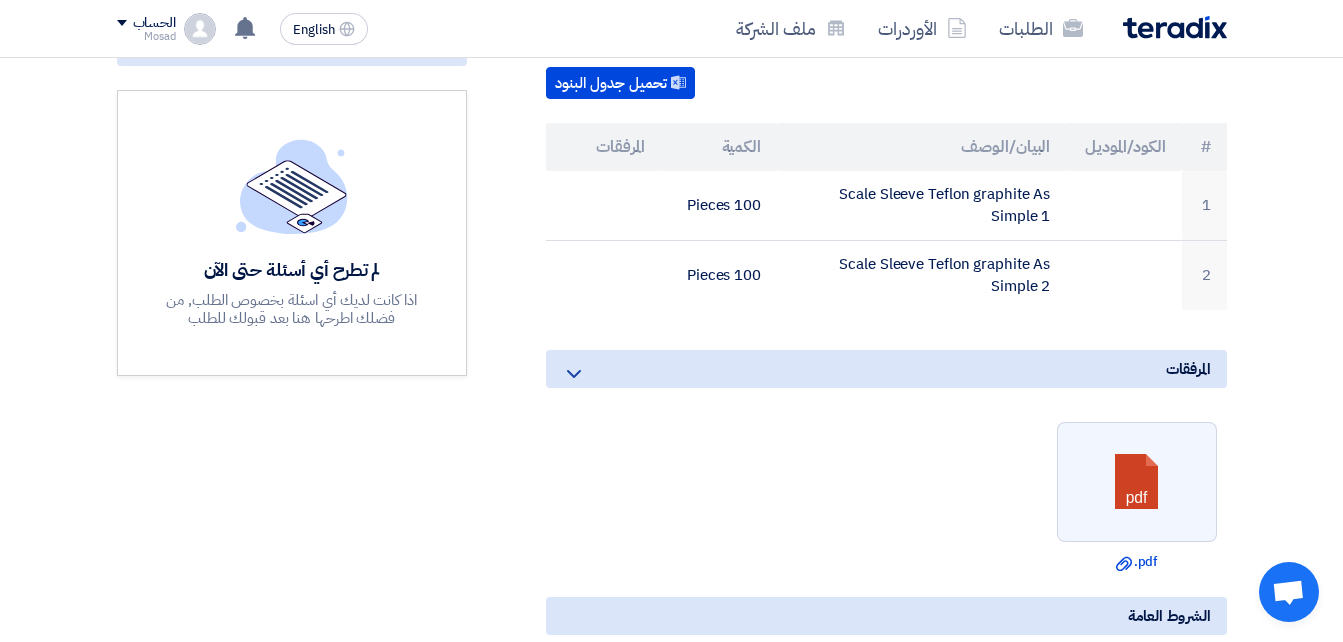 scroll, scrollTop: 500, scrollLeft: 0, axis: vertical 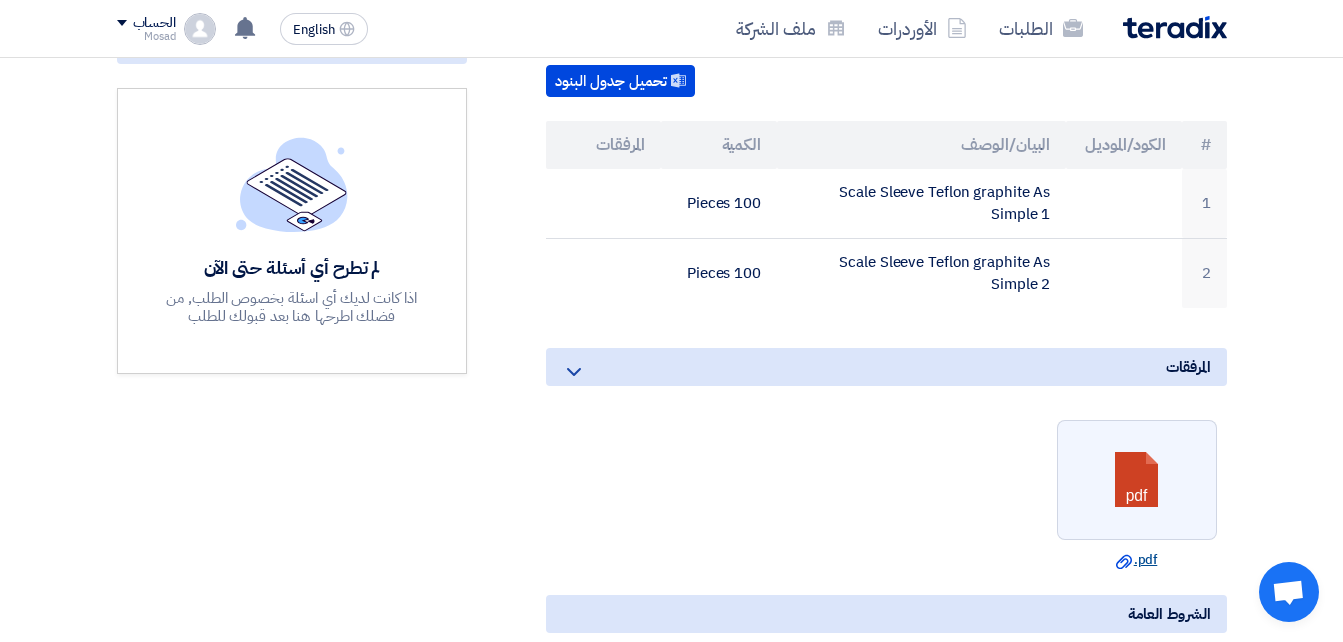 click on "Download file
.pdf" at bounding box center [1137, 560] 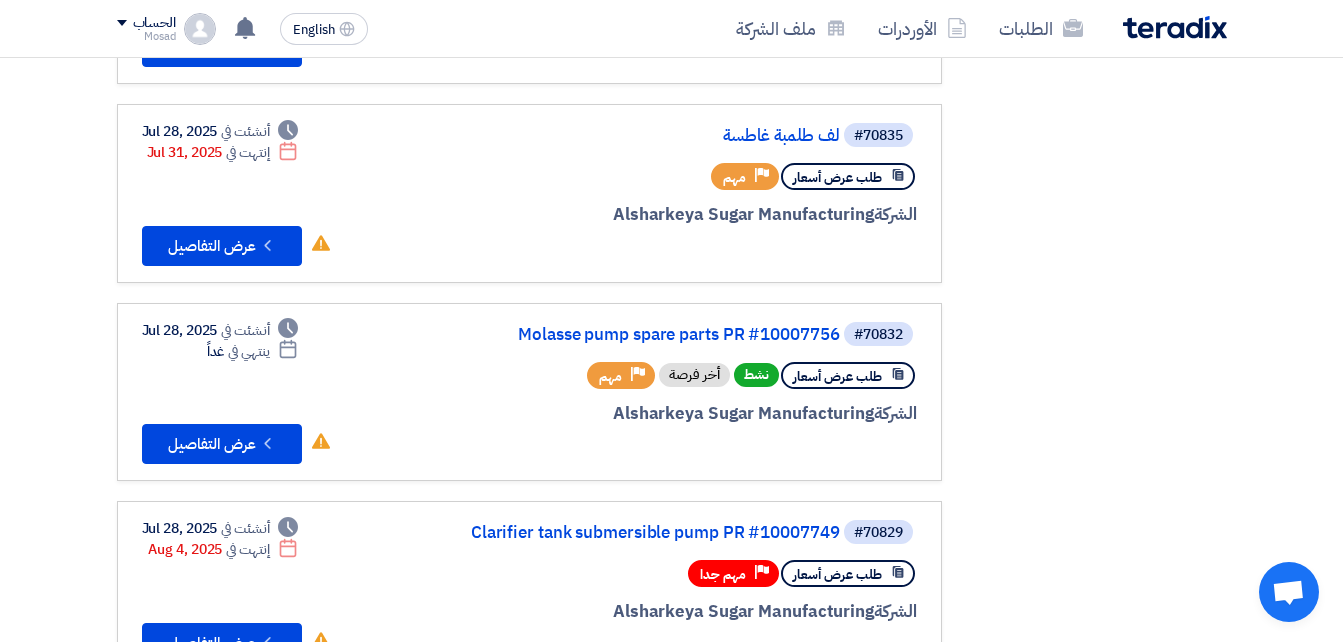 scroll, scrollTop: 1400, scrollLeft: 0, axis: vertical 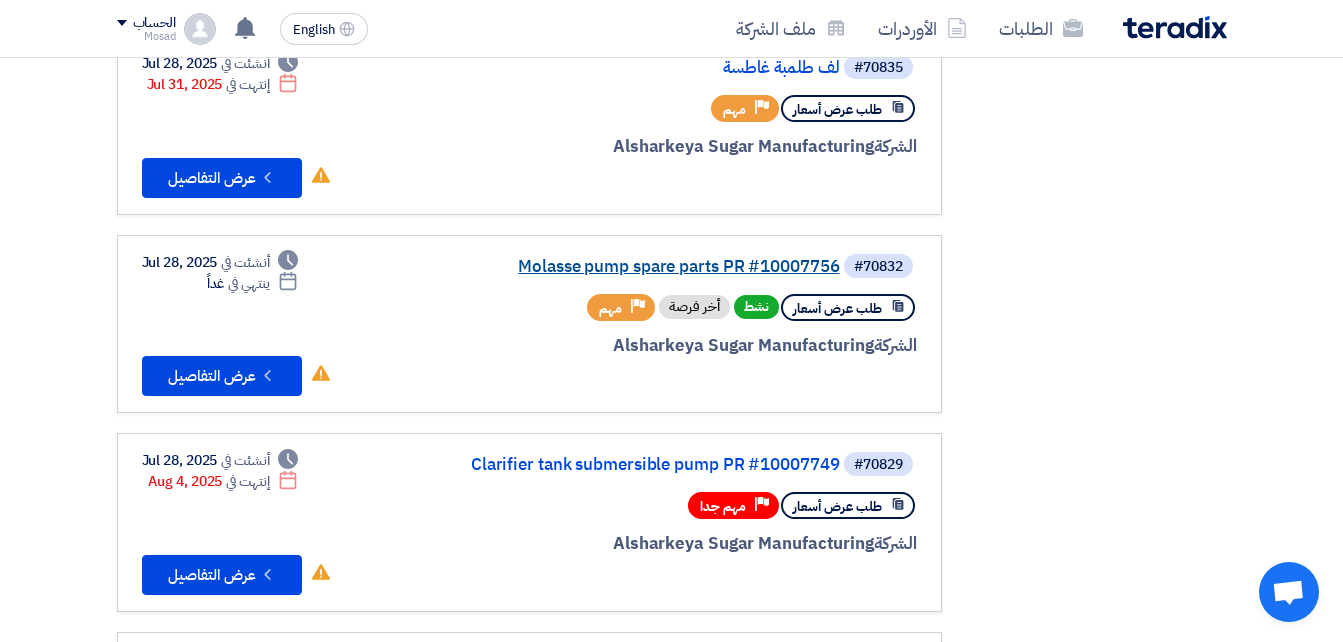 click on "Molasse pump spare parts PR #10007756" 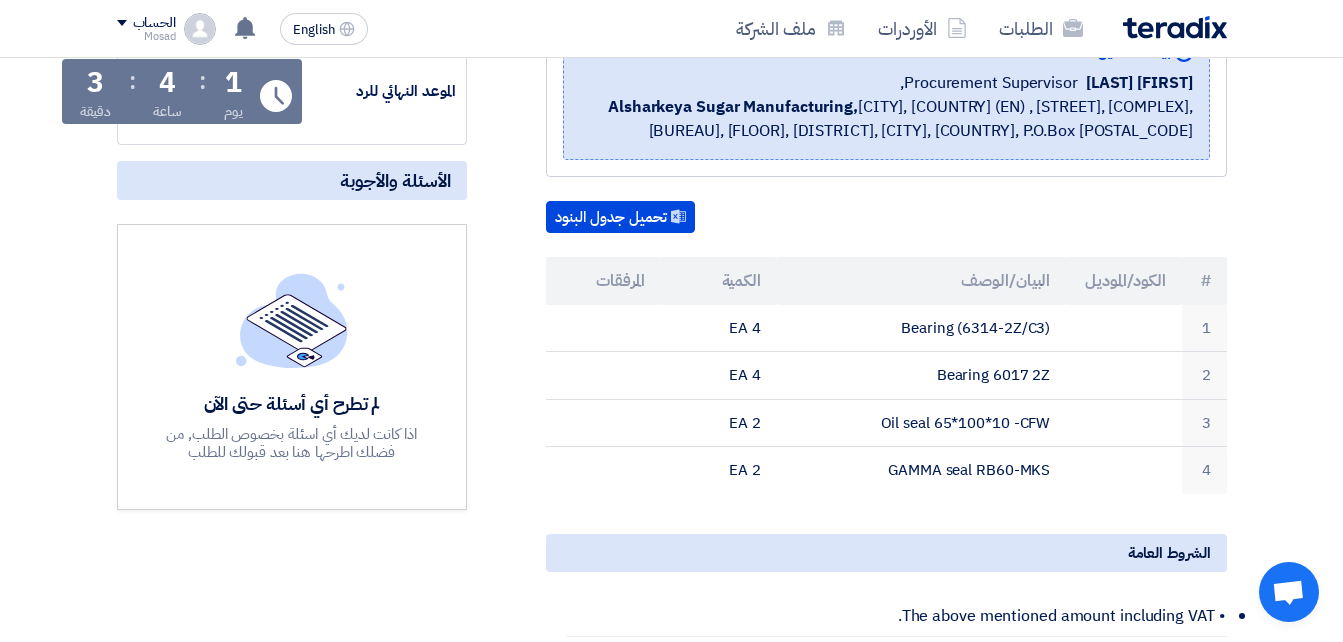 scroll, scrollTop: 400, scrollLeft: 0, axis: vertical 